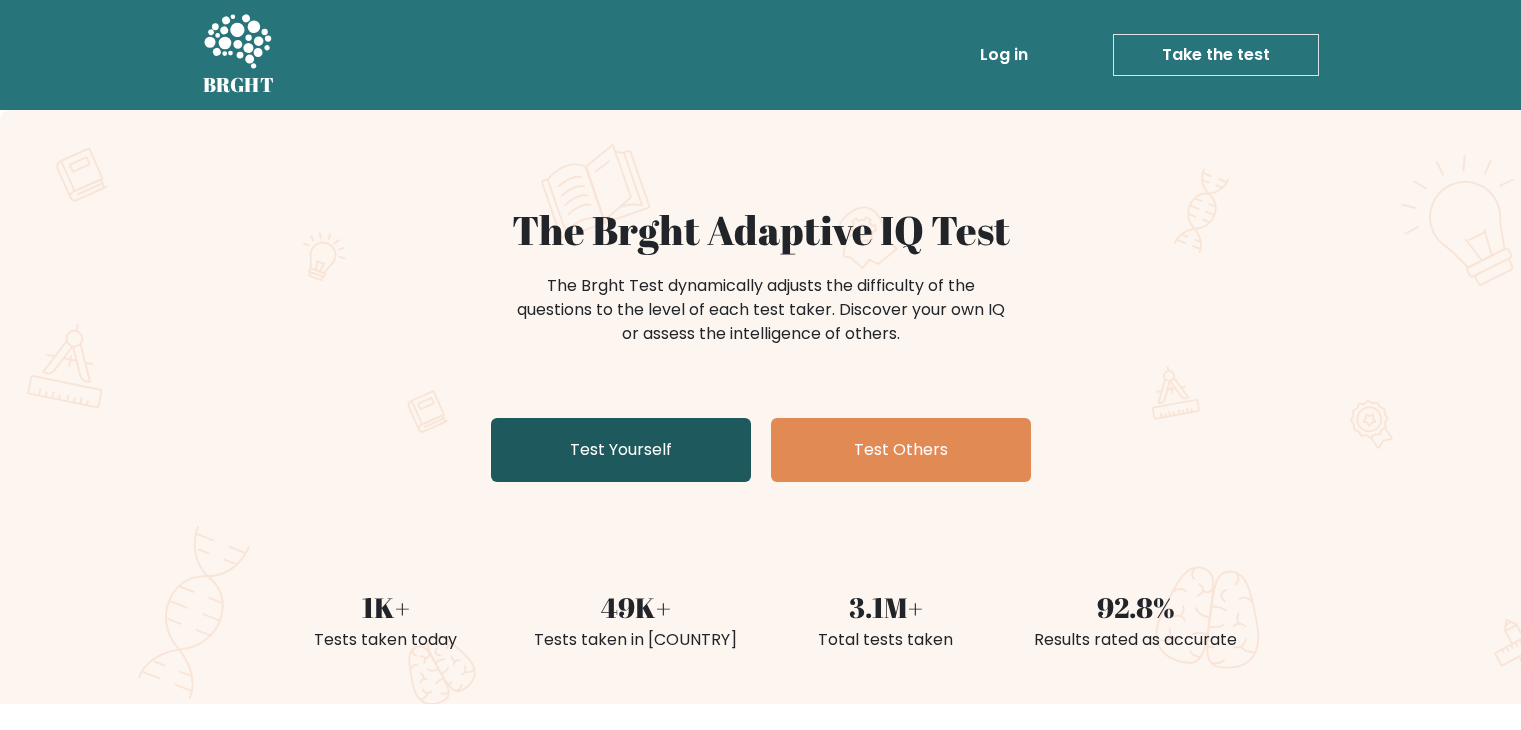 scroll, scrollTop: 0, scrollLeft: 0, axis: both 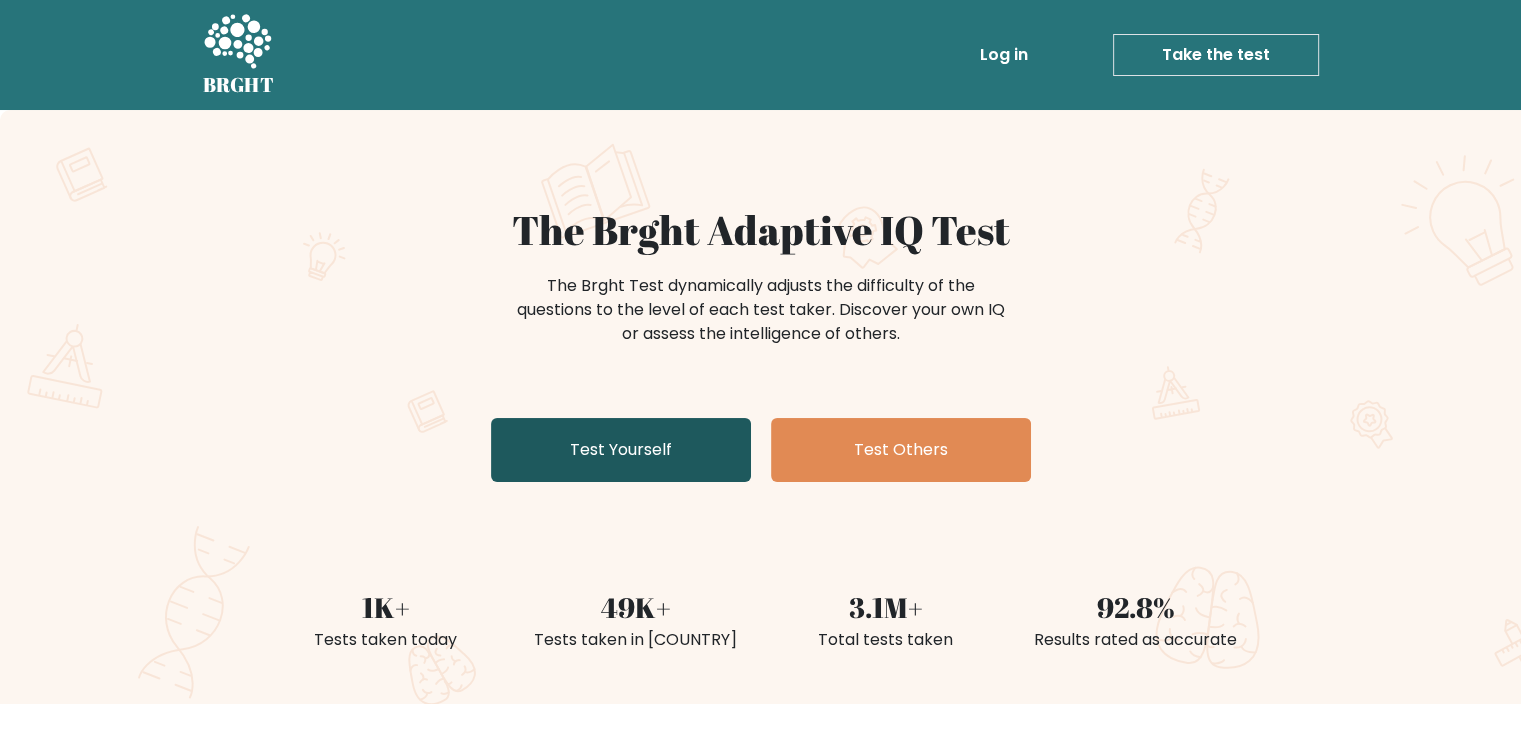 click on "Test Yourself" at bounding box center (621, 450) 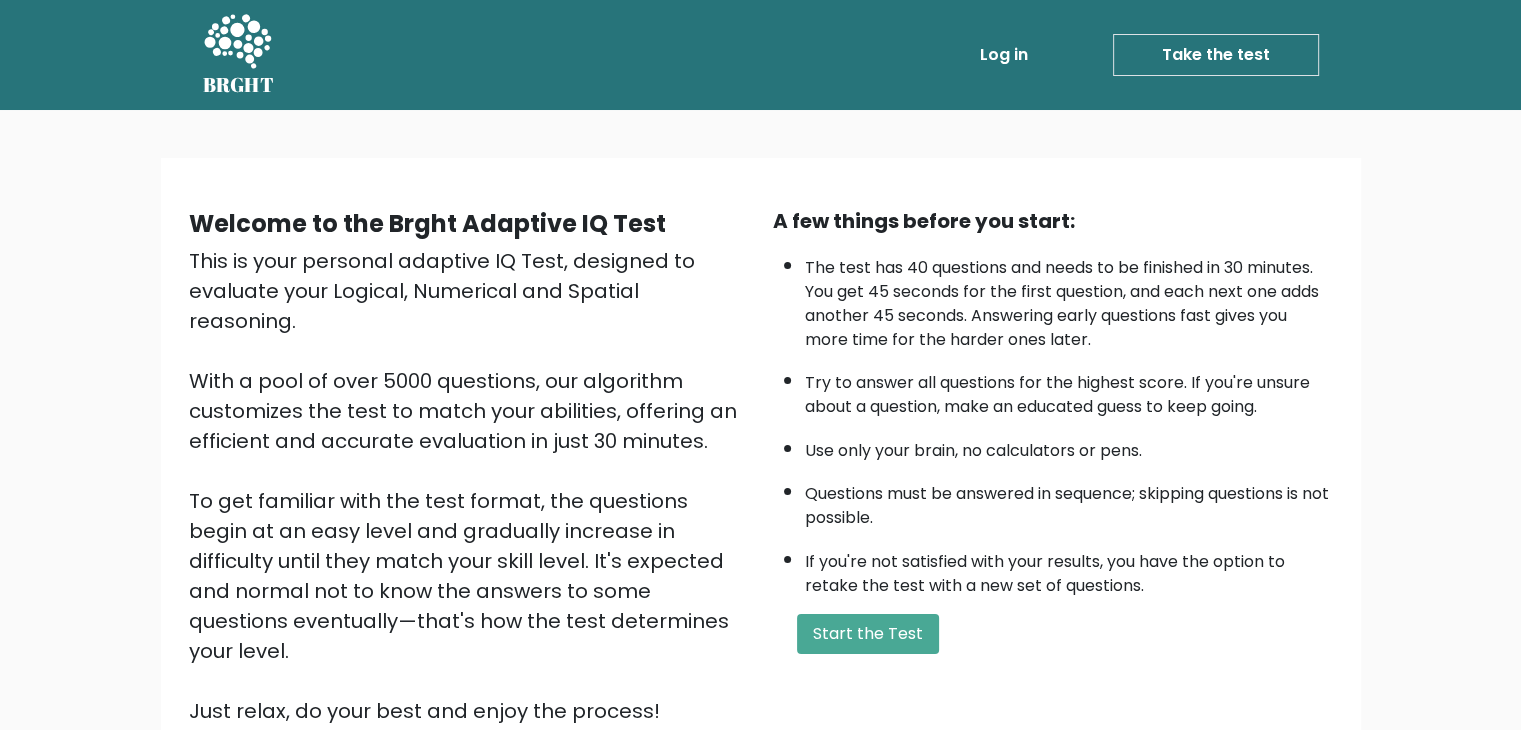 scroll, scrollTop: 186, scrollLeft: 0, axis: vertical 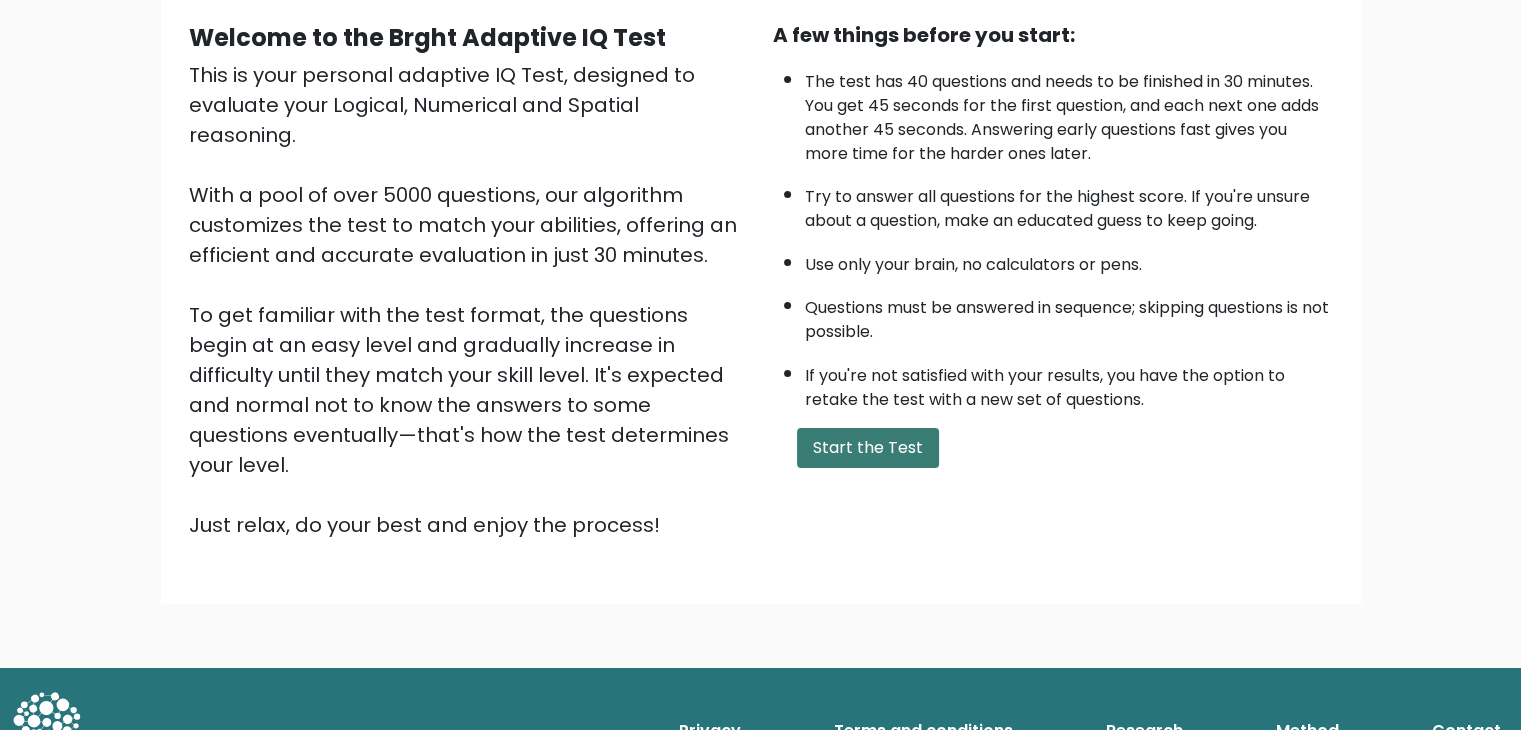 click on "Start the Test" at bounding box center [868, 448] 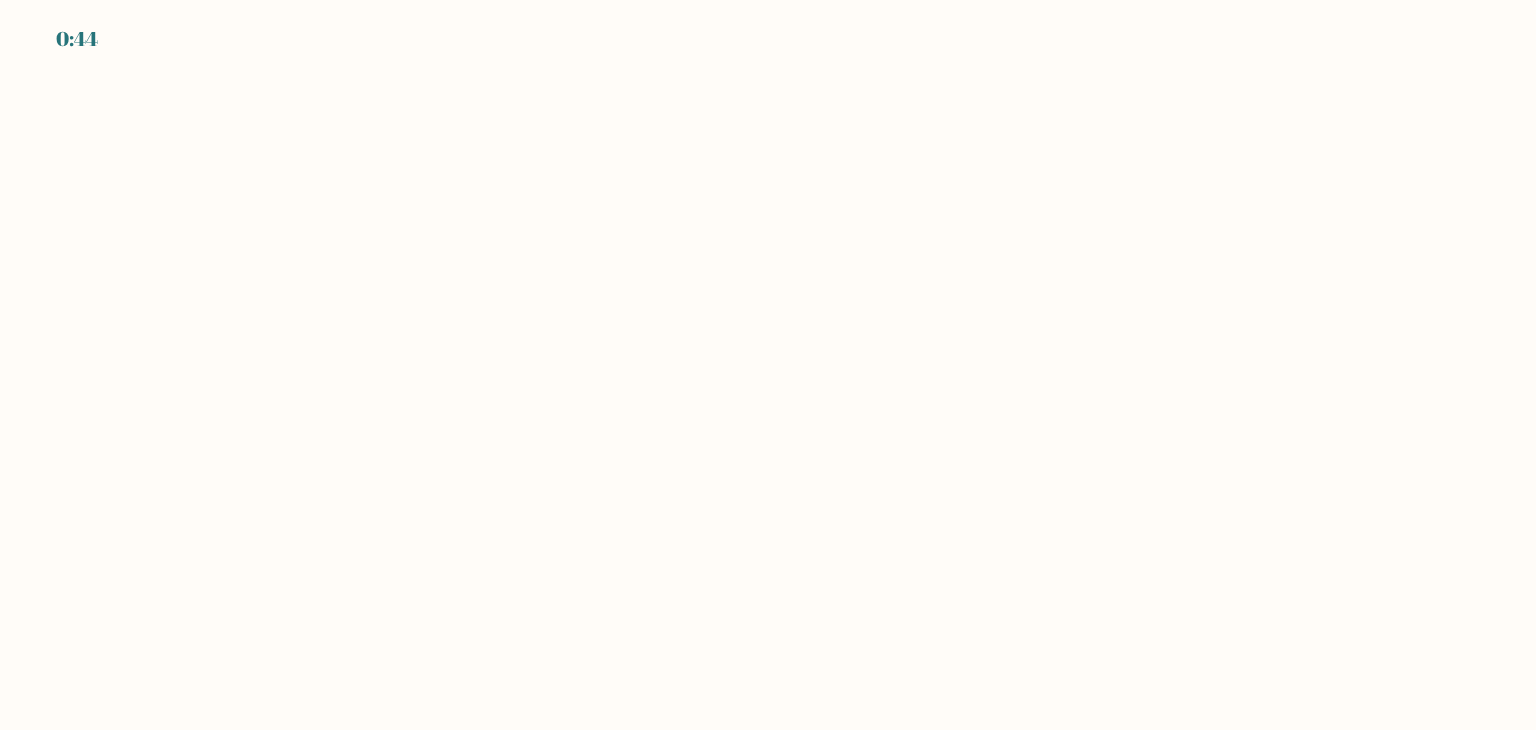 scroll, scrollTop: 0, scrollLeft: 0, axis: both 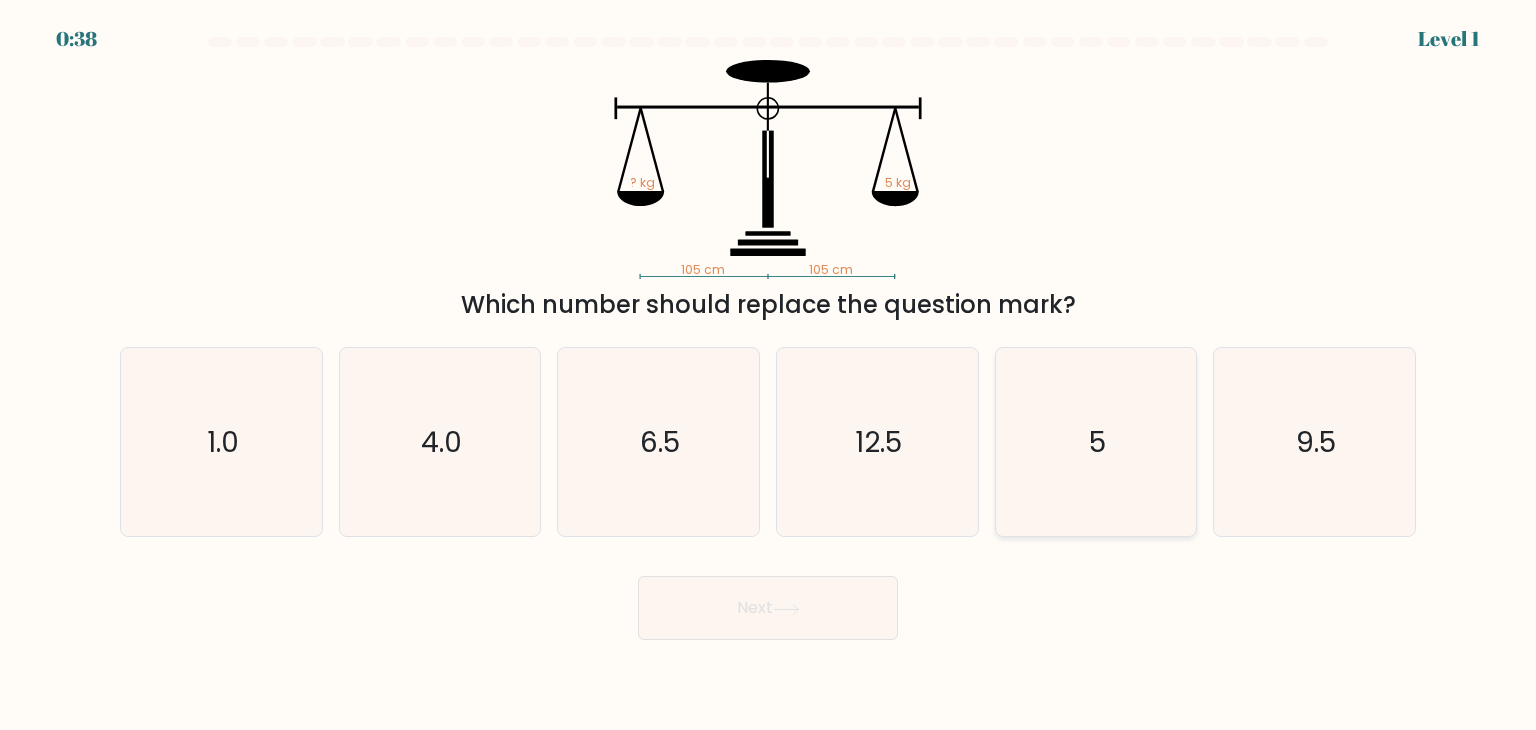 click on "5" 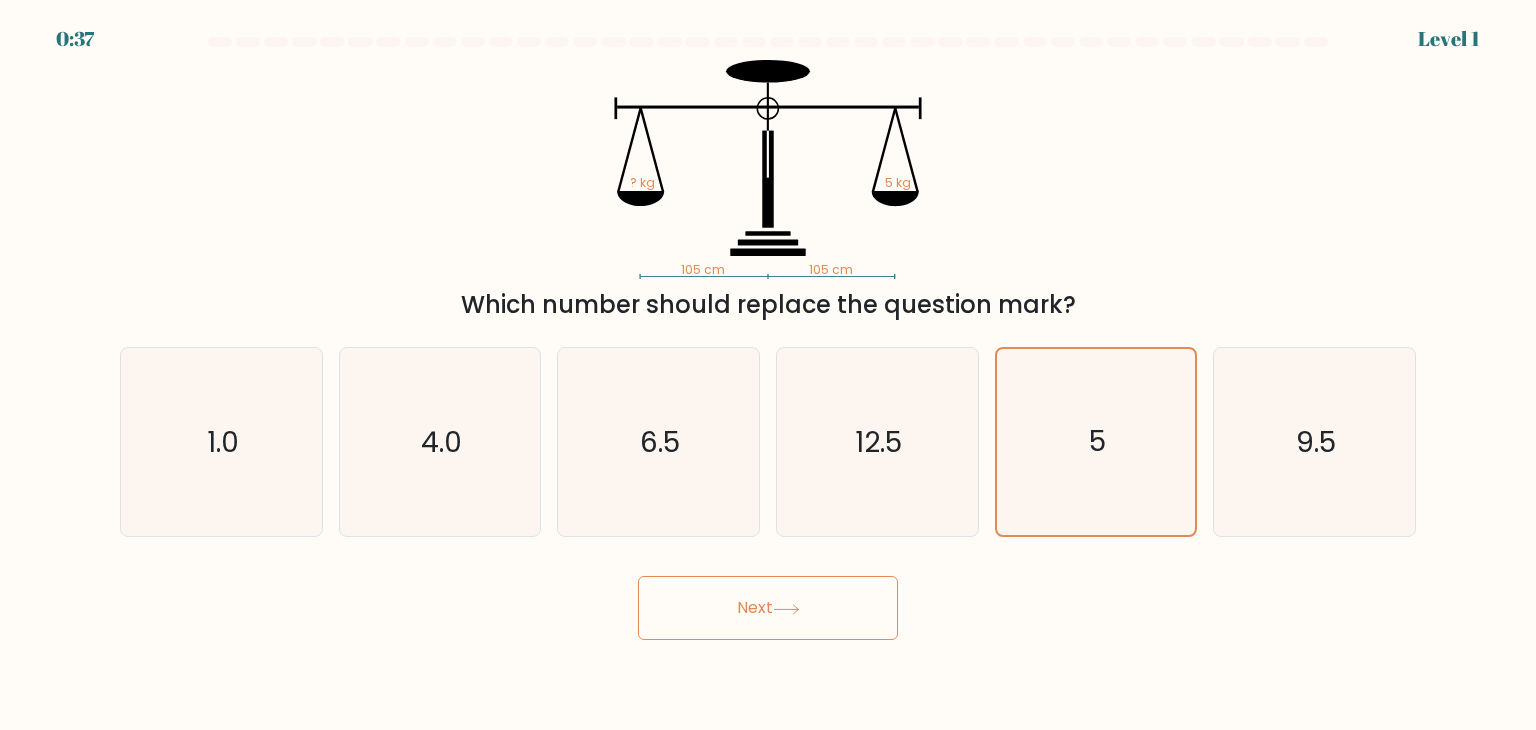 click on "0:37
Level 1" at bounding box center [768, 365] 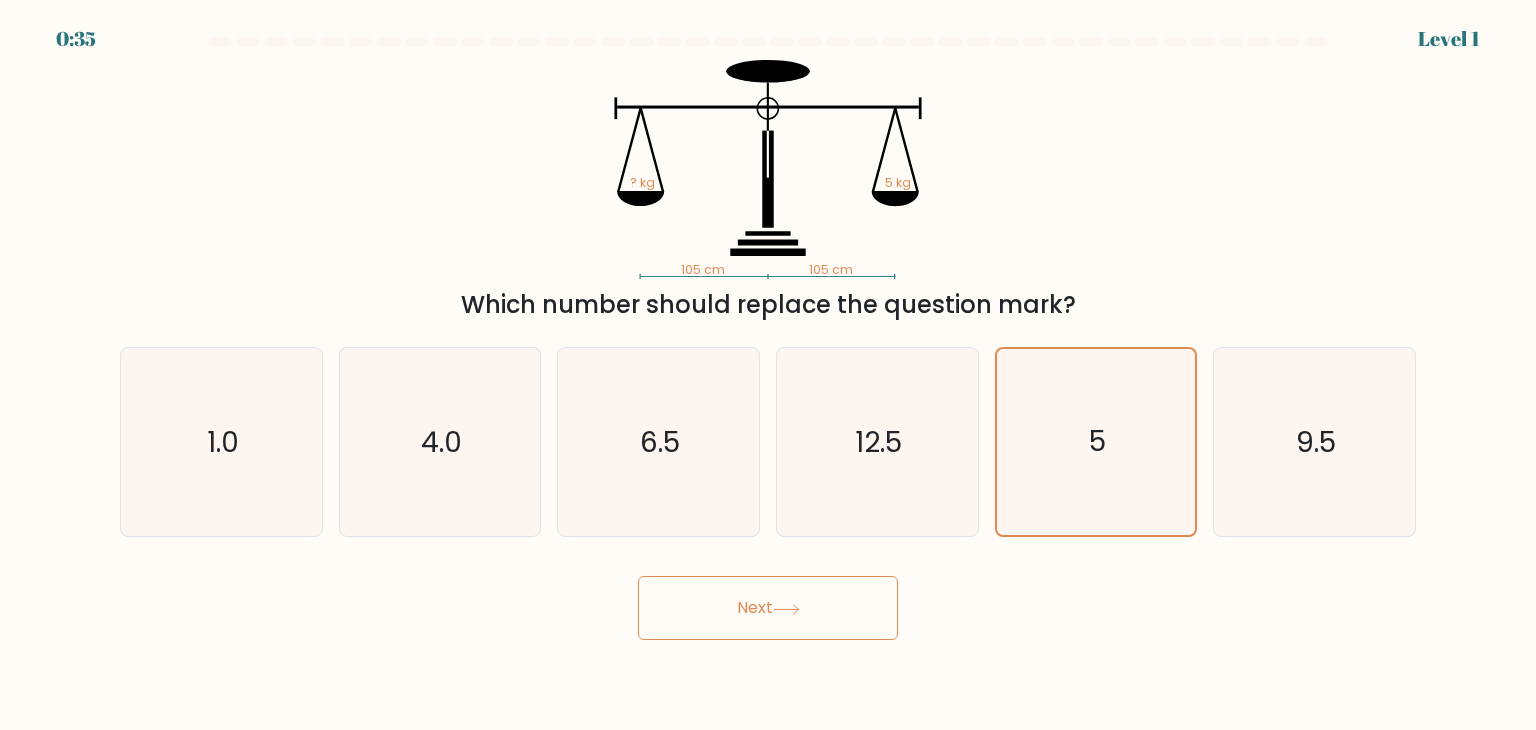 click on "Next" at bounding box center (768, 608) 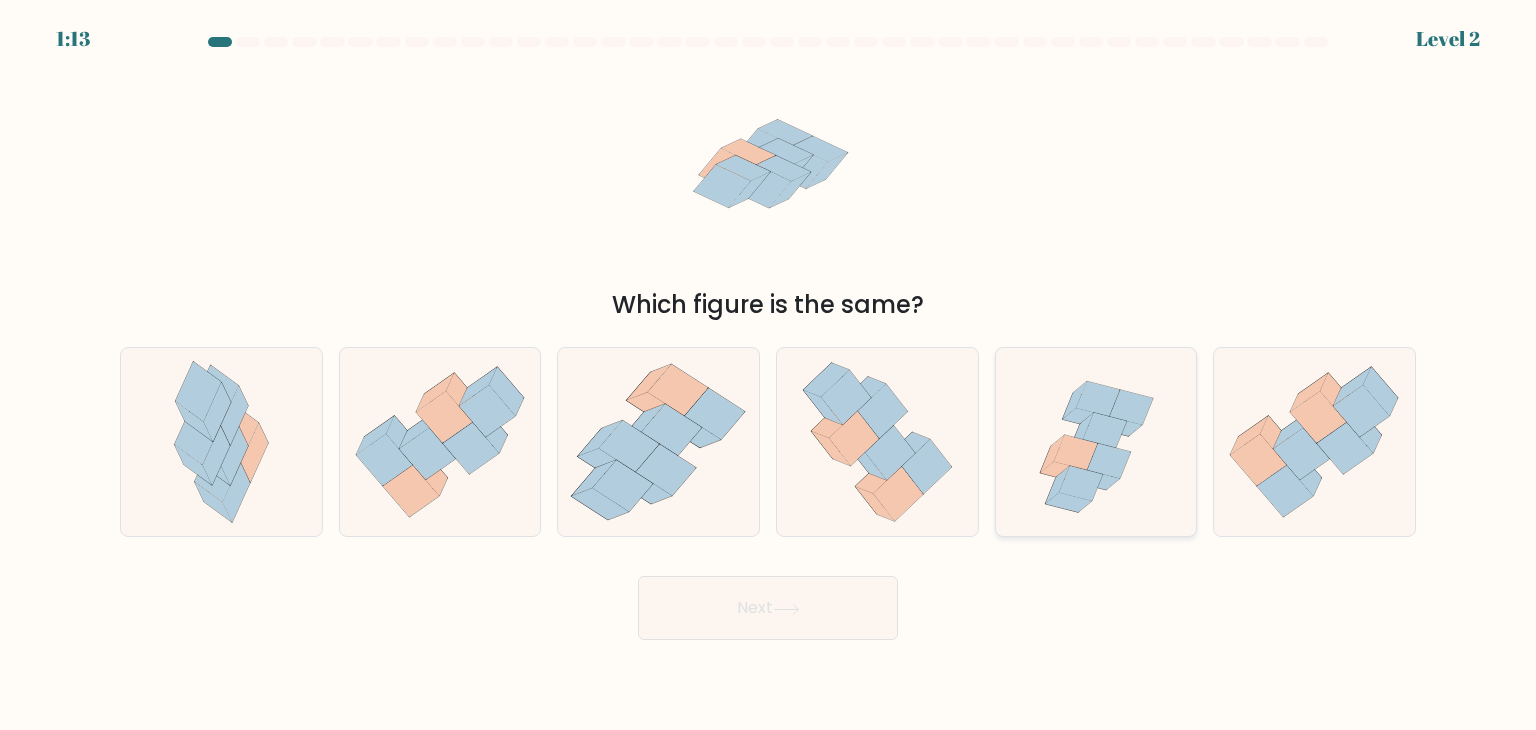 click 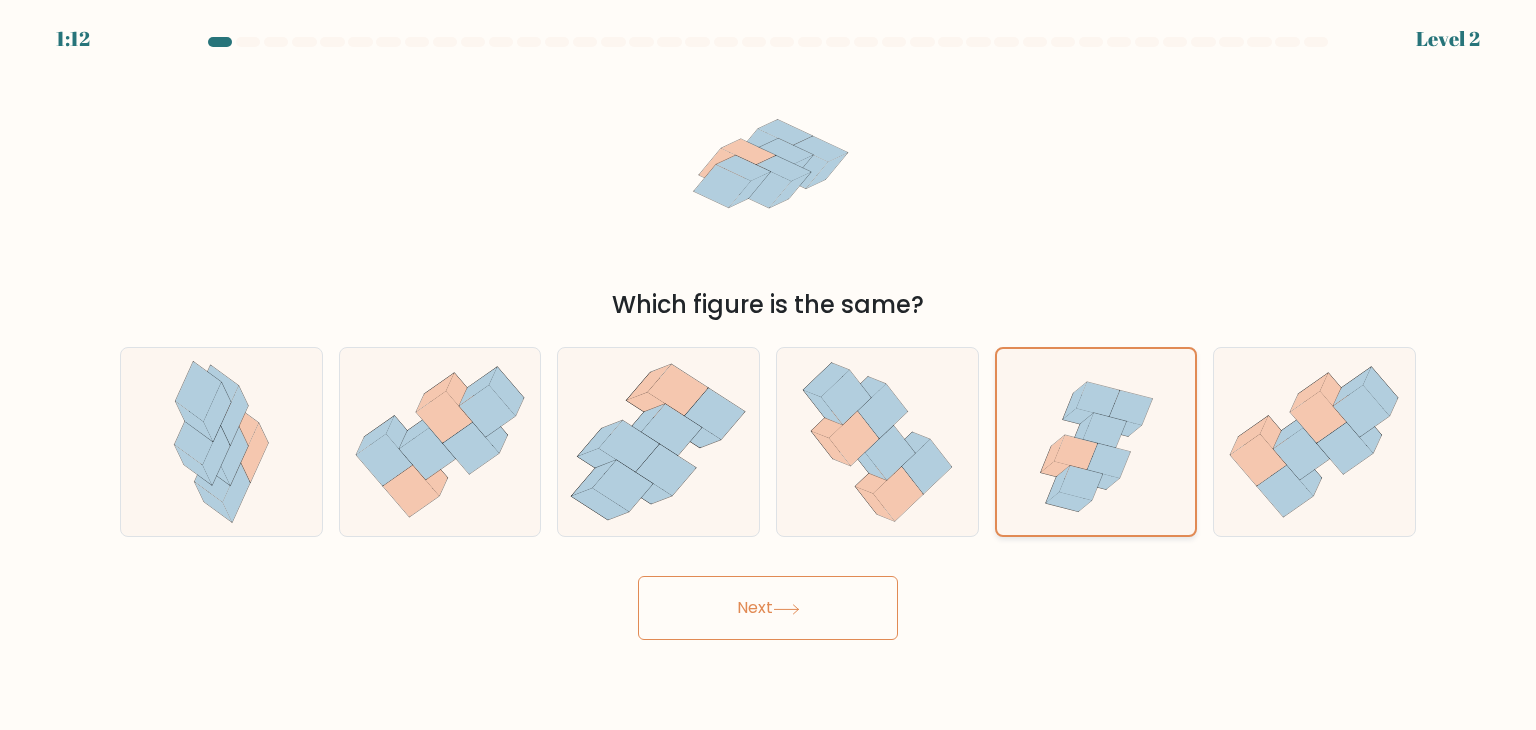 drag, startPoint x: 1100, startPoint y: 467, endPoint x: 1058, endPoint y: 503, distance: 55.31727 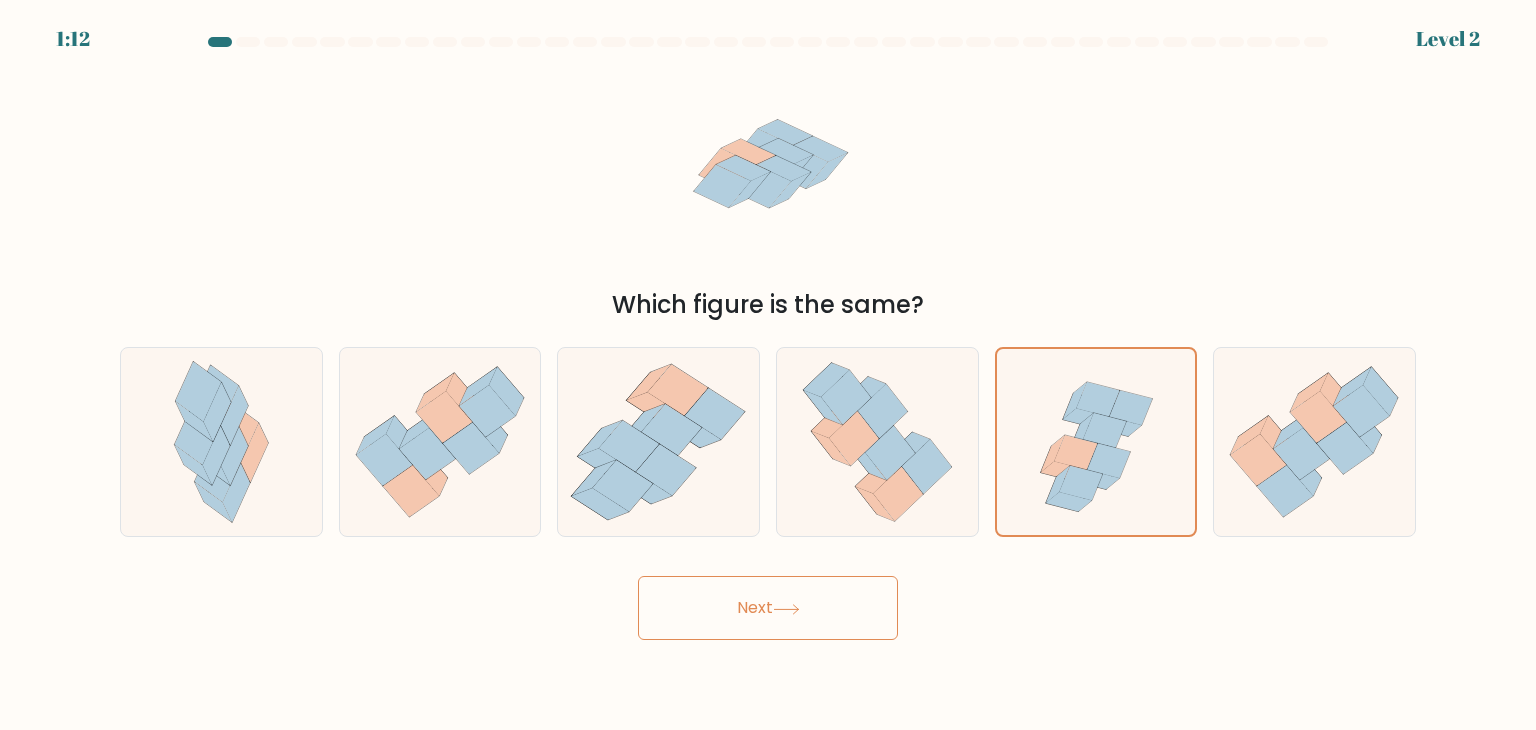 click on "Next" at bounding box center (768, 608) 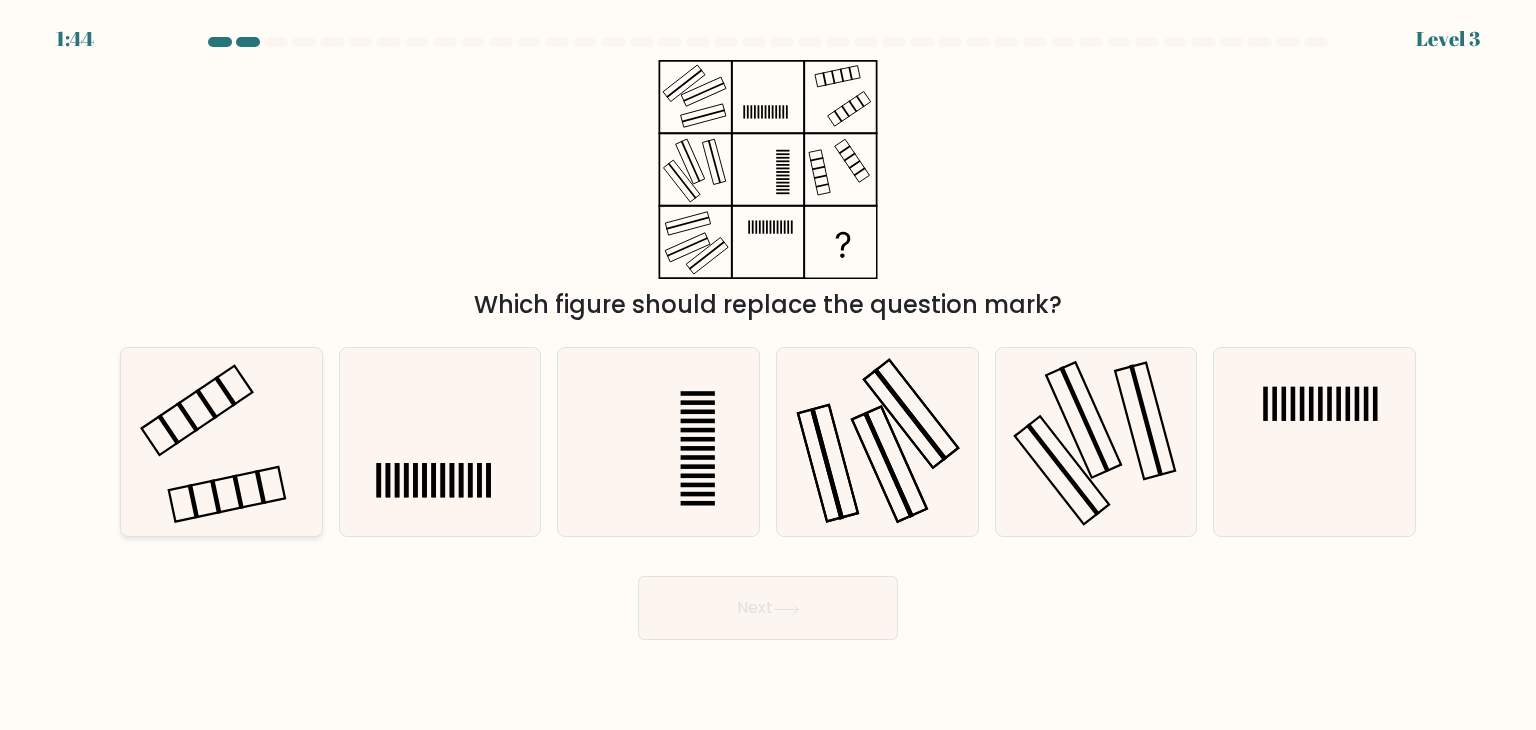 click 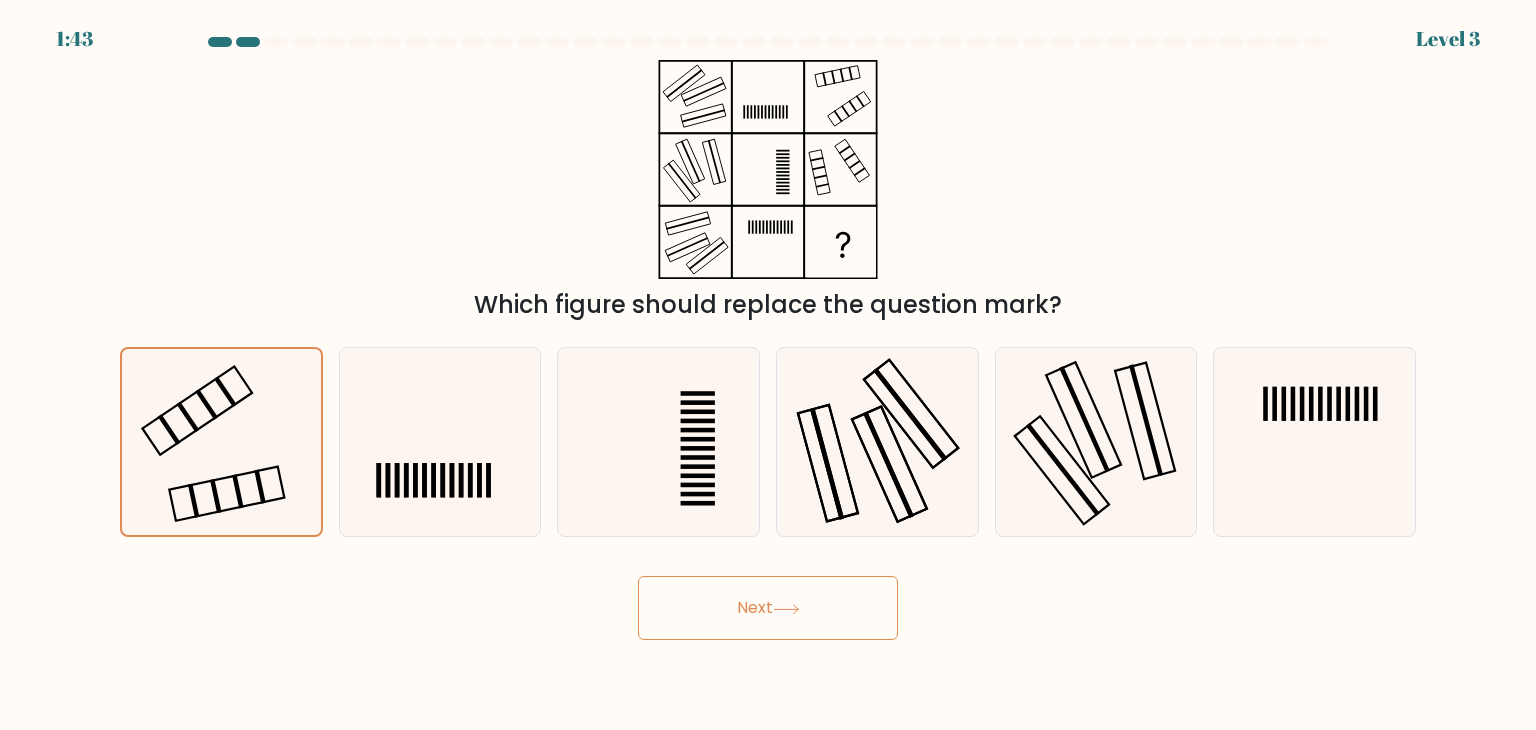 click on "Next" at bounding box center [768, 608] 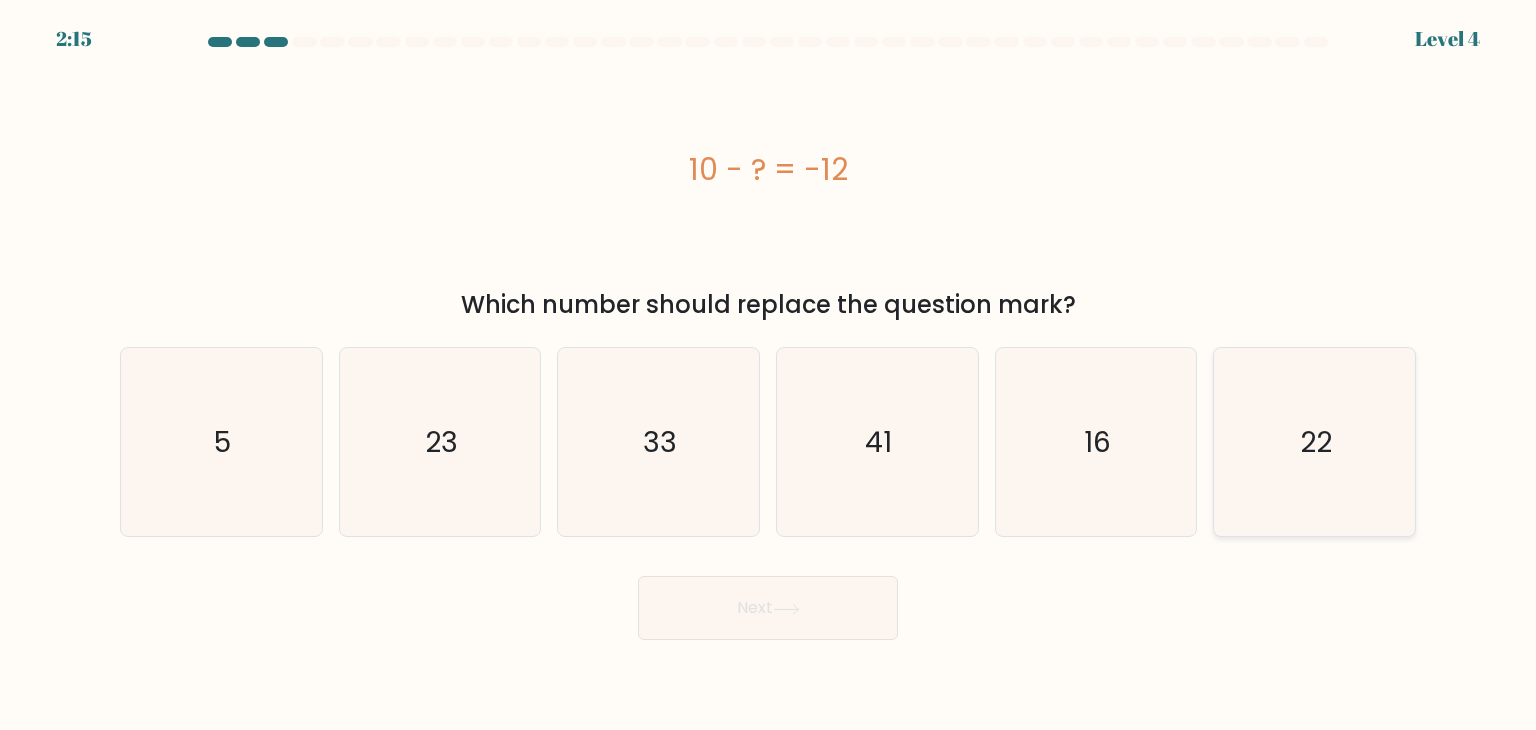 click on "22" 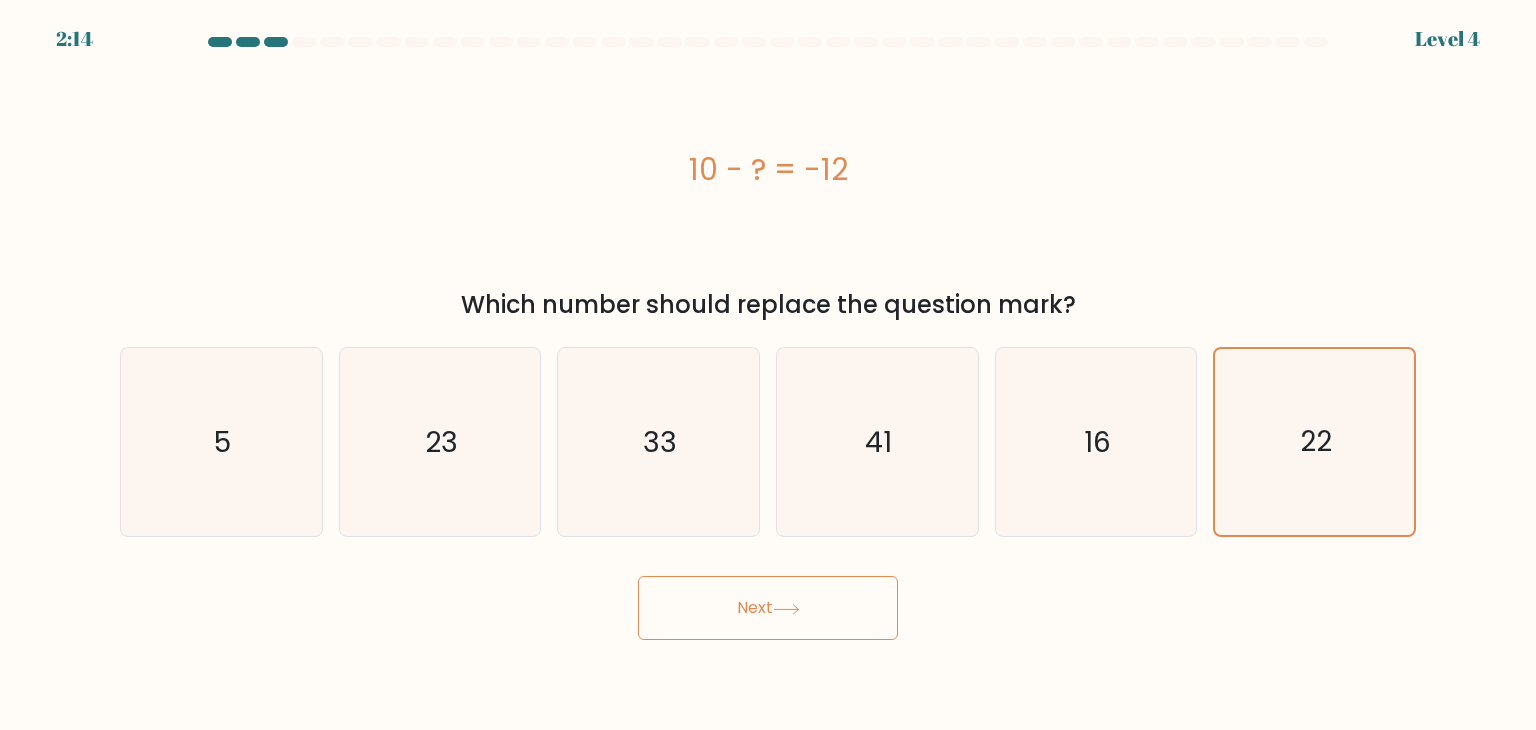 click on "Next" at bounding box center (768, 608) 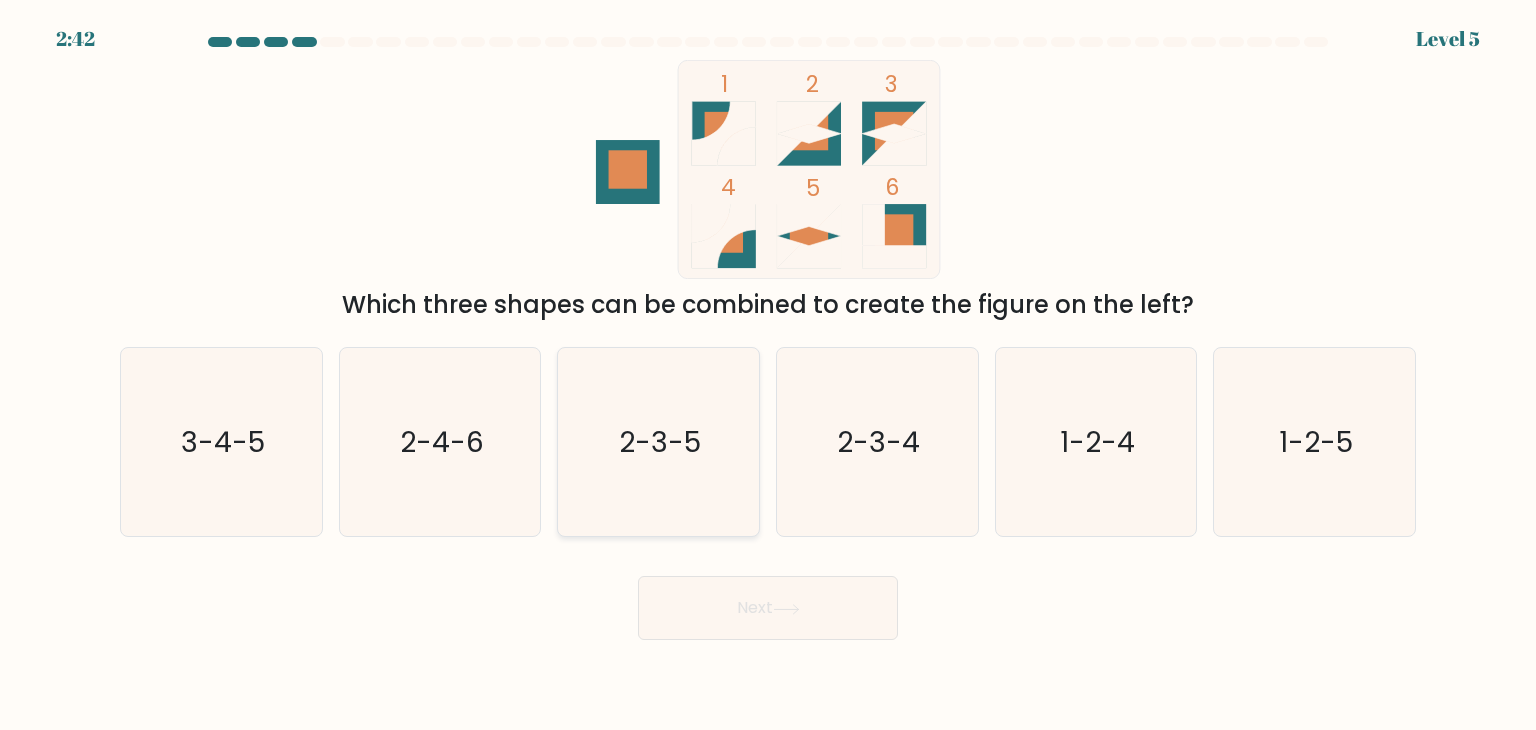click on "2-3-5" 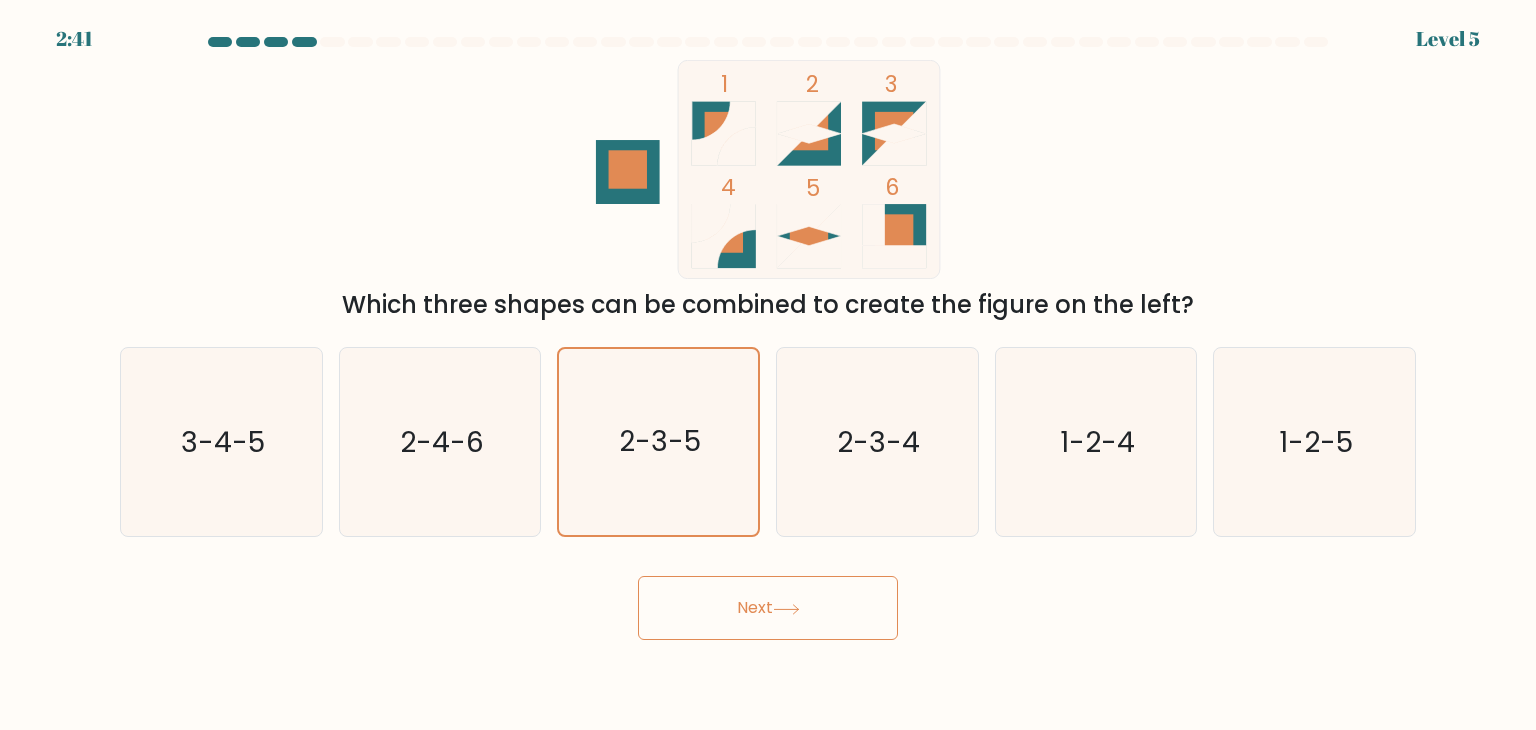 click on "Next" at bounding box center [768, 608] 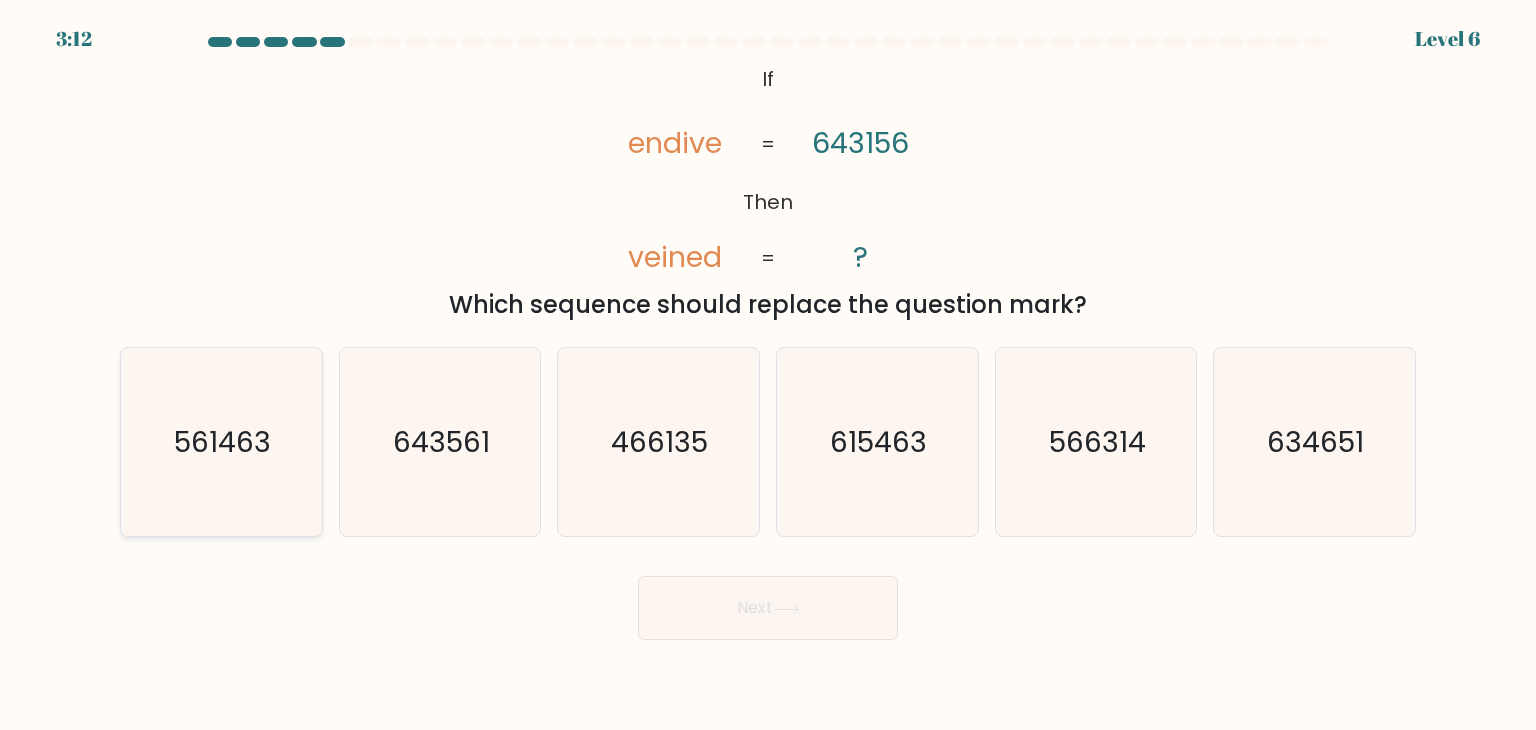 click on "561463" 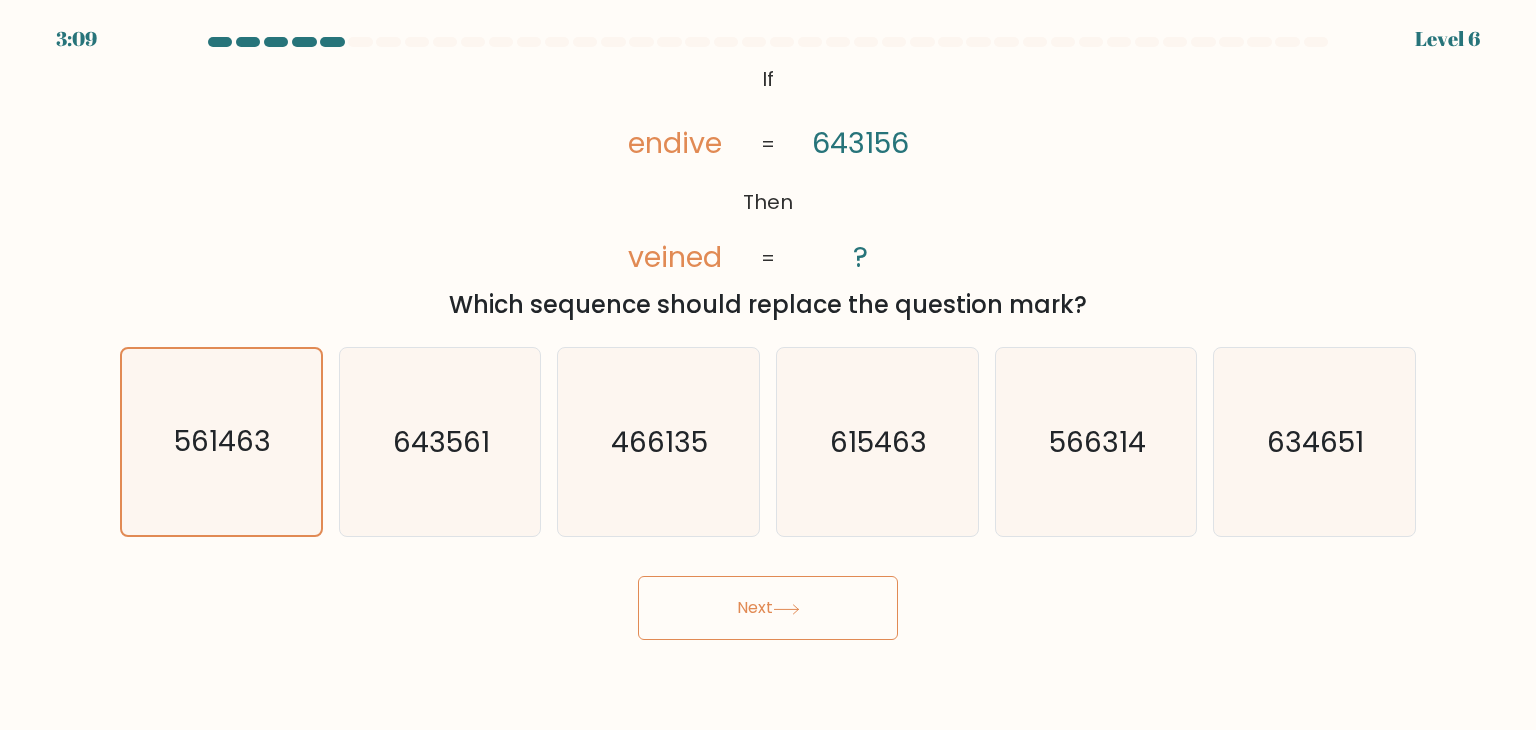 click on "Next" at bounding box center [768, 608] 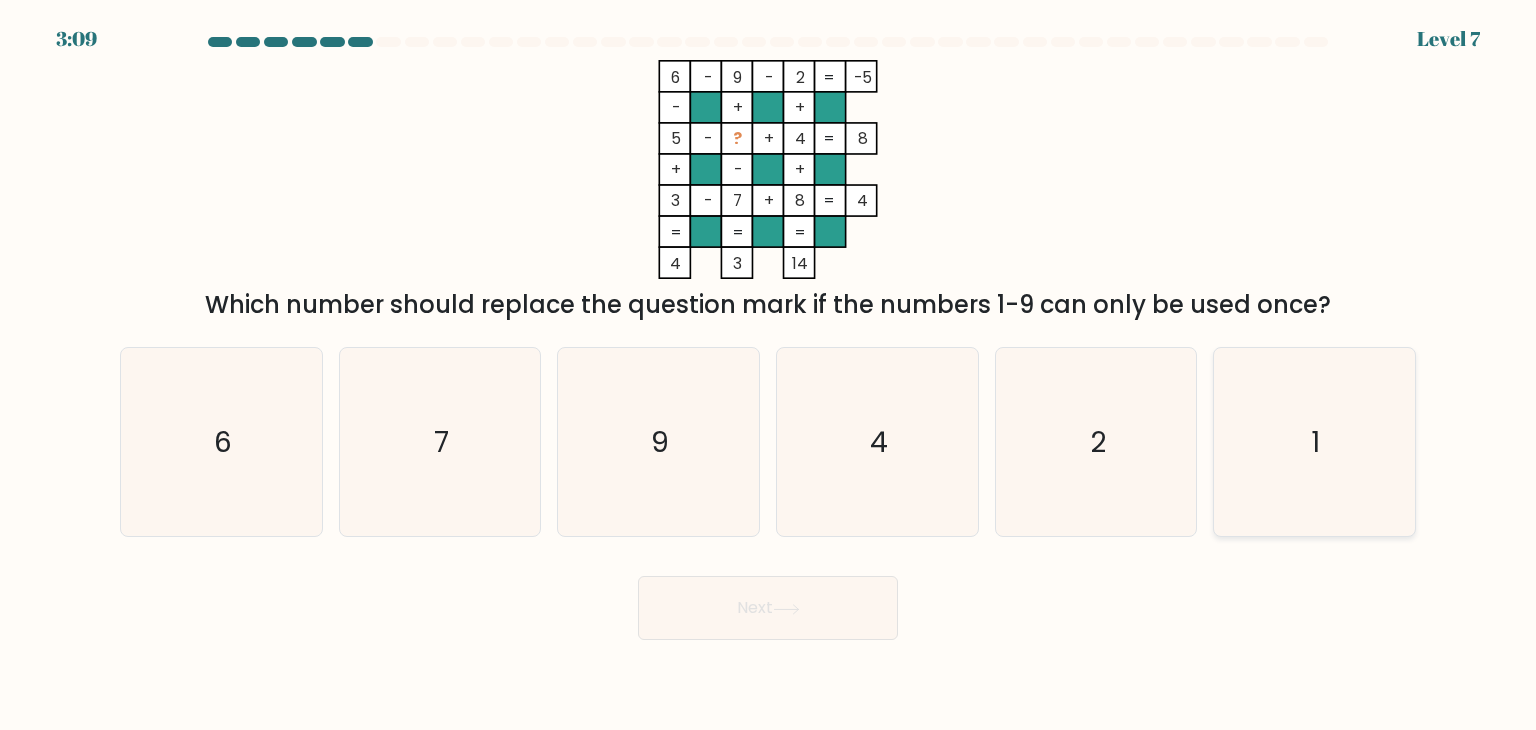 click on "1" 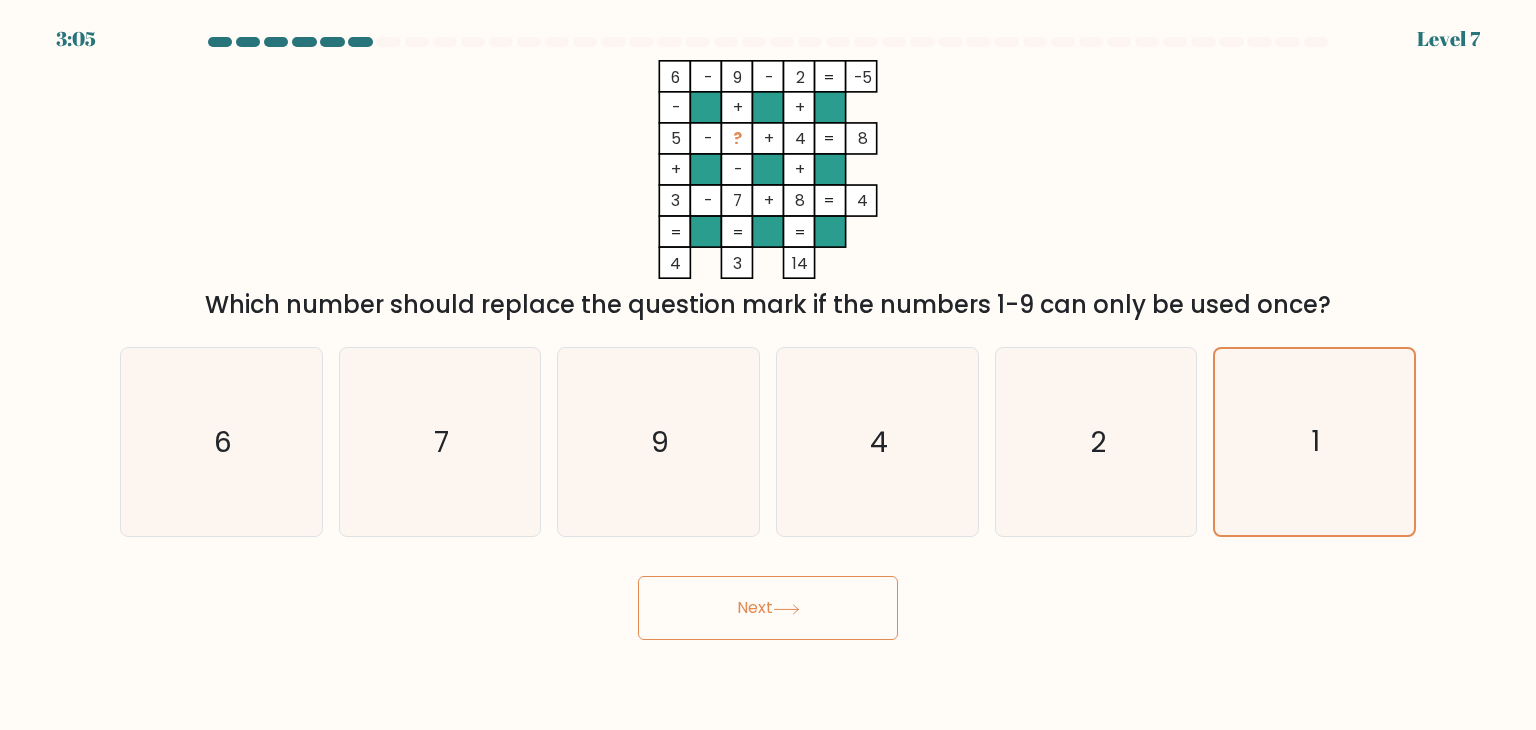 click on "Next" at bounding box center [768, 608] 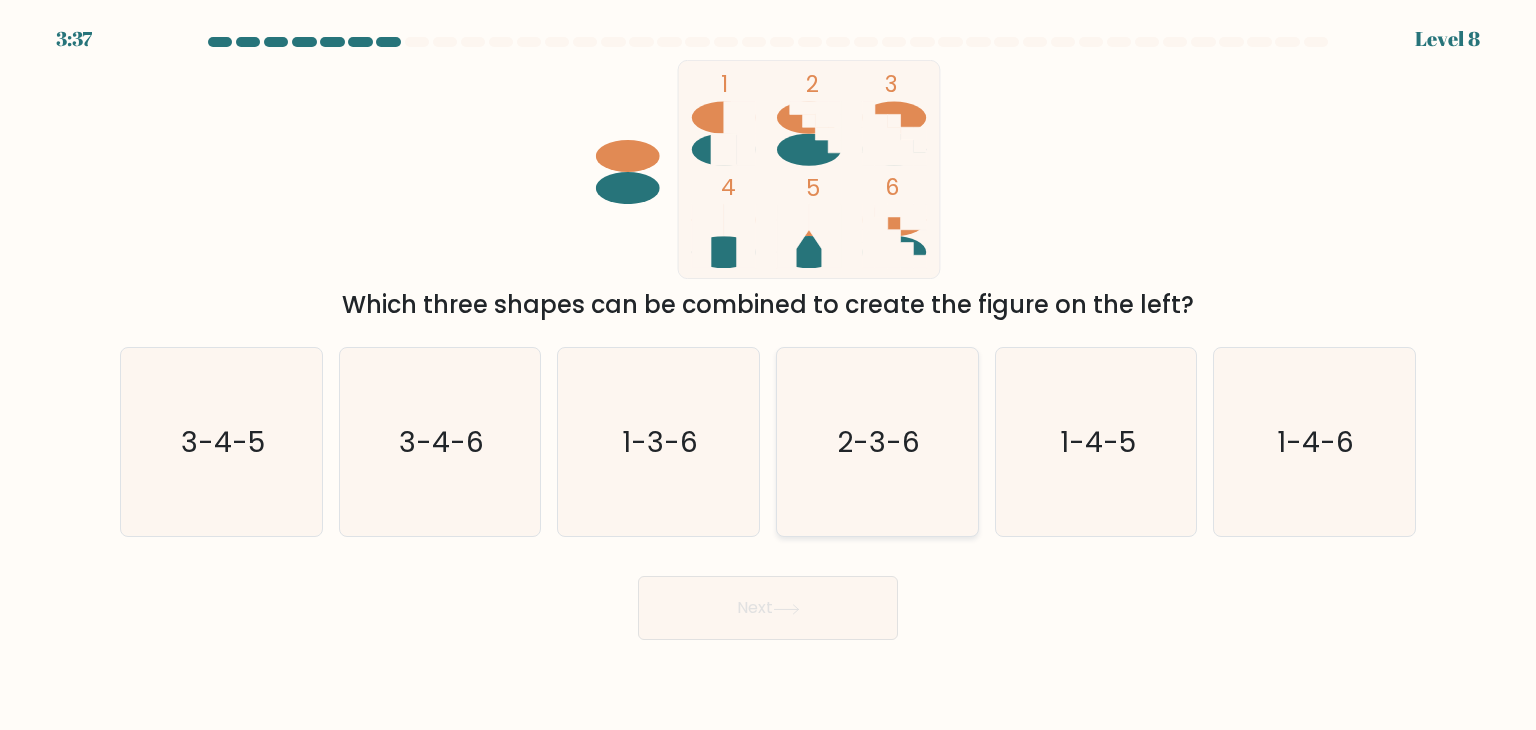 click on "2-3-6" 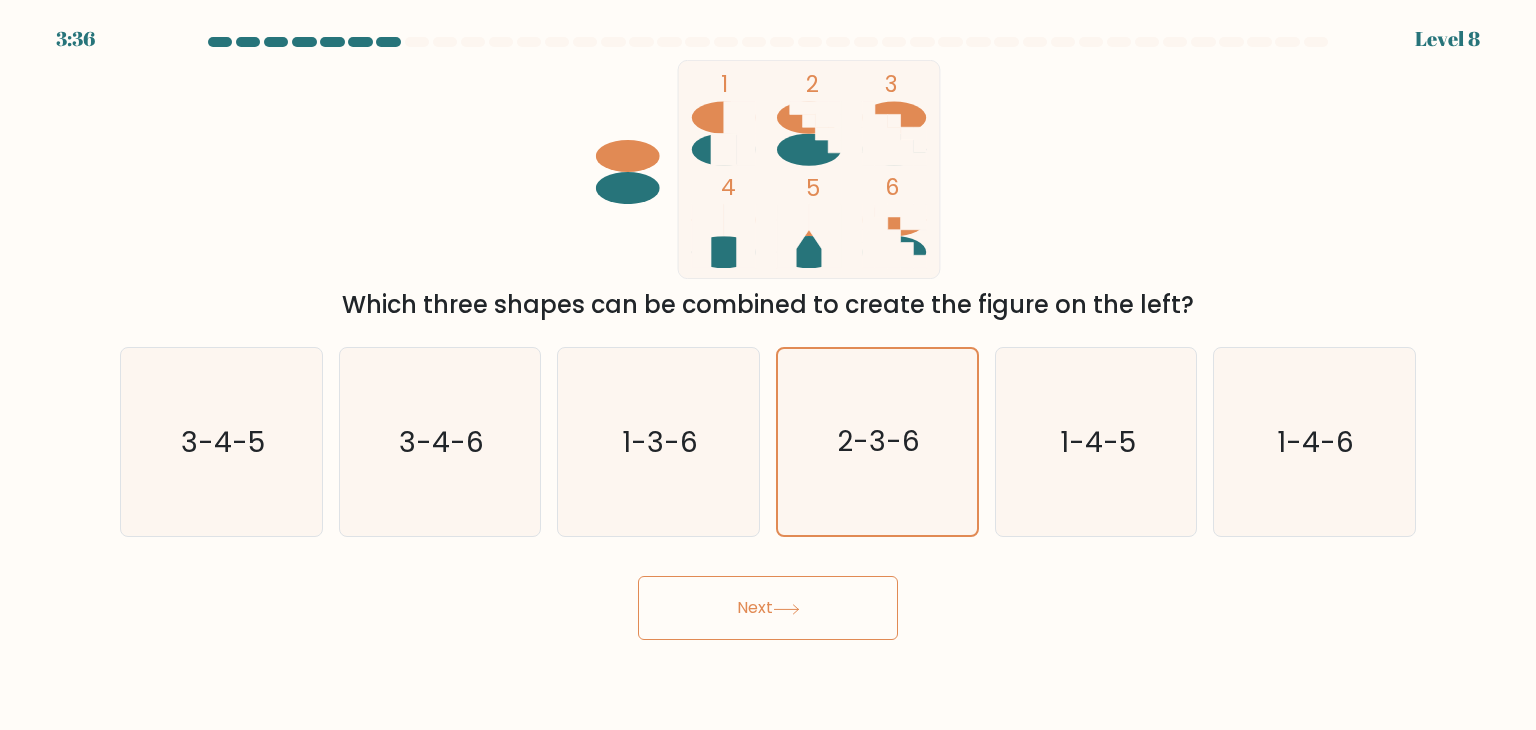 click on "Next" at bounding box center (768, 608) 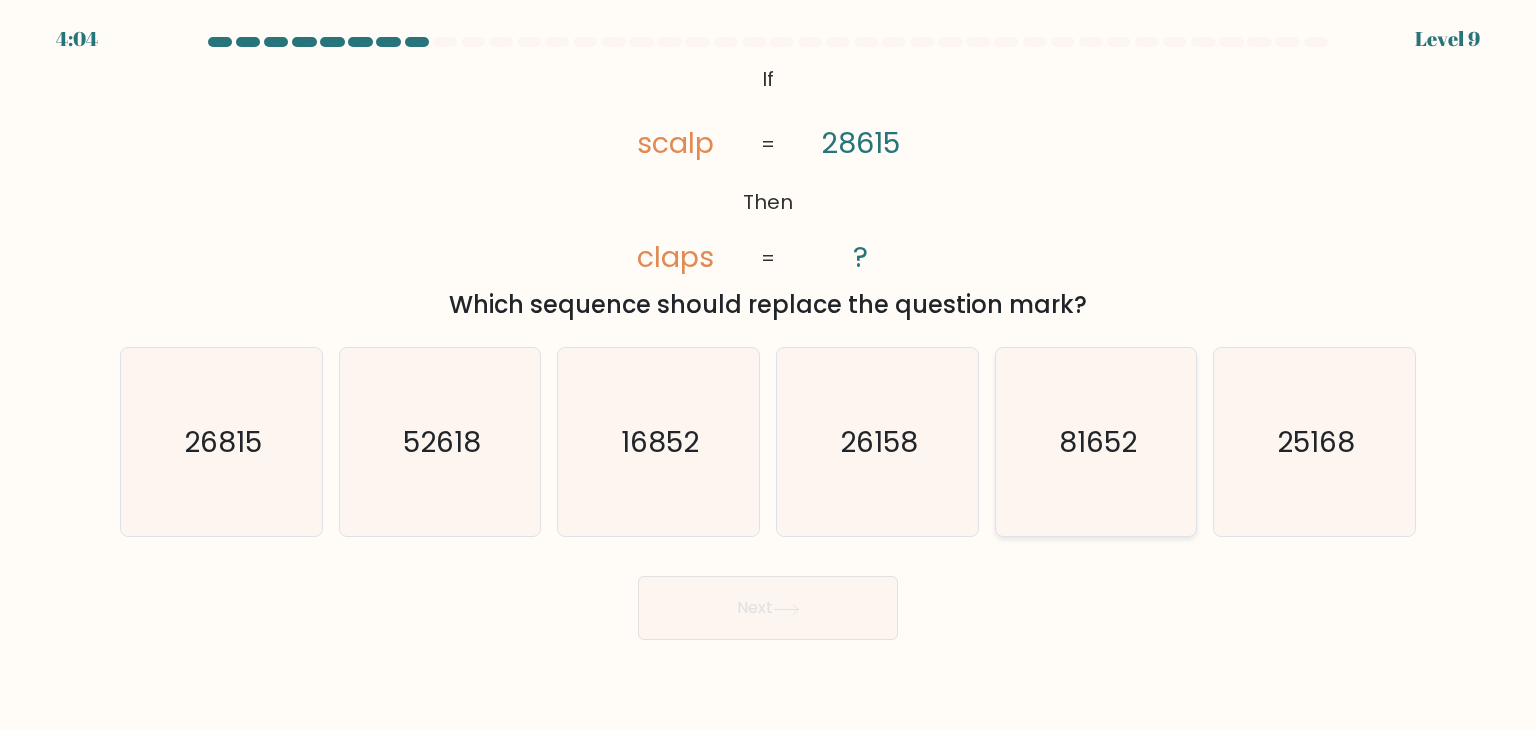 click on "81652" 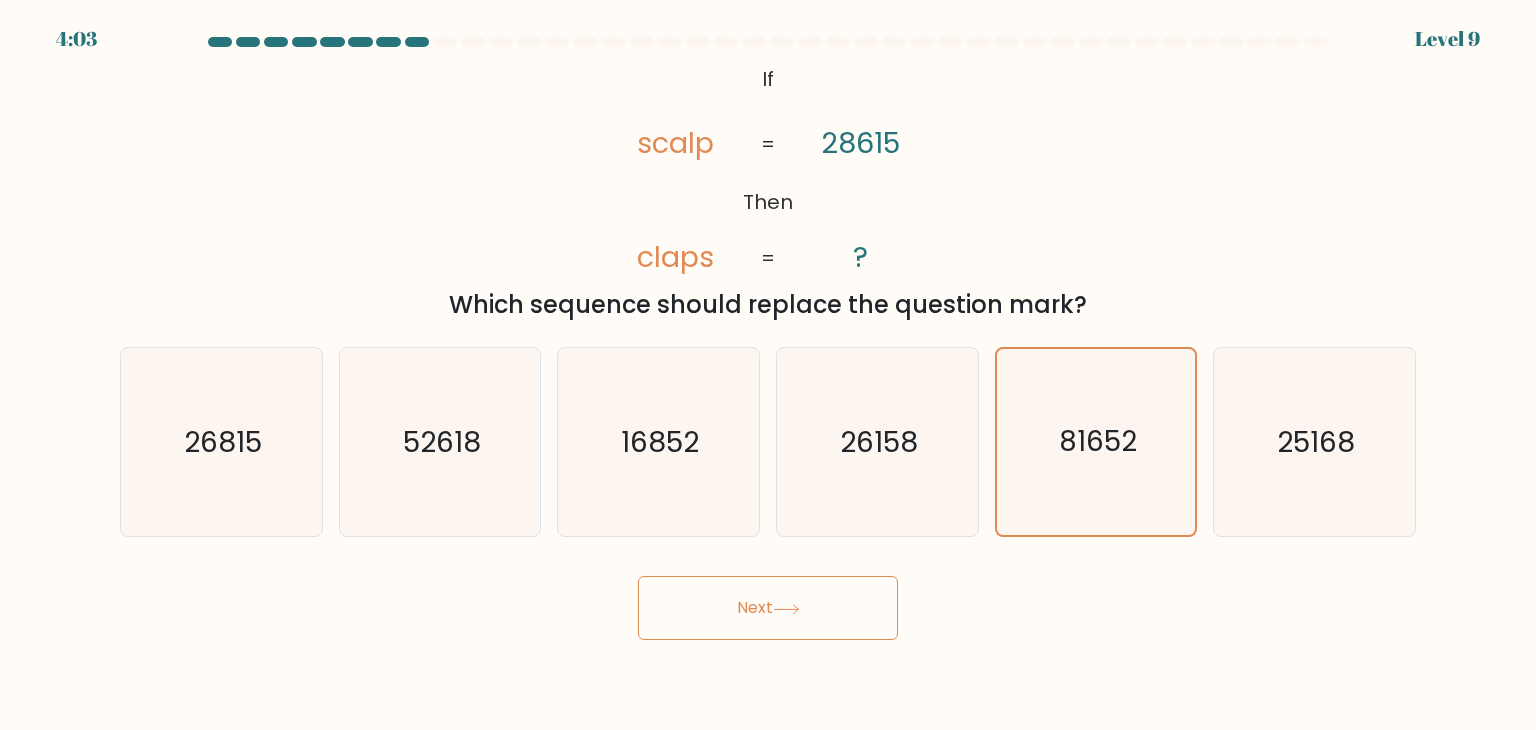 click on "Next" at bounding box center (768, 608) 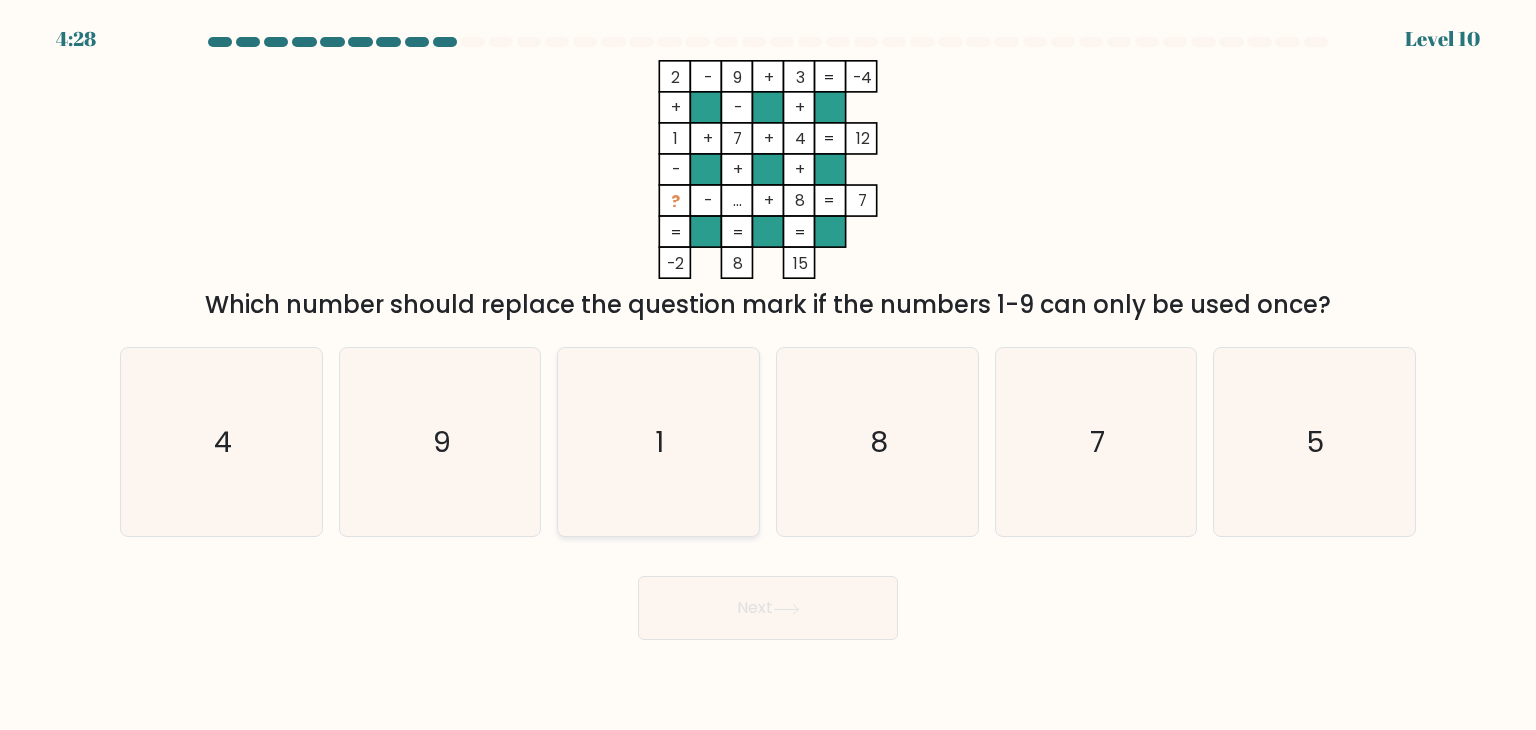 click on "1" 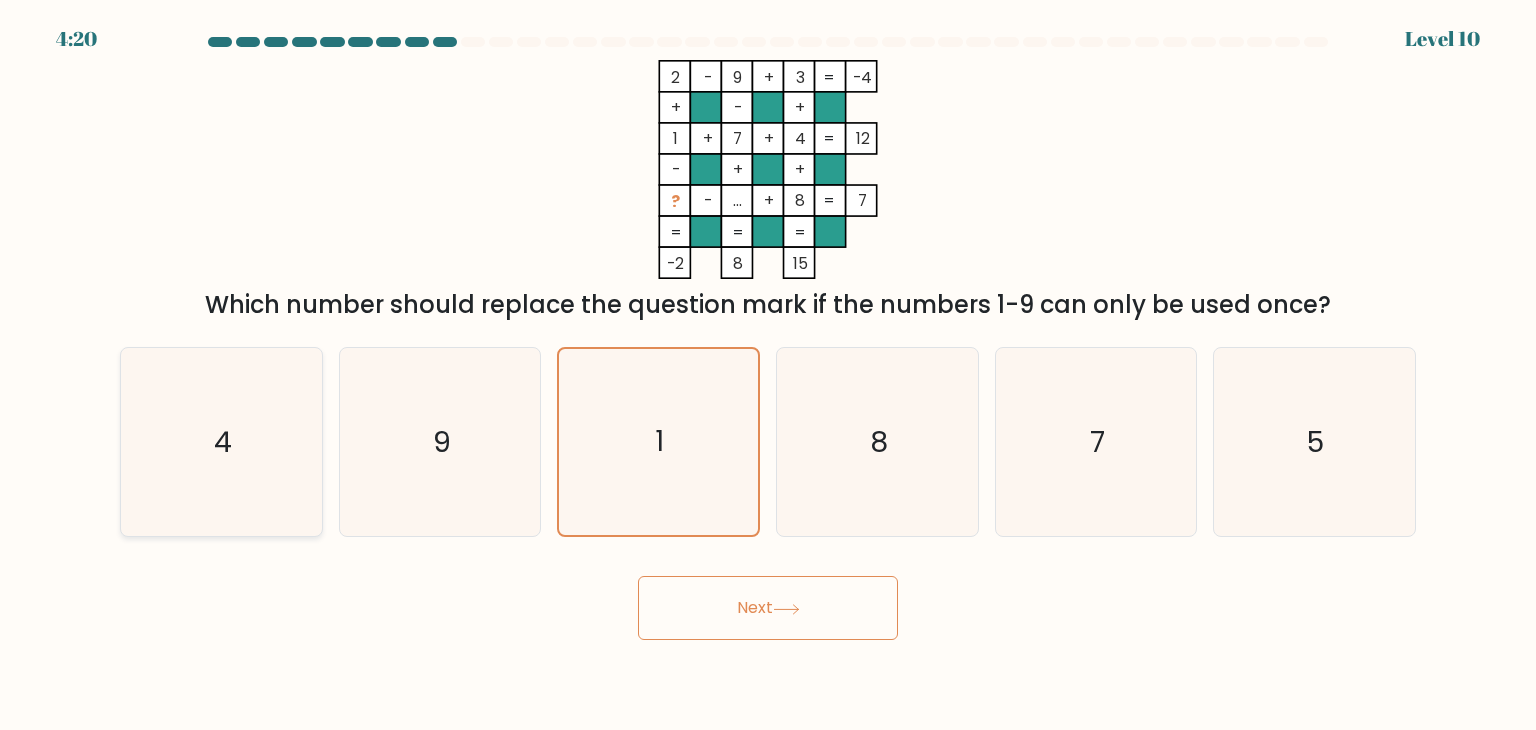 click on "4" 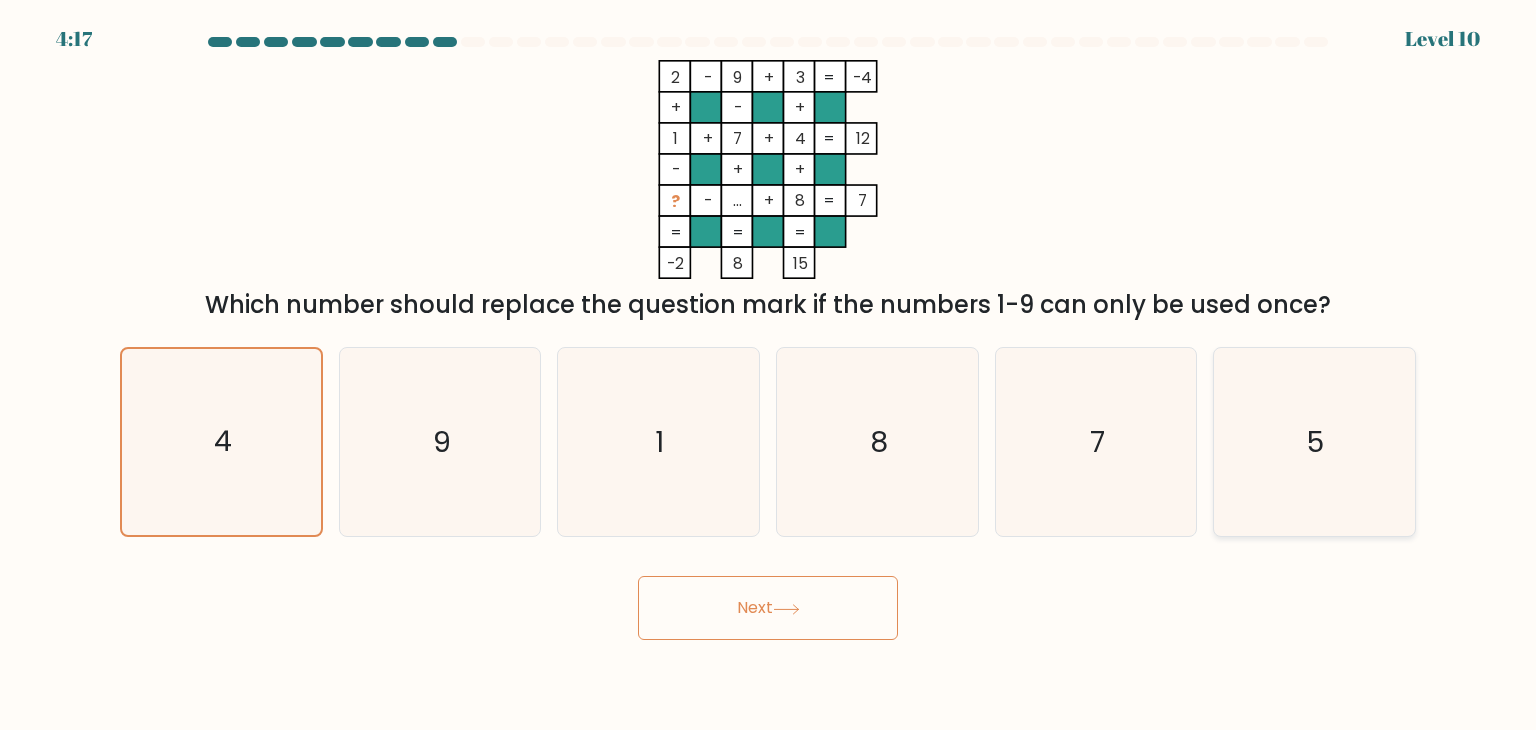 click on "5" 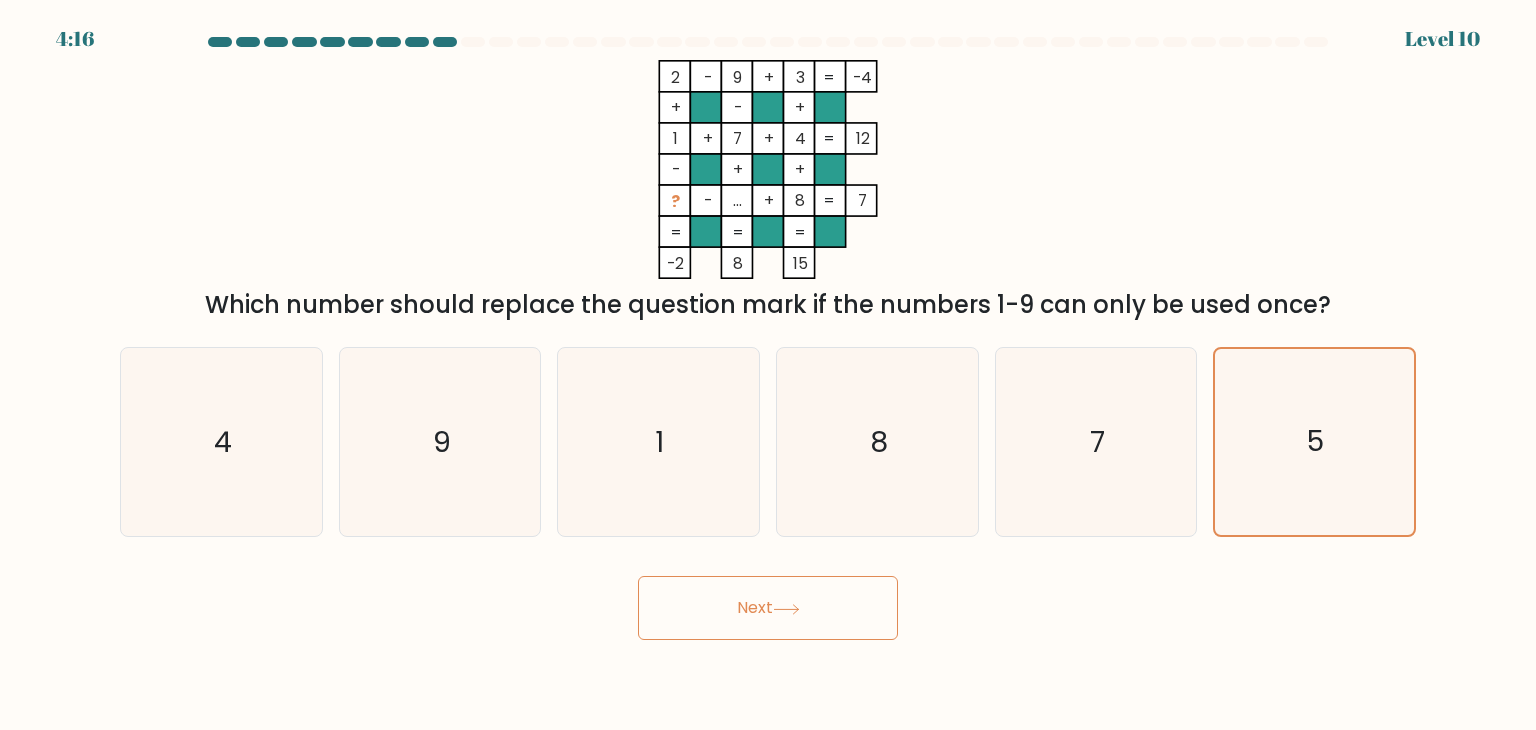 click on "Next" at bounding box center [768, 608] 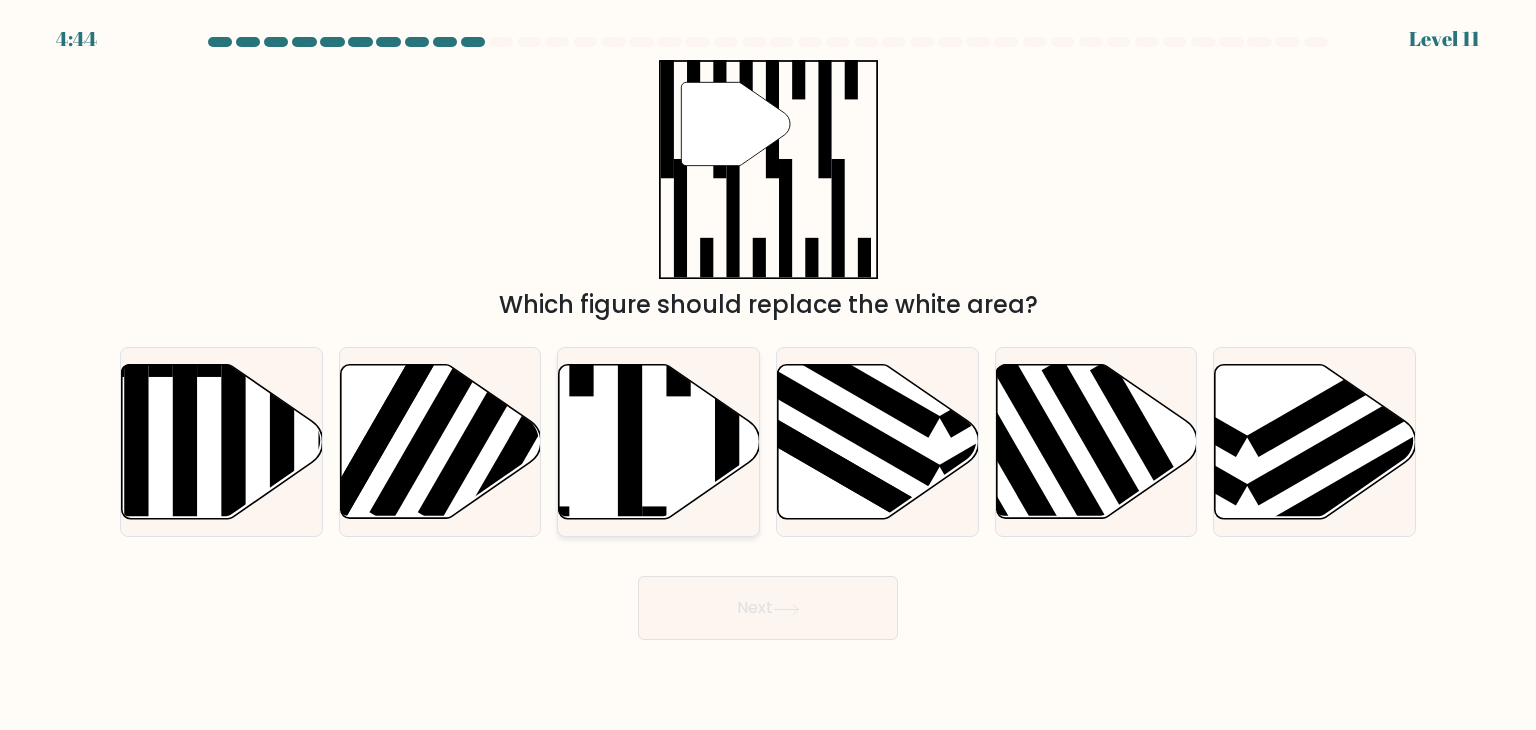 click 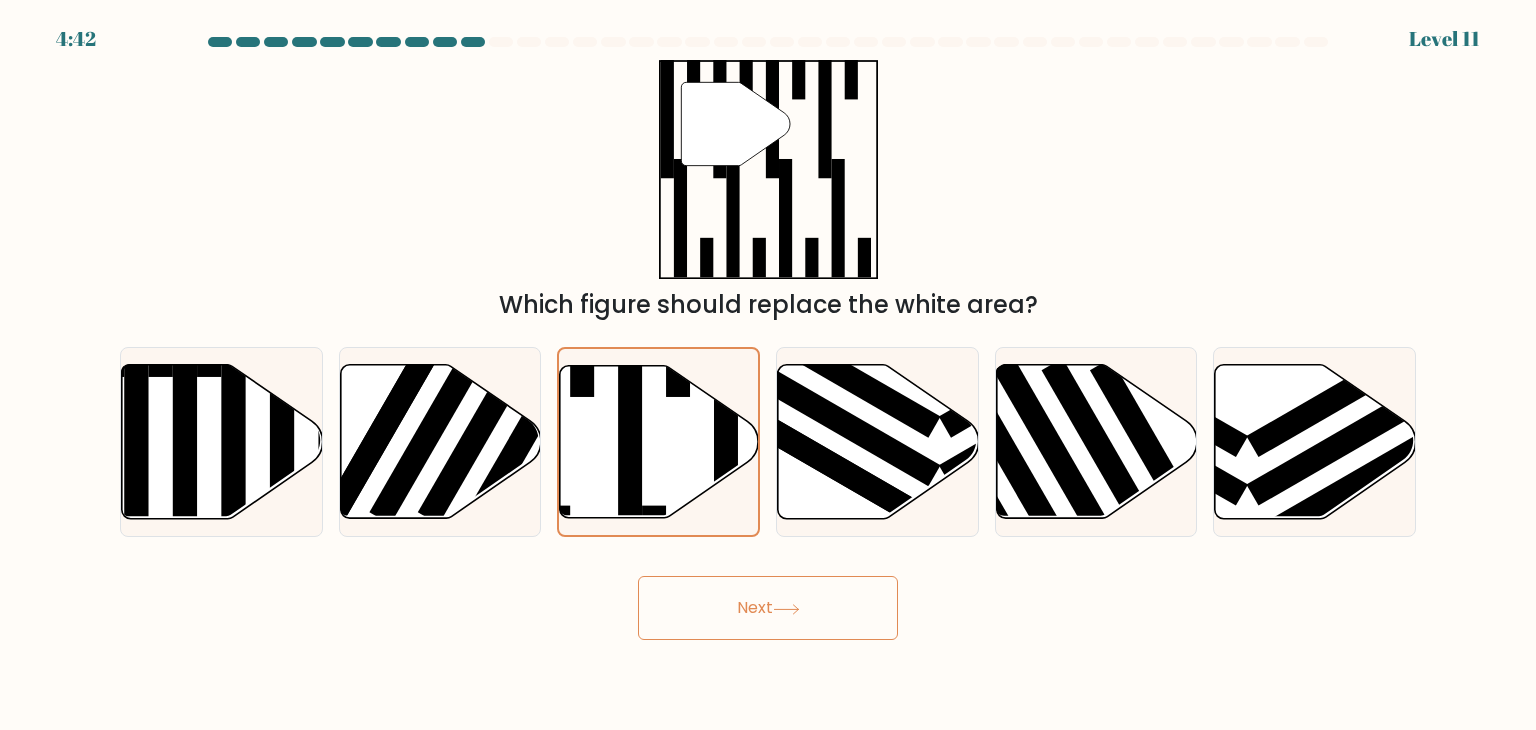 click on "Next" at bounding box center (768, 608) 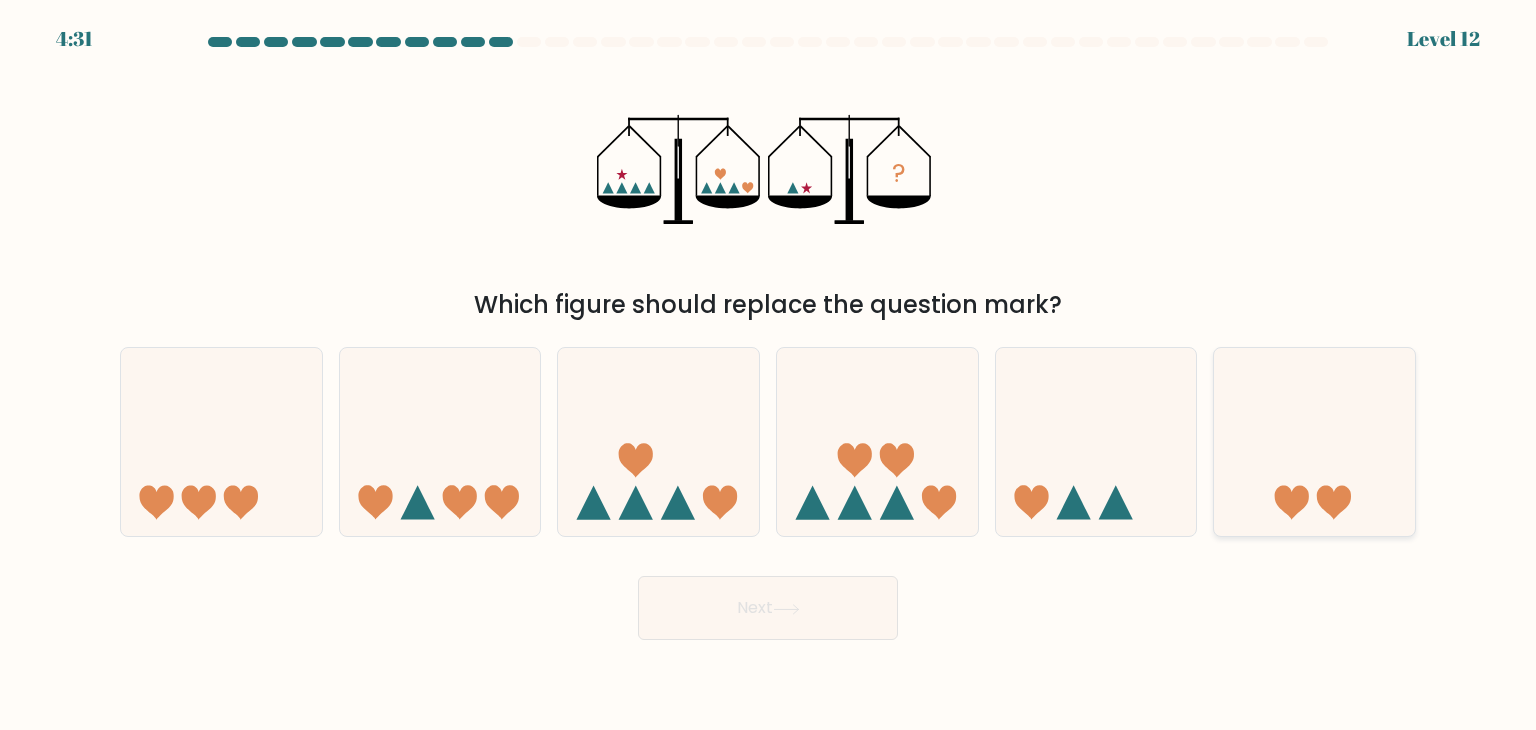 click 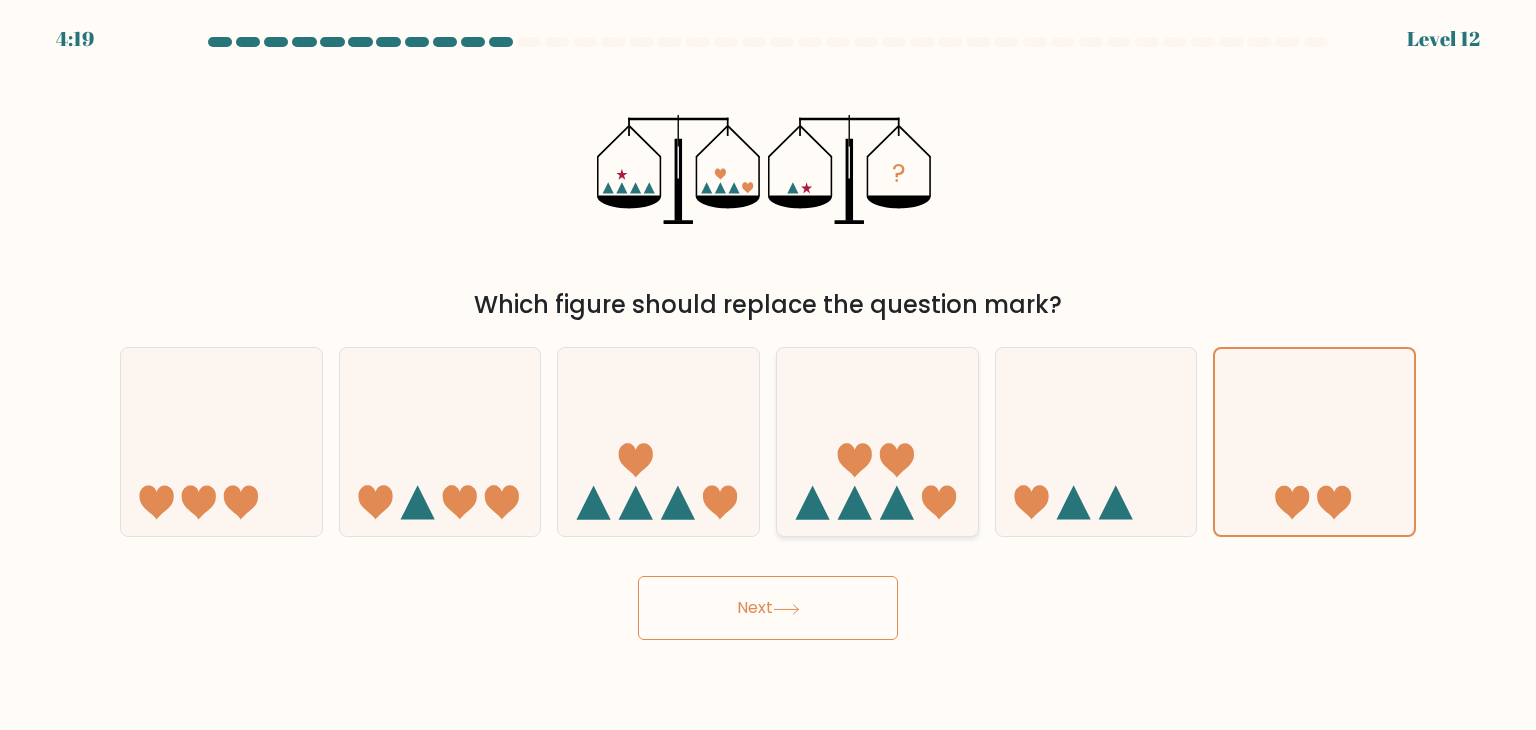click 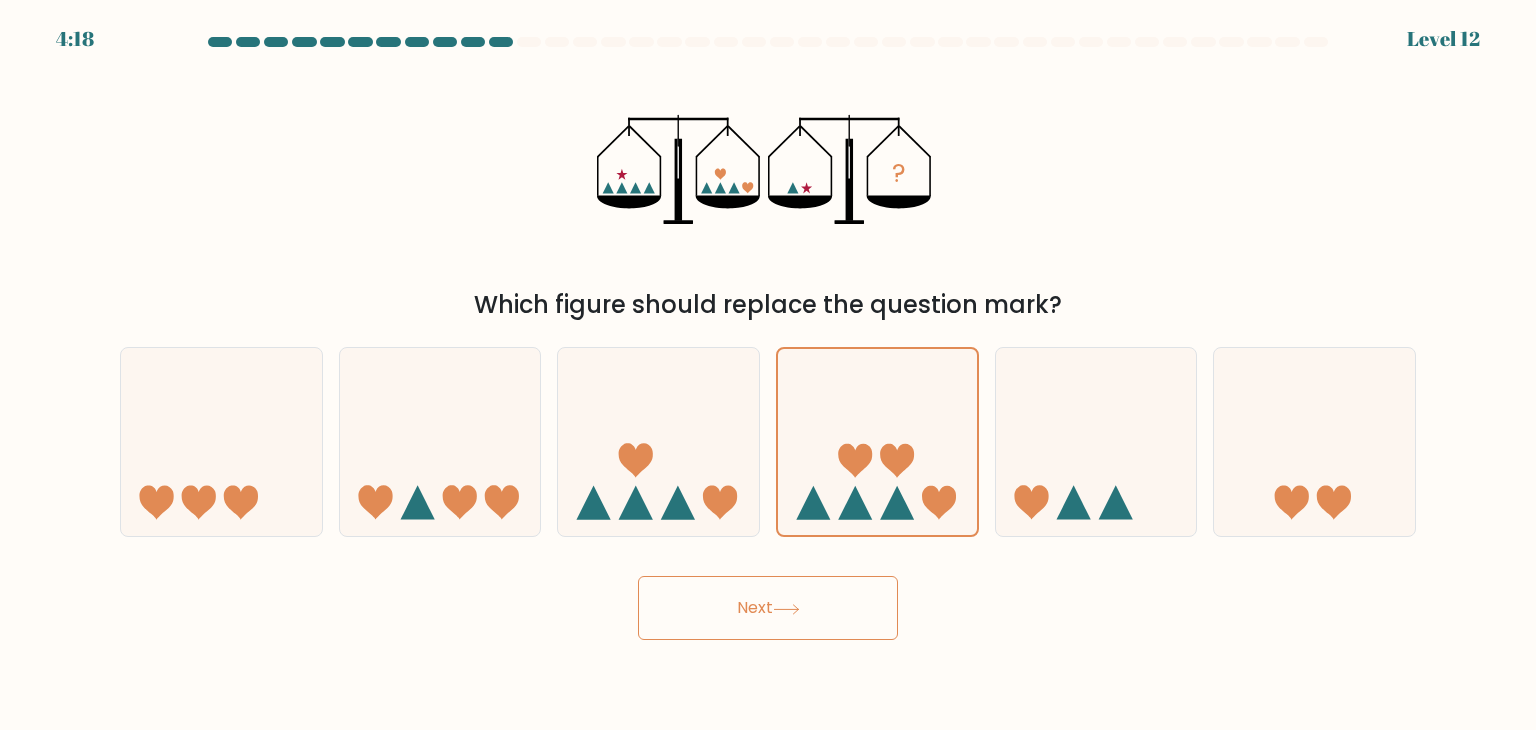 click on "Next" at bounding box center [768, 608] 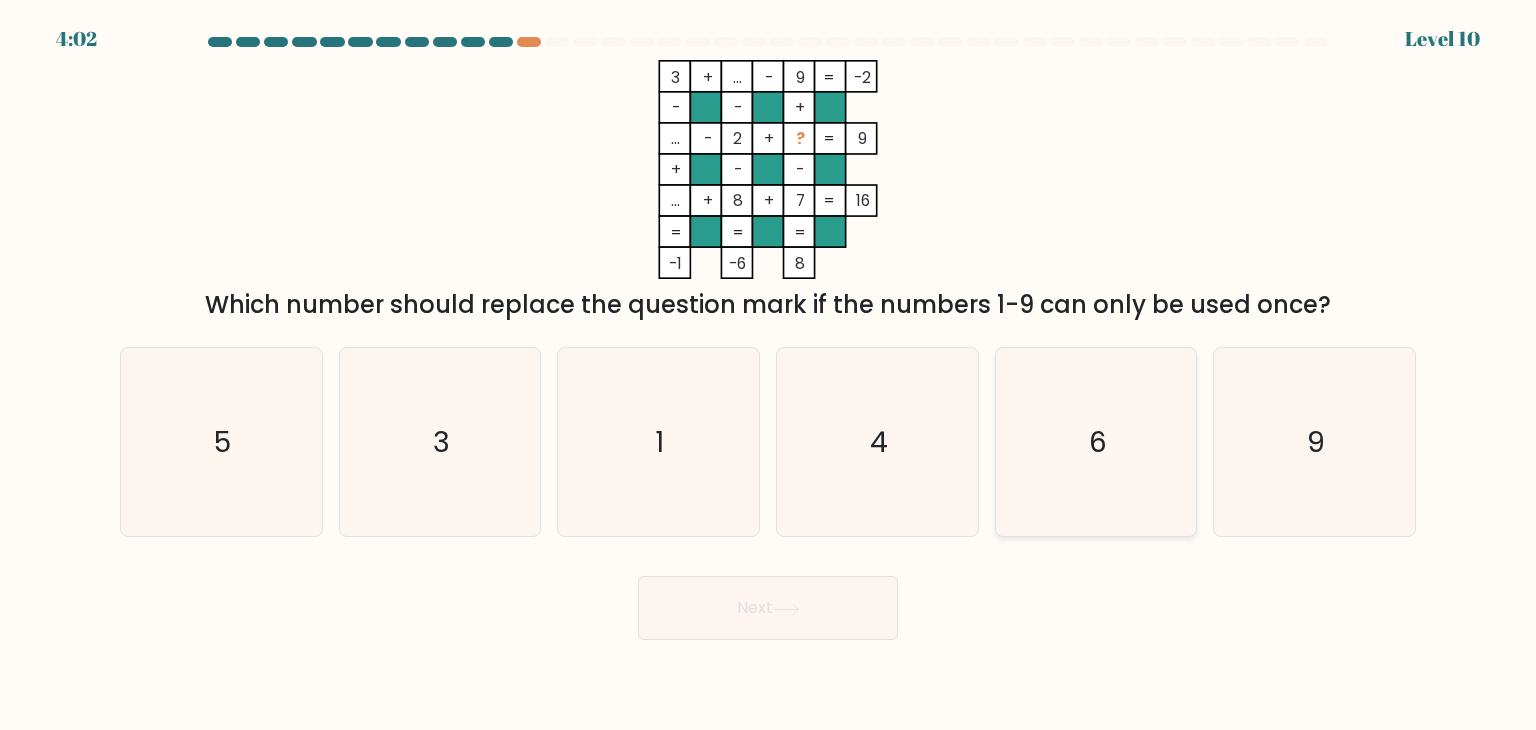 click on "6" 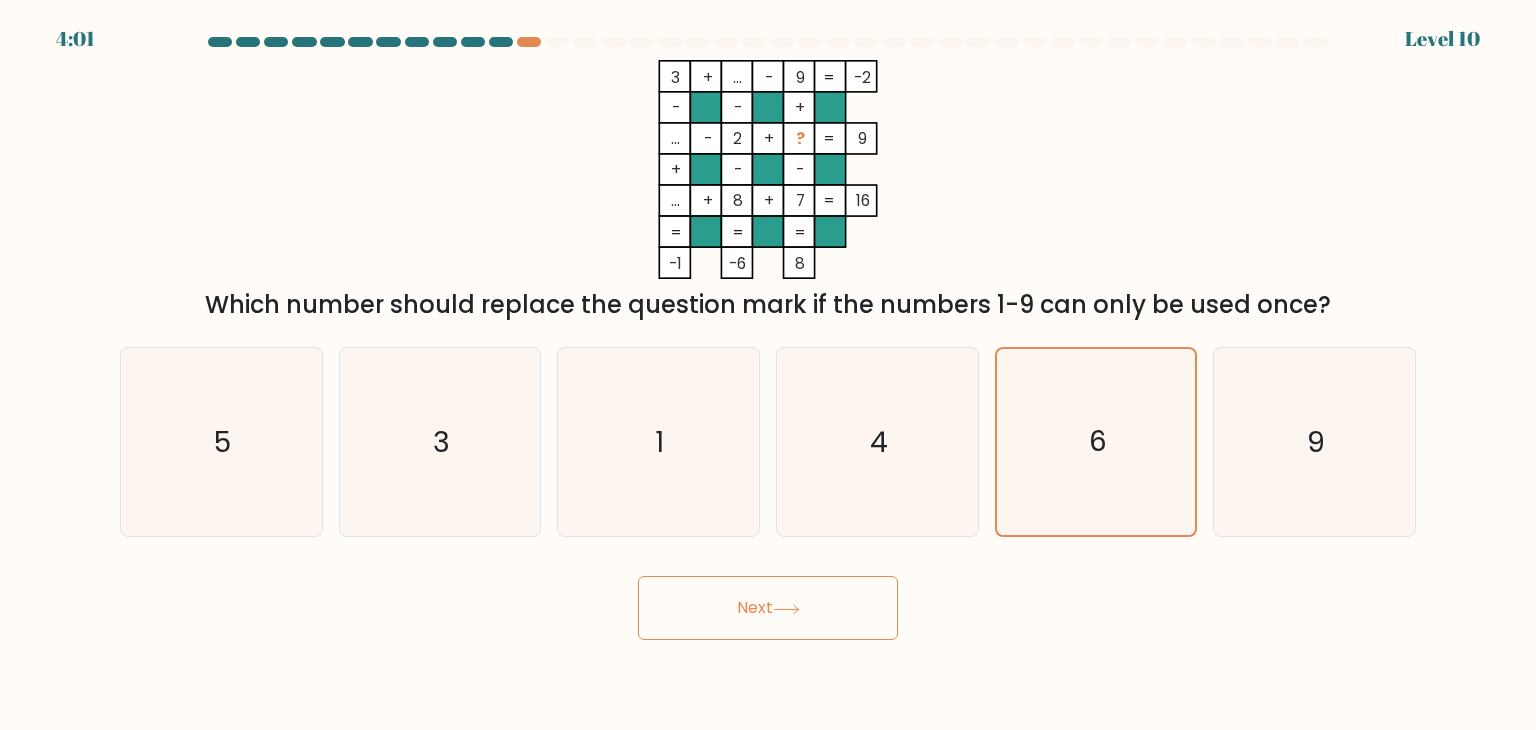 click on "Next" at bounding box center [768, 608] 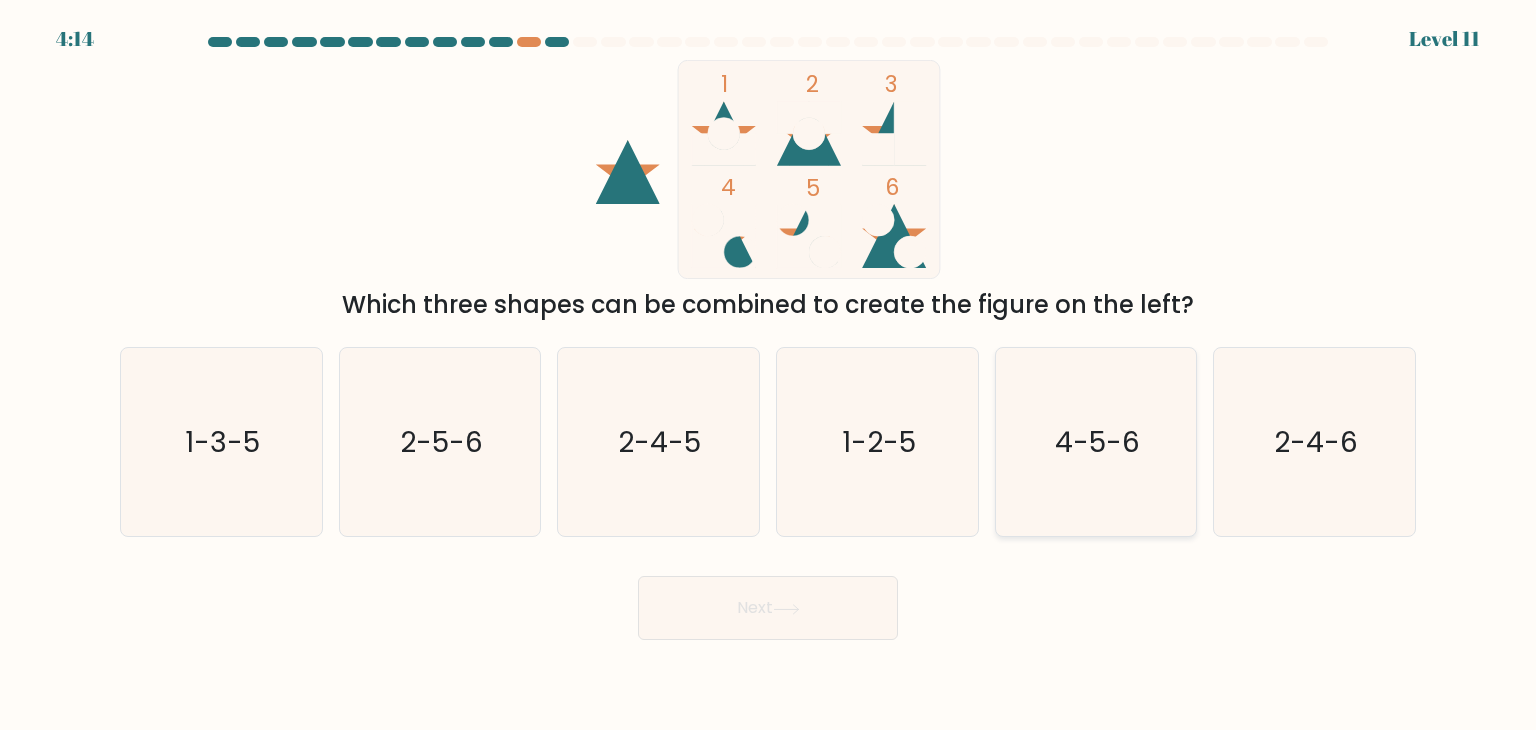 click on "4-5-6" 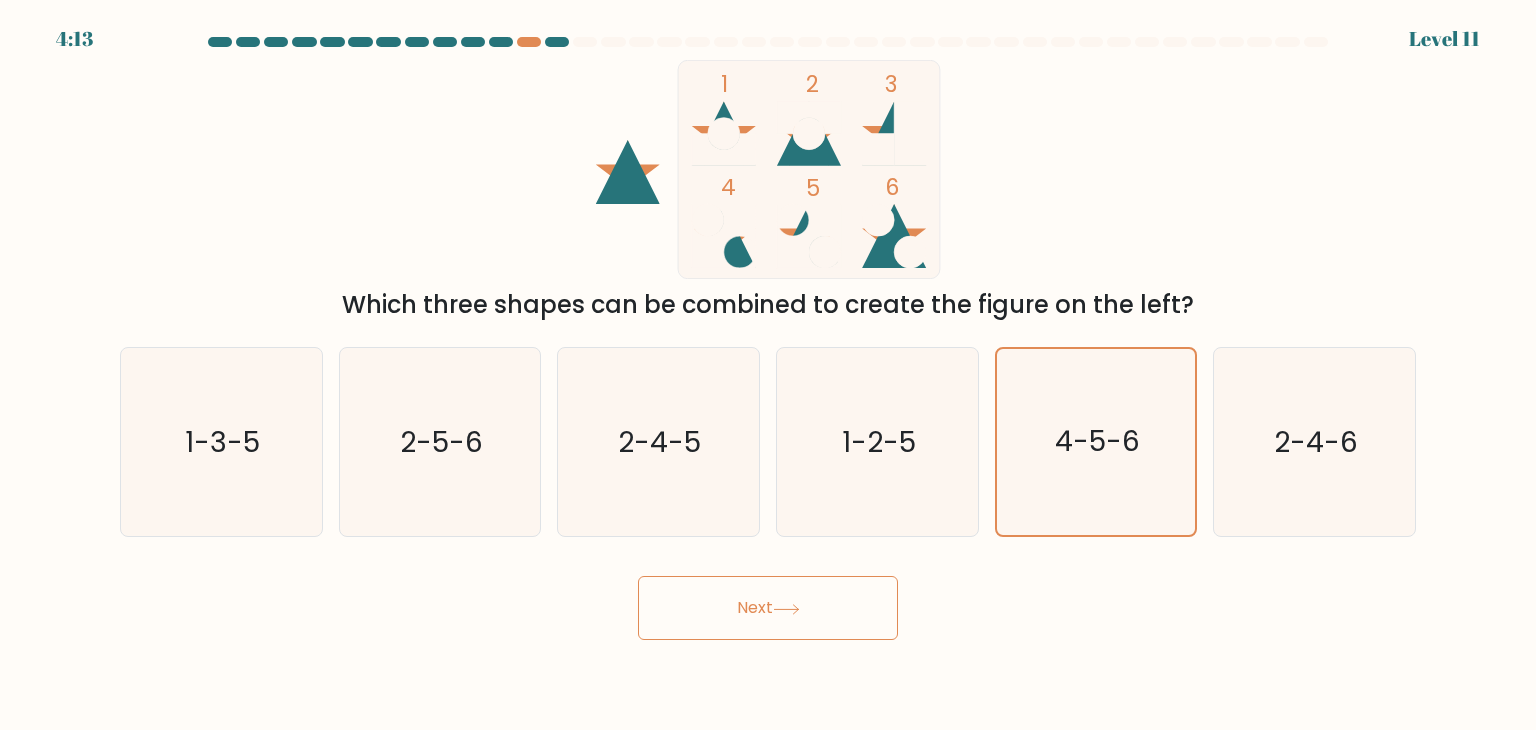 click on "Next" at bounding box center [768, 608] 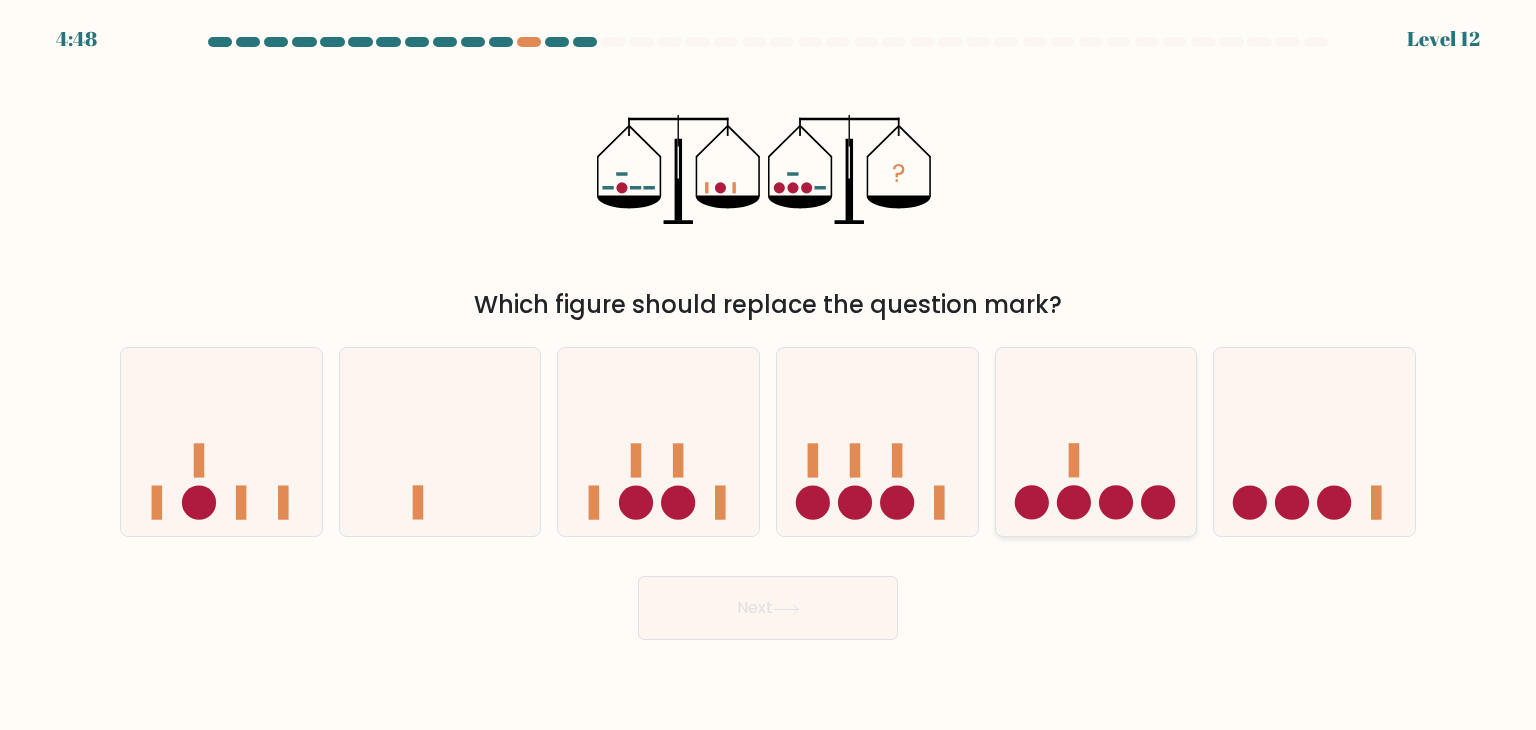 click 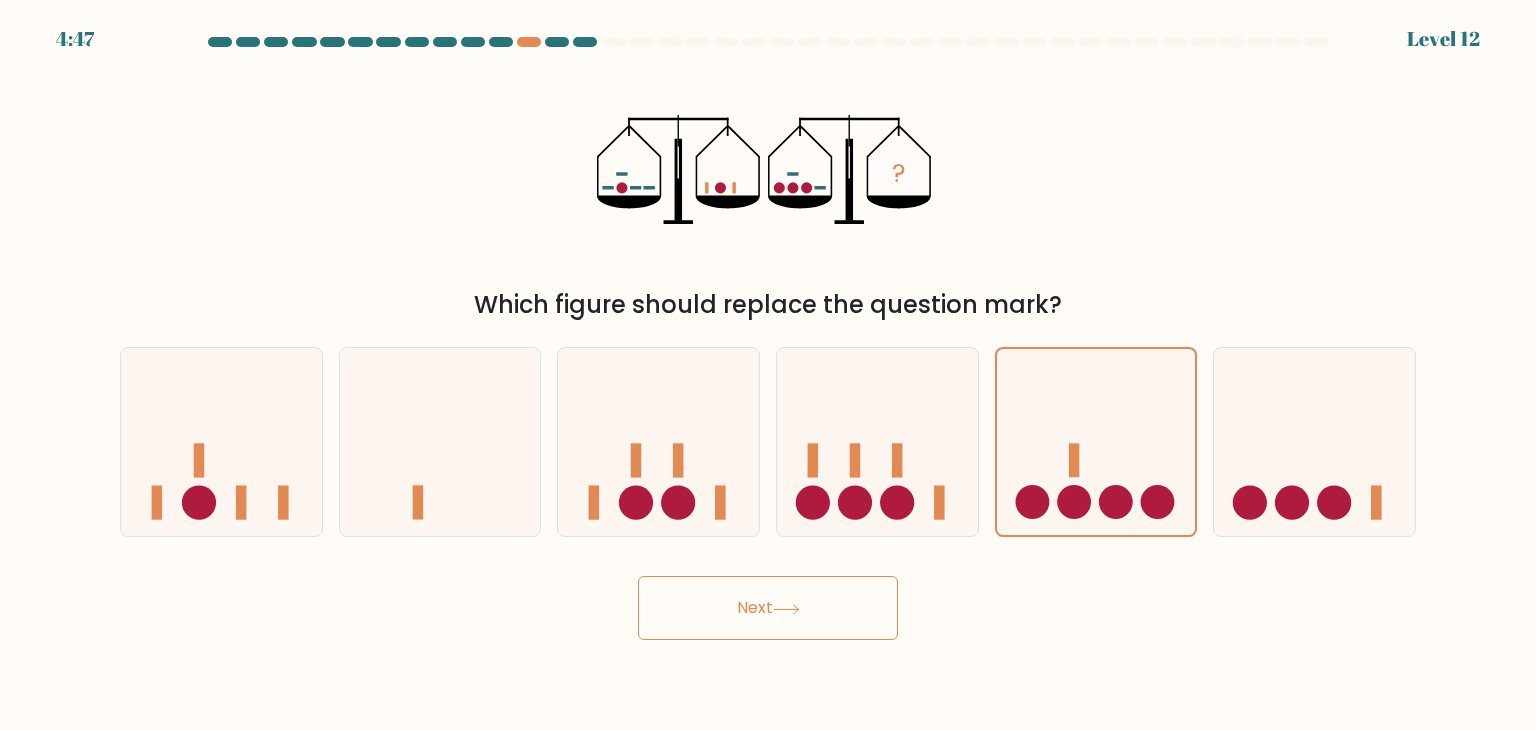 click on "Next" at bounding box center [768, 608] 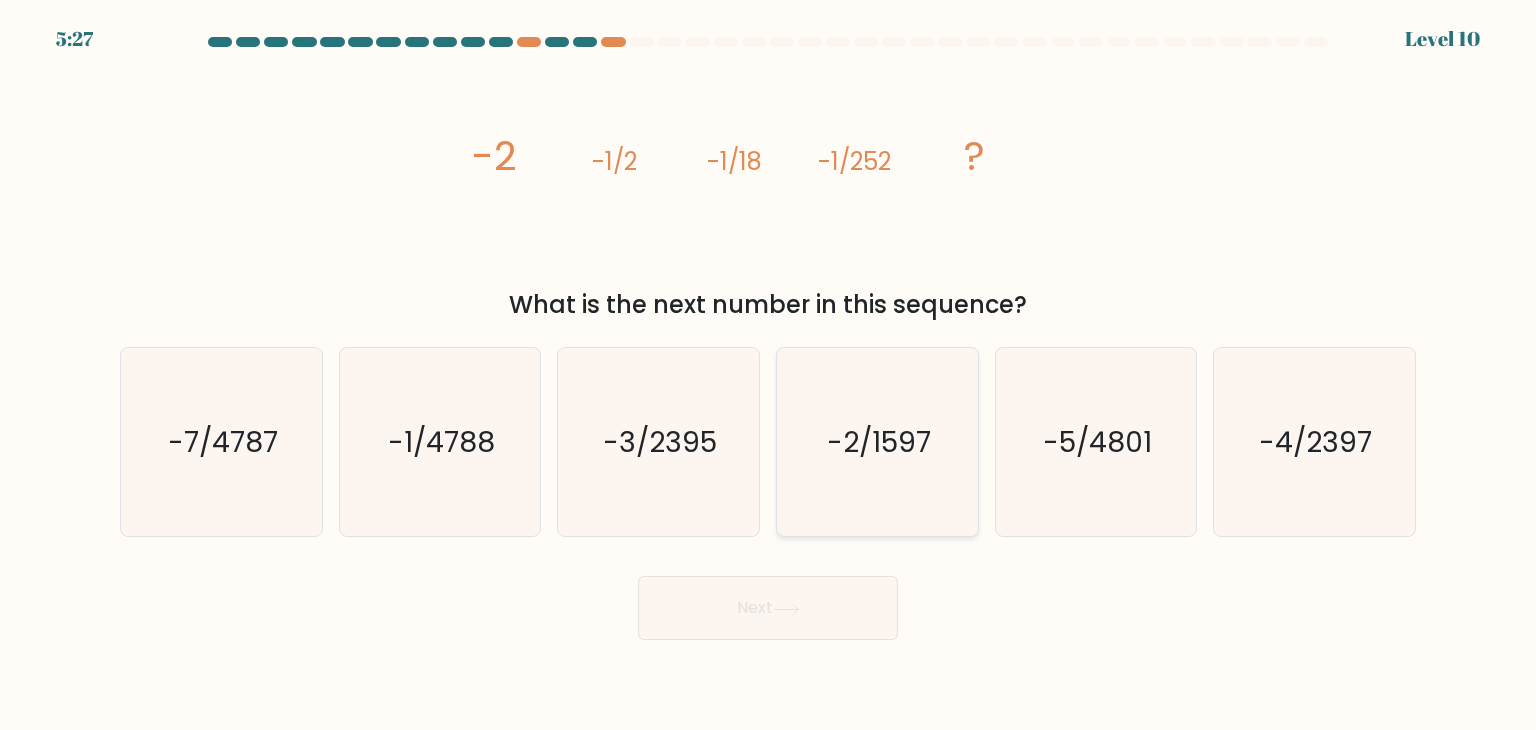 click on "-2/1597" 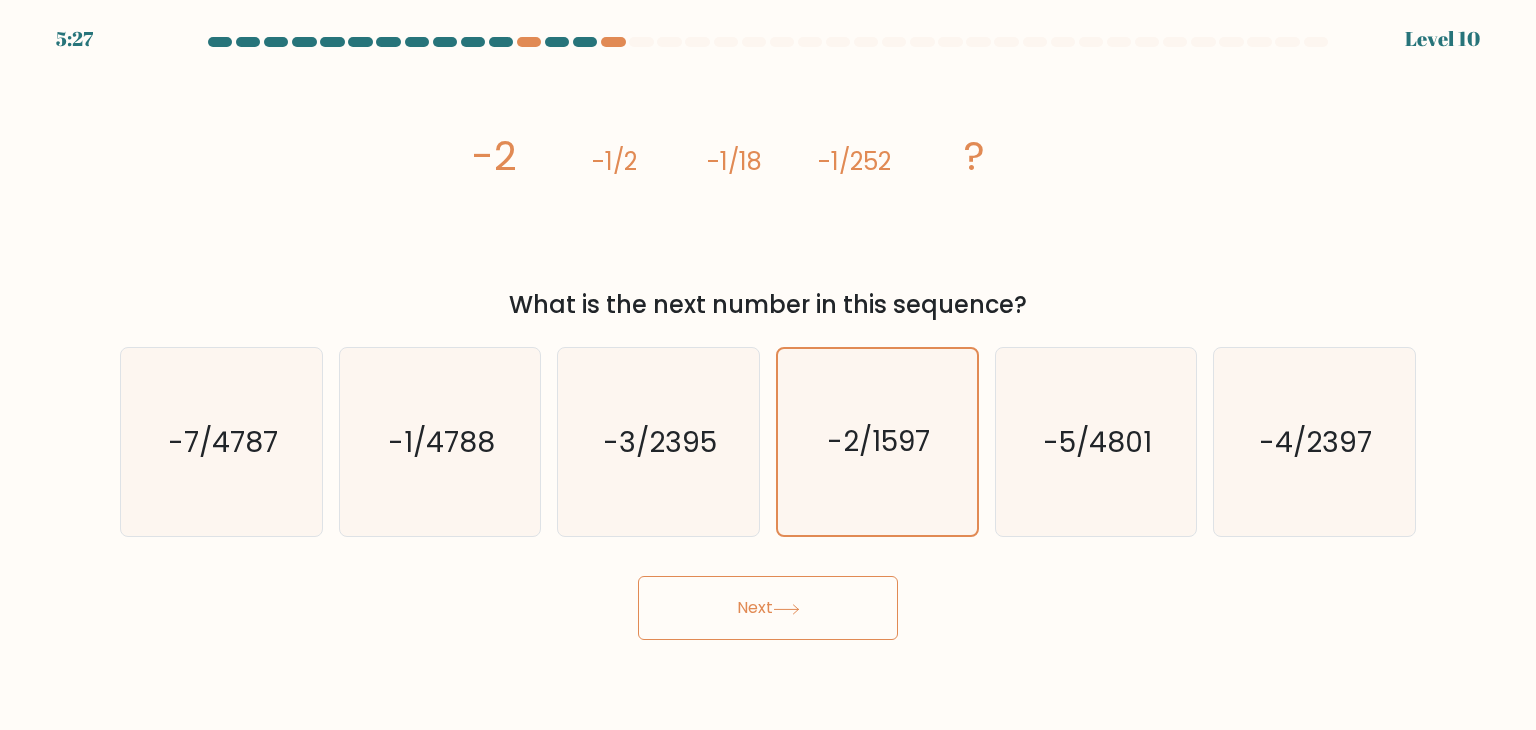 click on "Next" at bounding box center (768, 608) 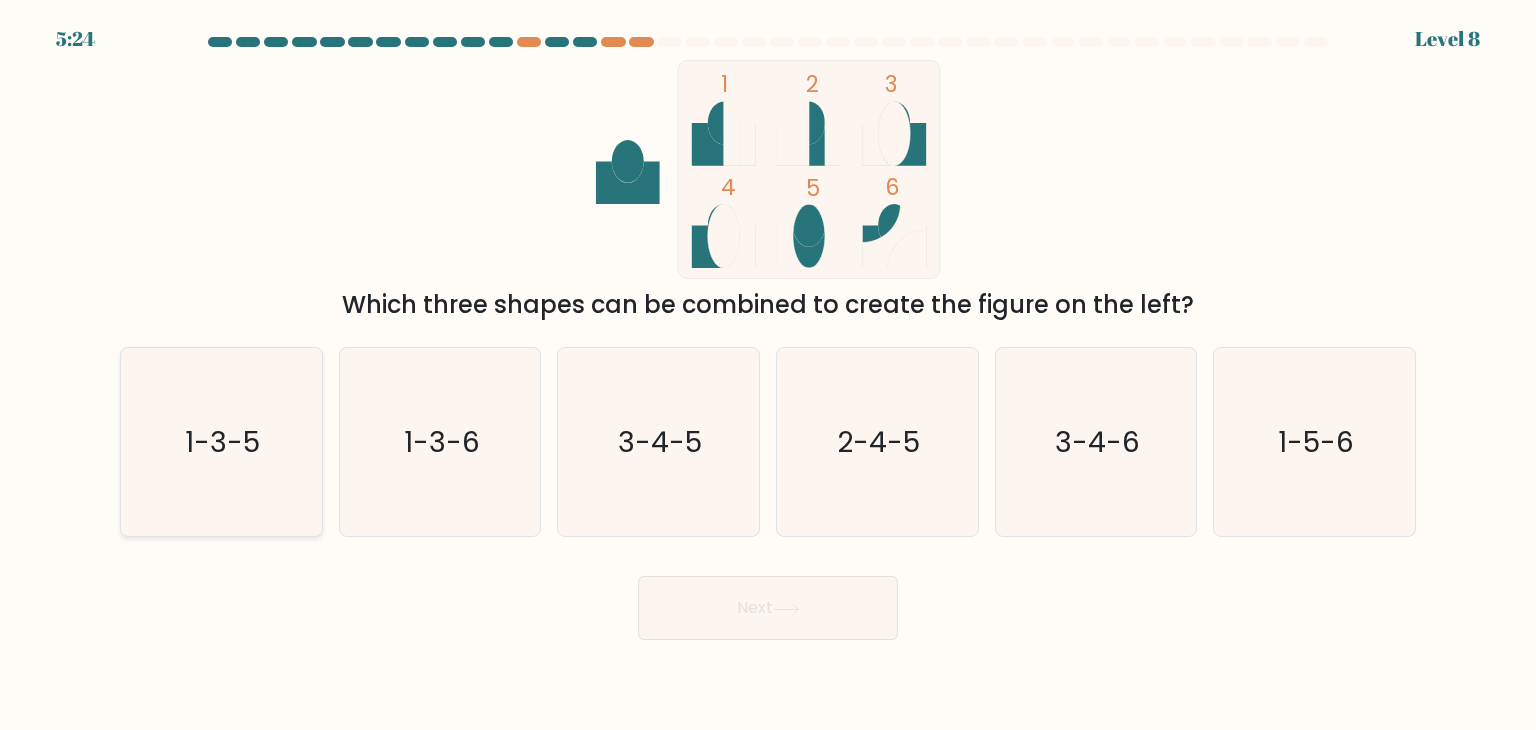 click on "1-3-5" 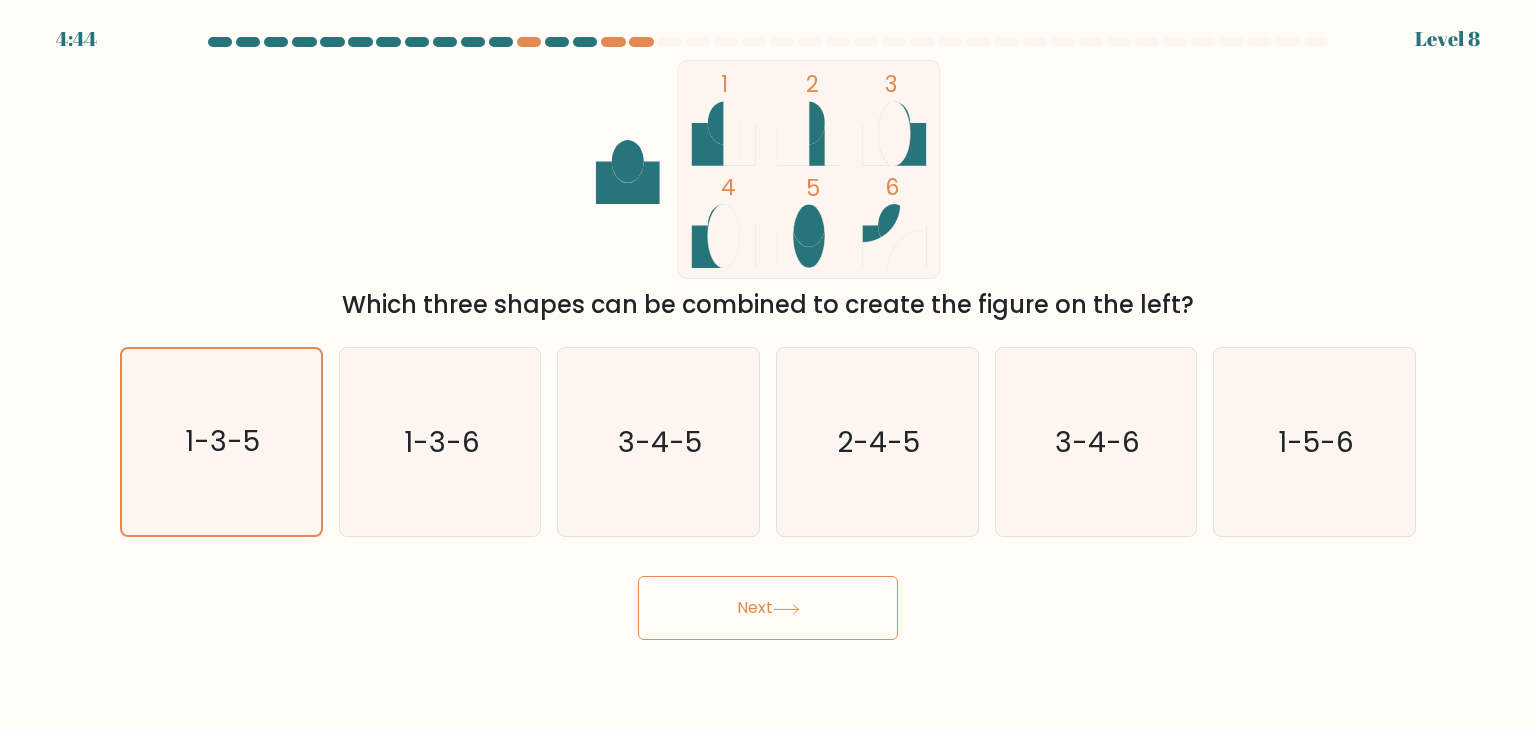 click on "Next" at bounding box center (768, 608) 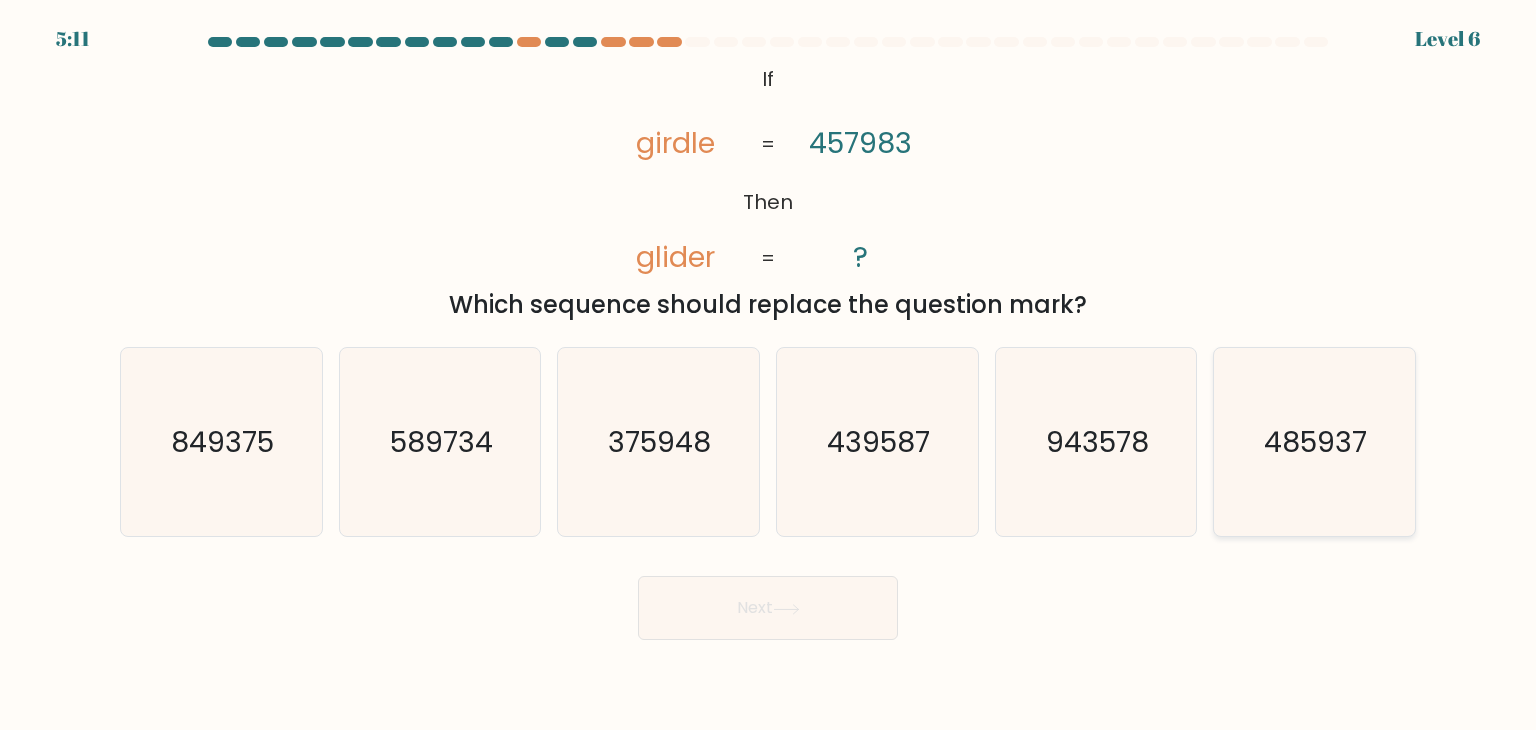 click on "485937" 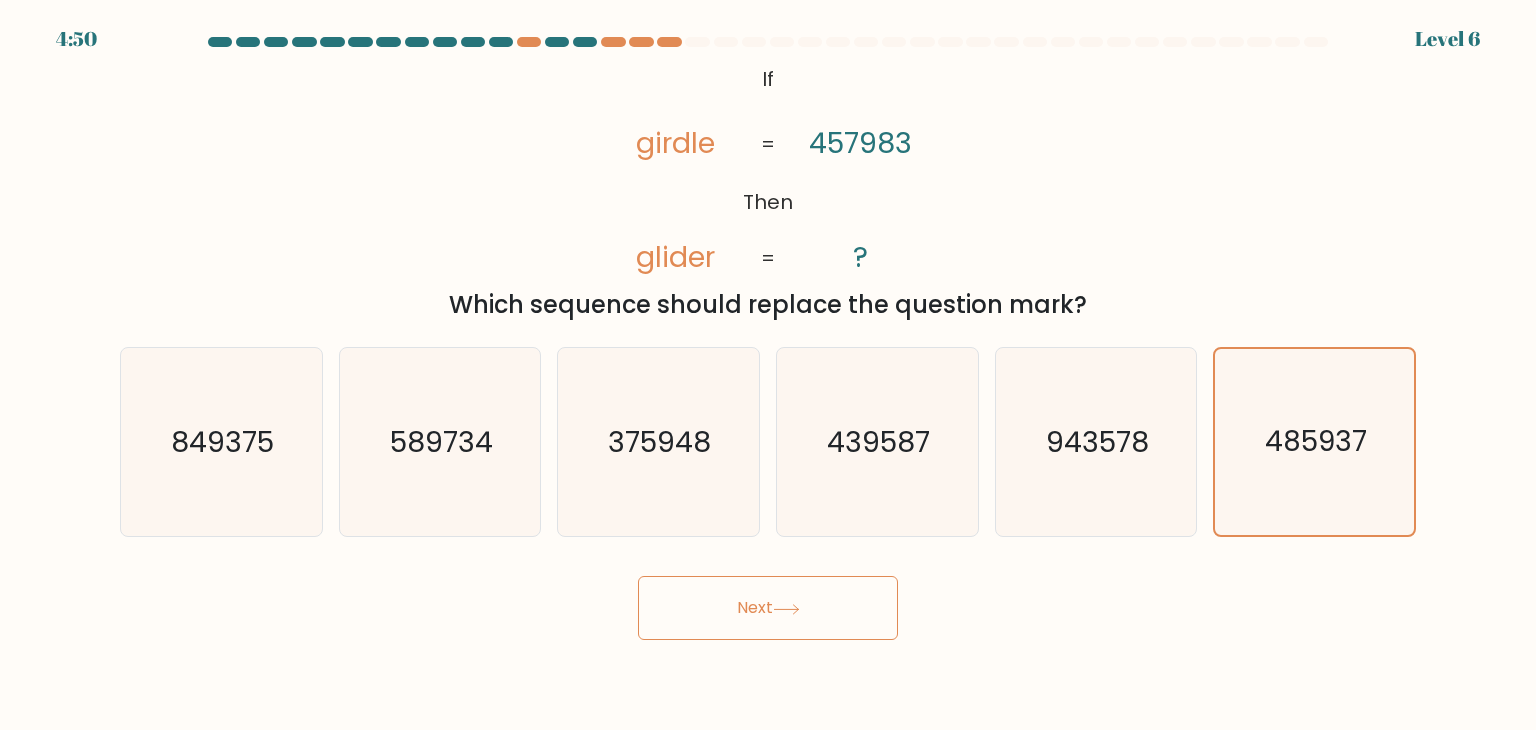 click on "Next" at bounding box center (768, 608) 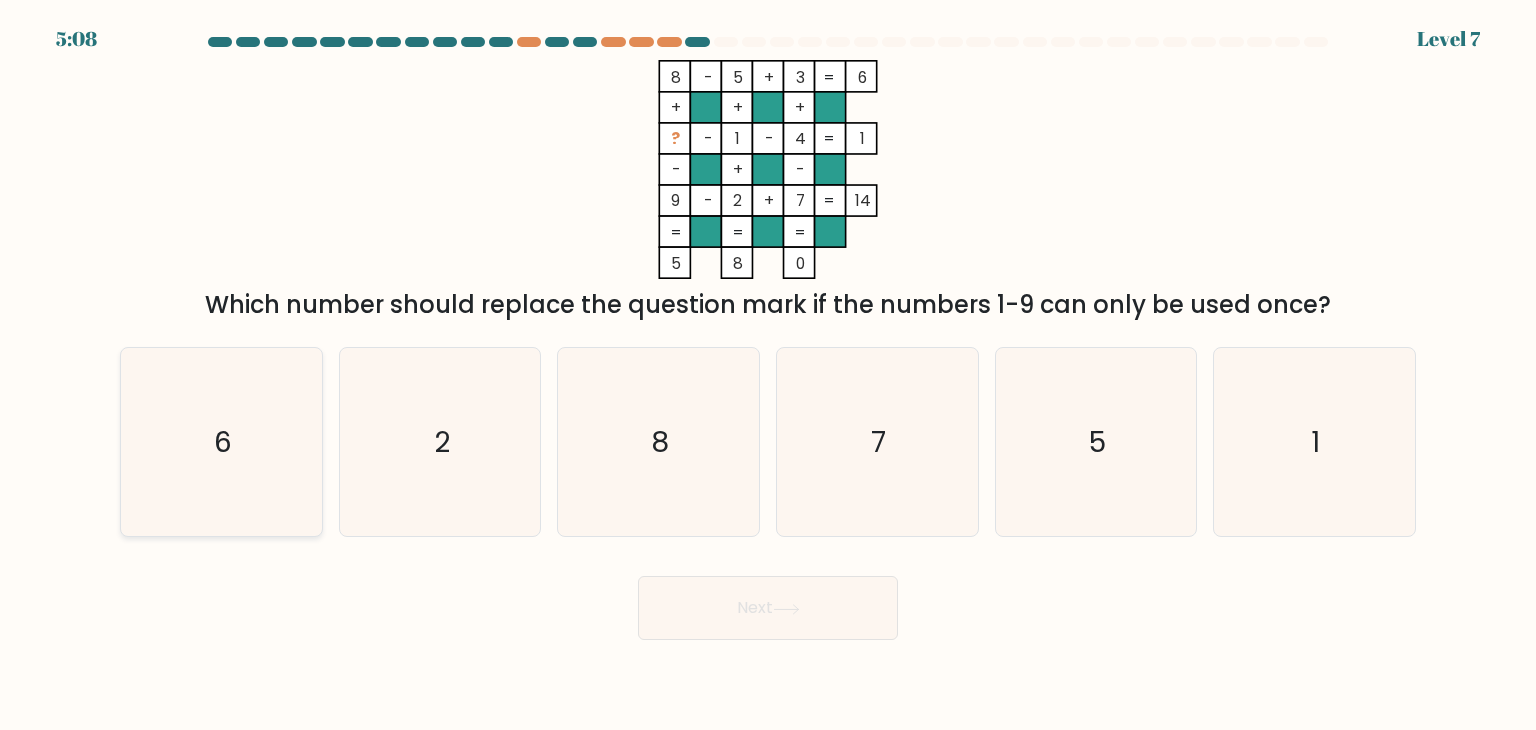 click on "6" 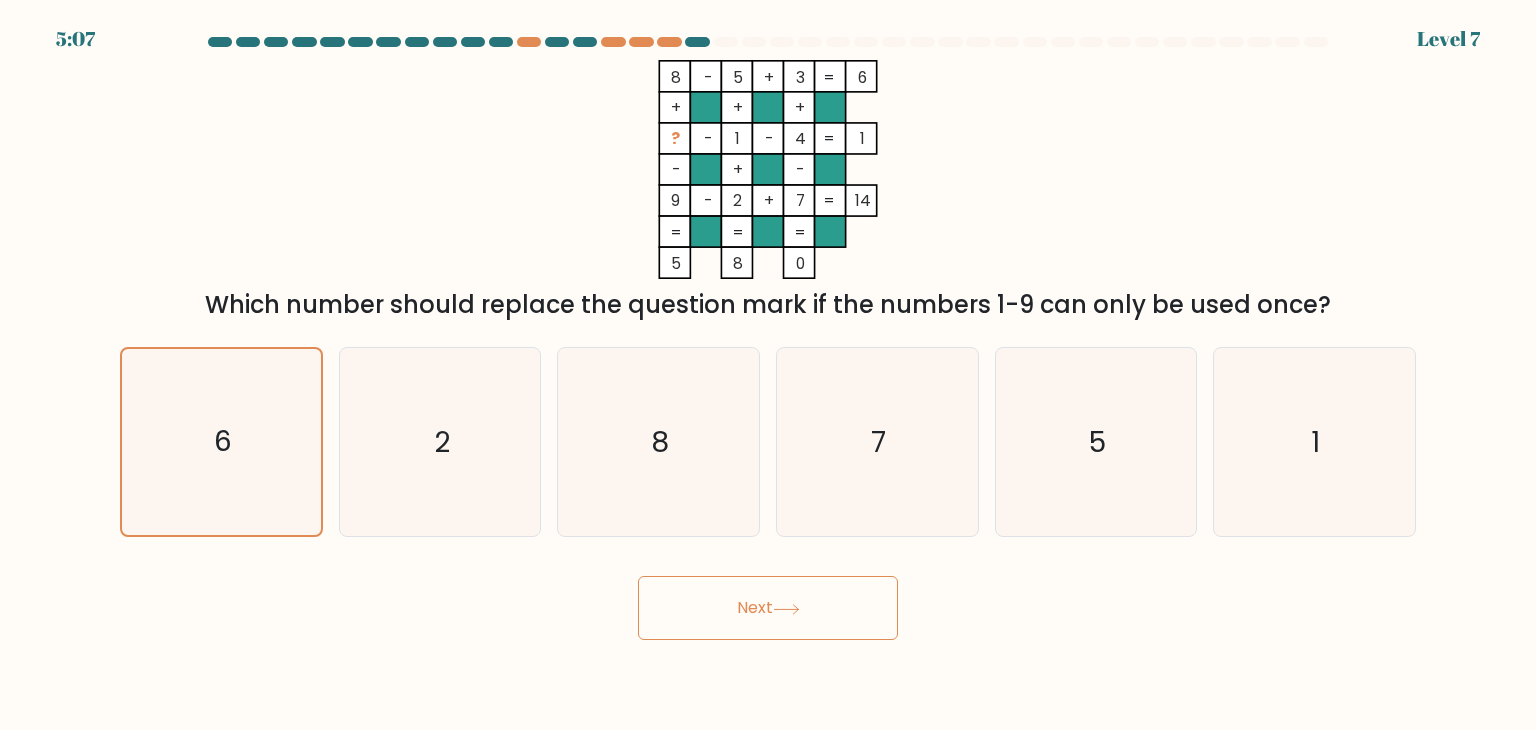 click on "Next" at bounding box center (768, 608) 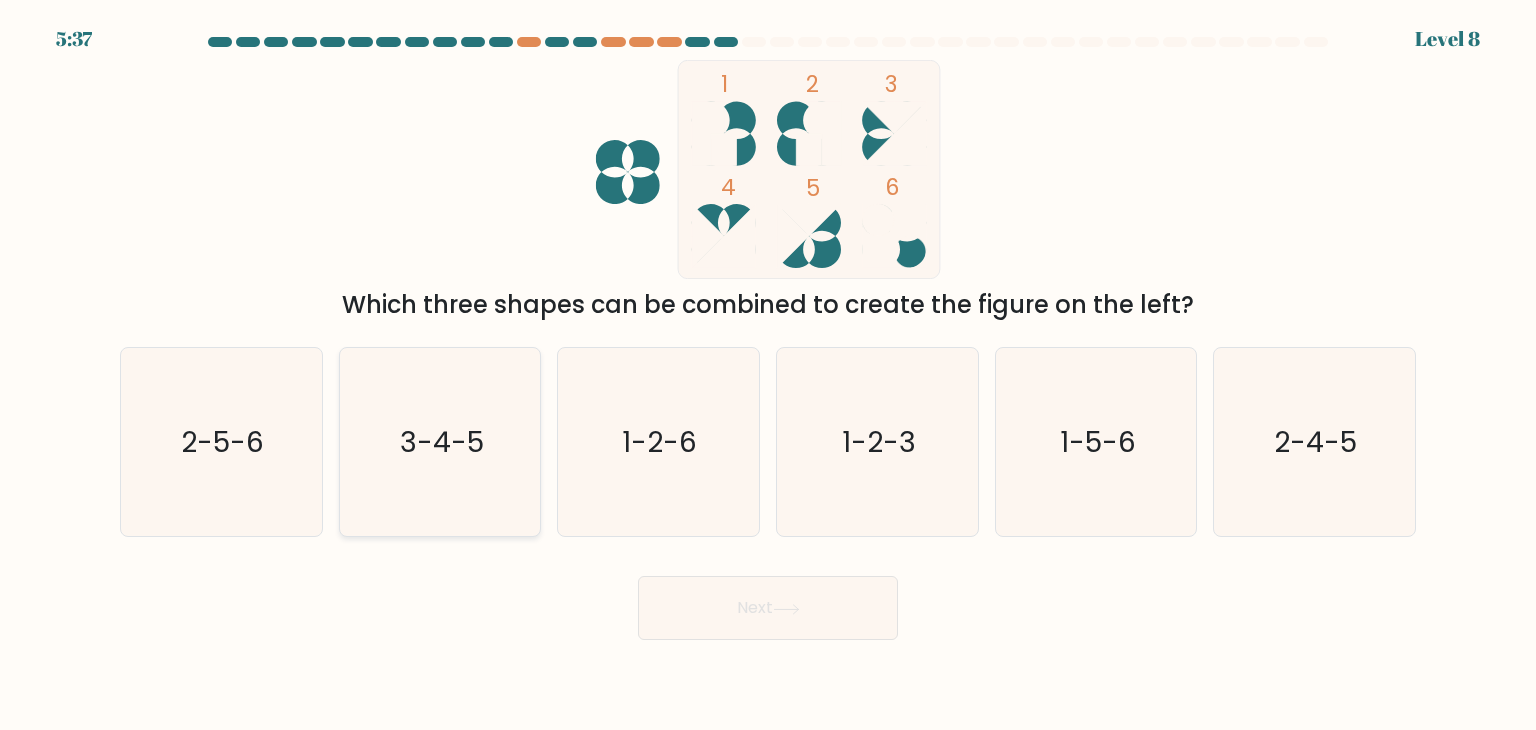 click on "3-4-5" 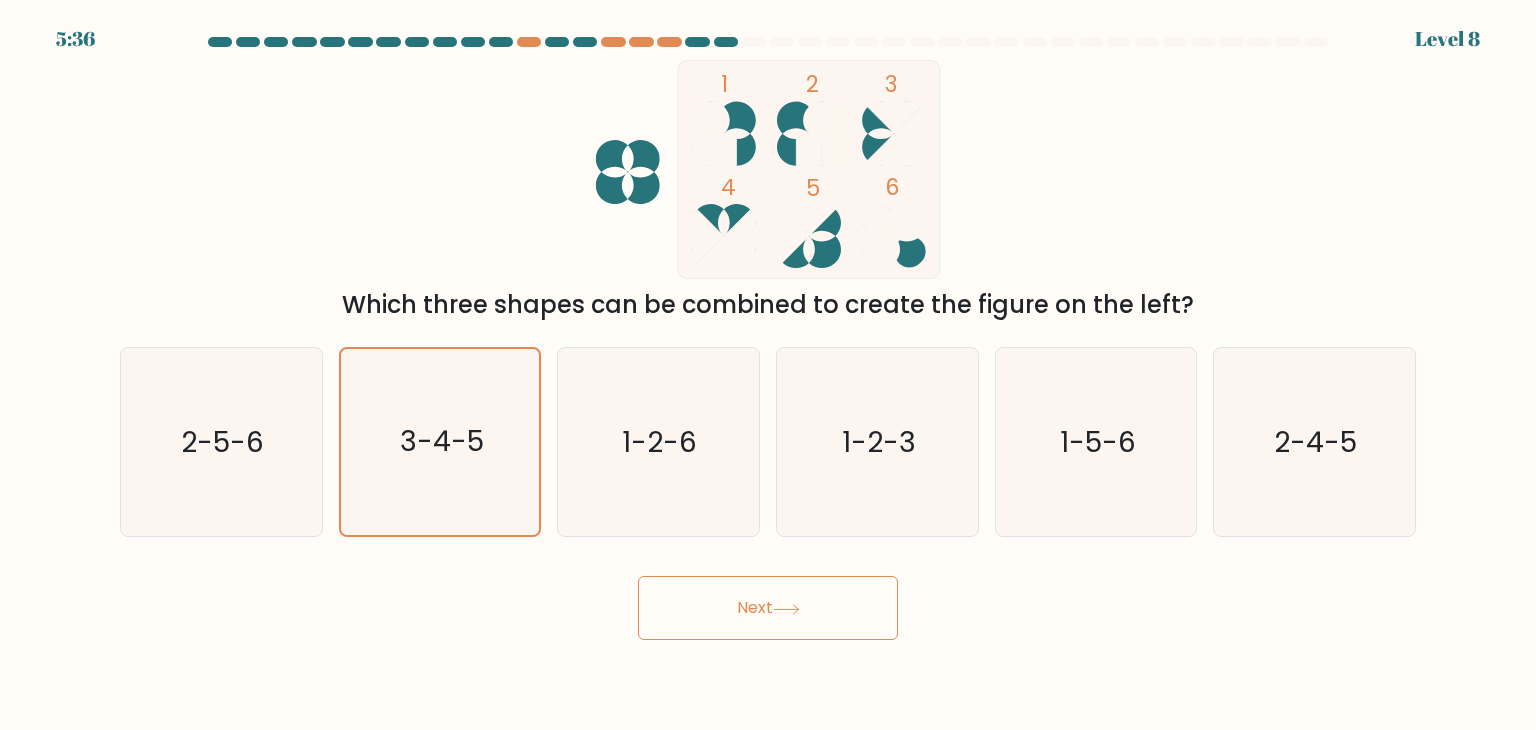 click on "Next" at bounding box center [768, 608] 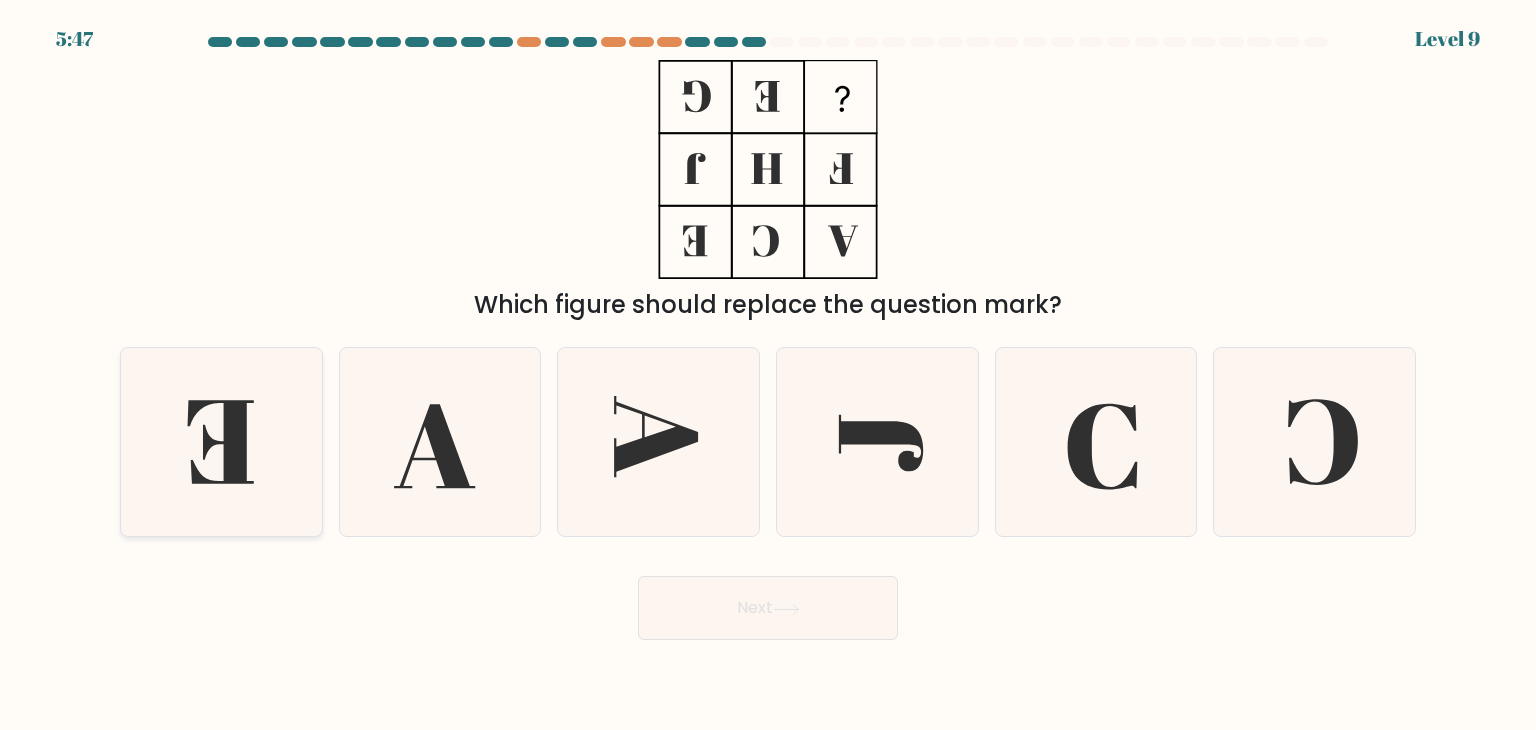 click 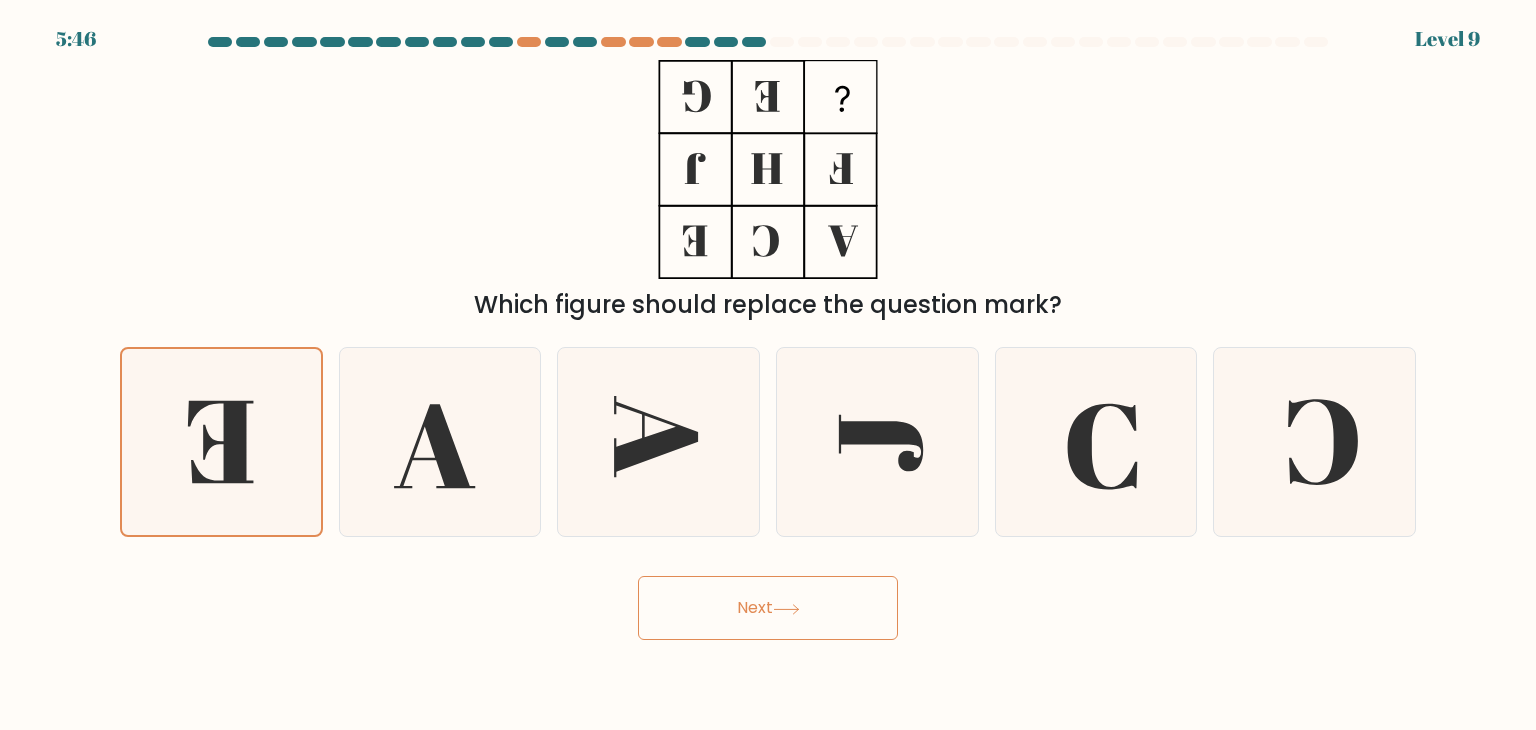 click 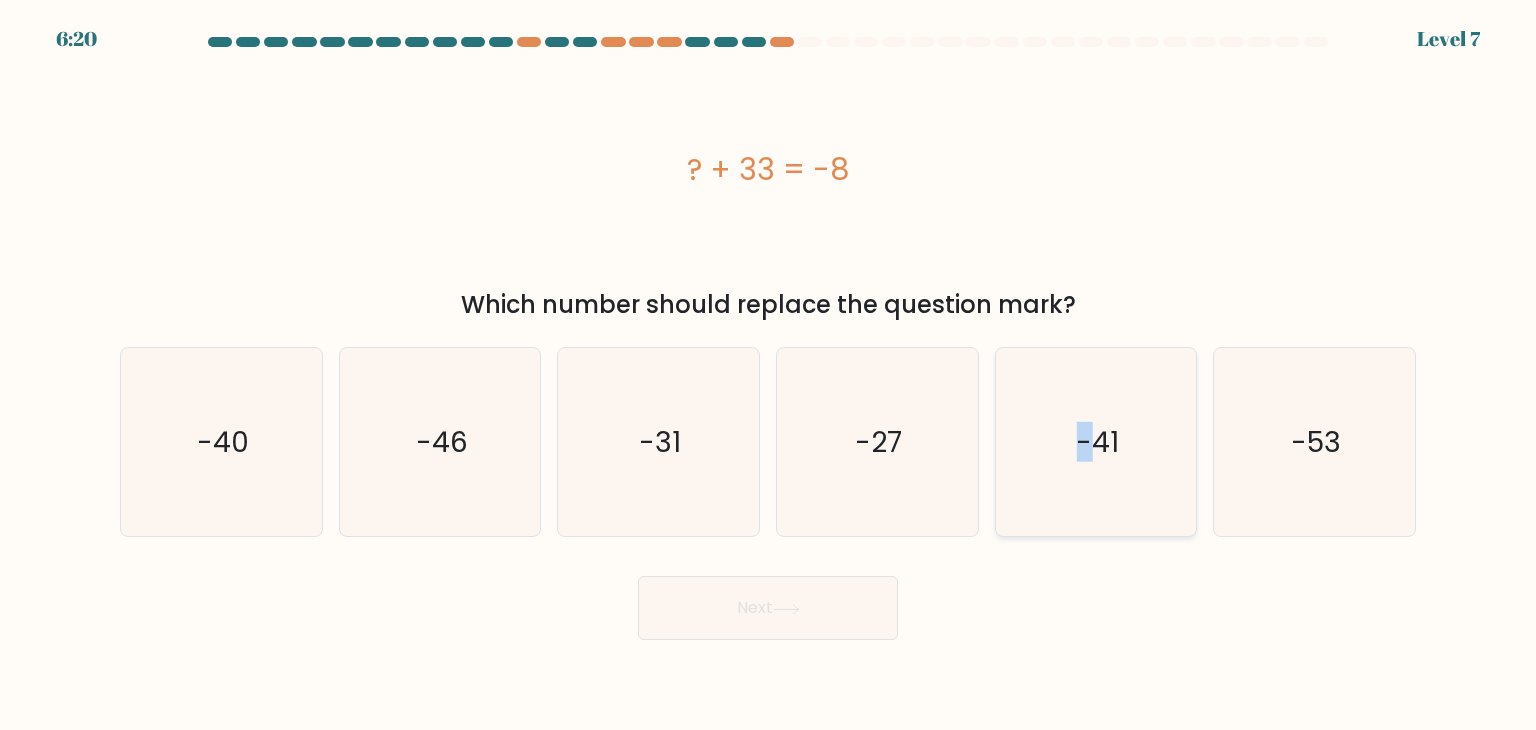 click on "-41" 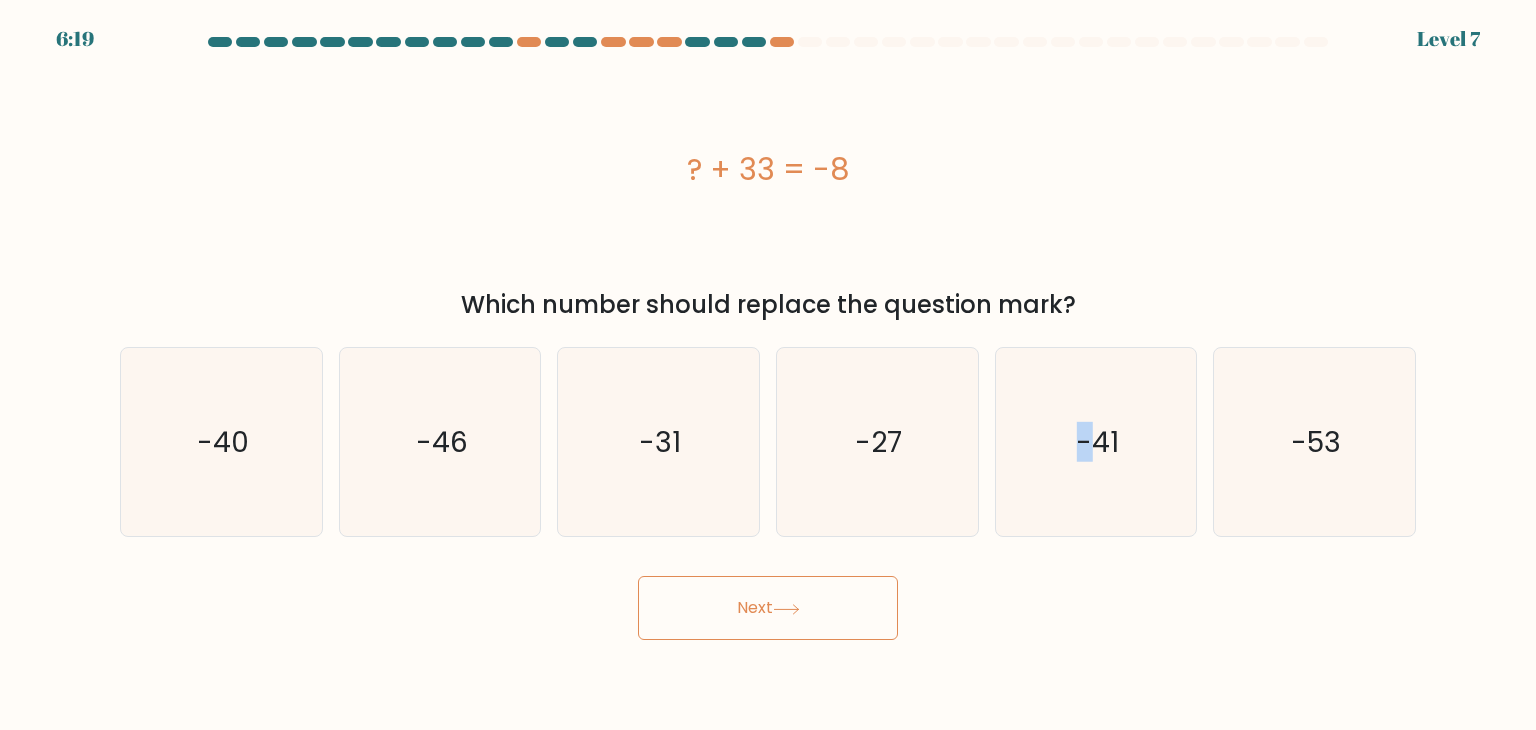 click on "Next" at bounding box center (768, 608) 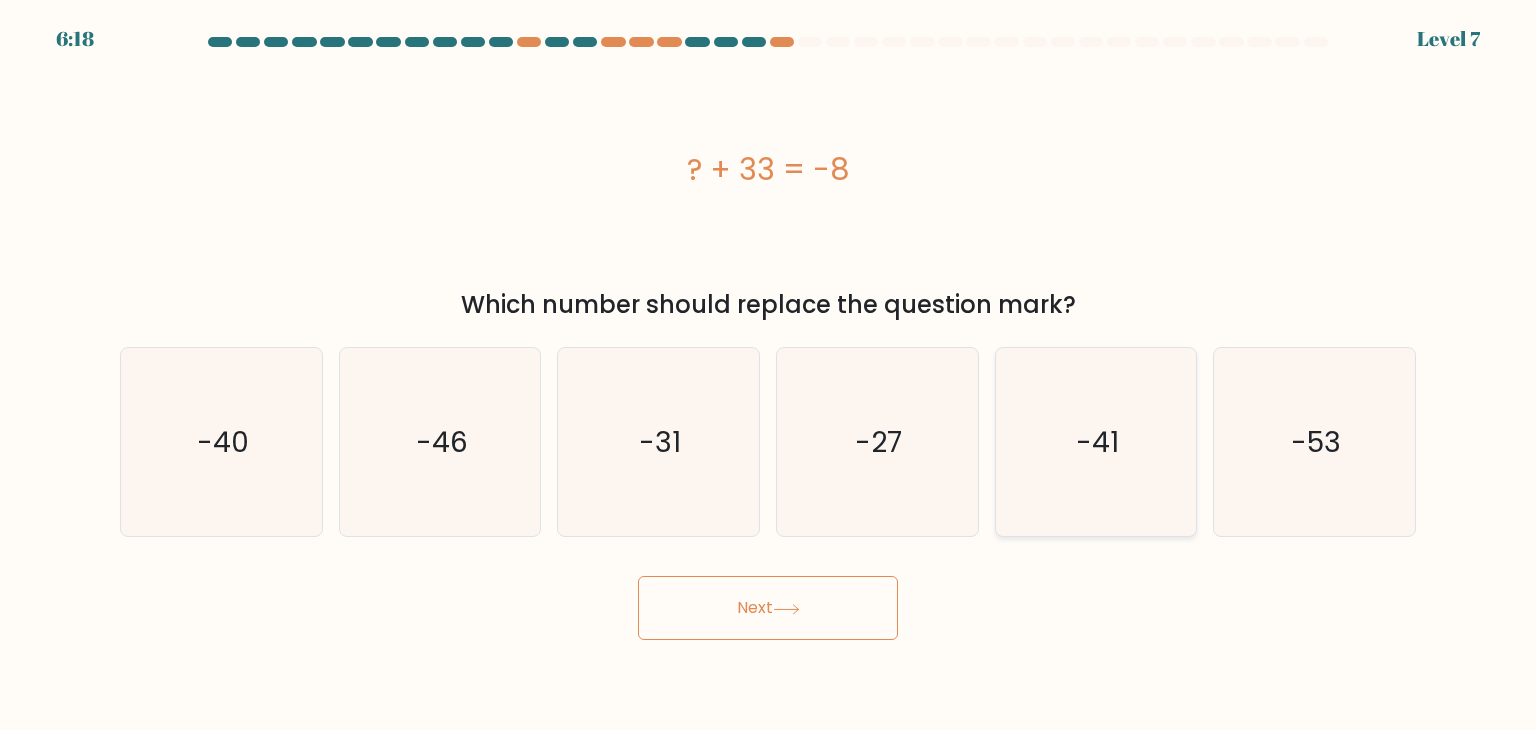 click on "-41" 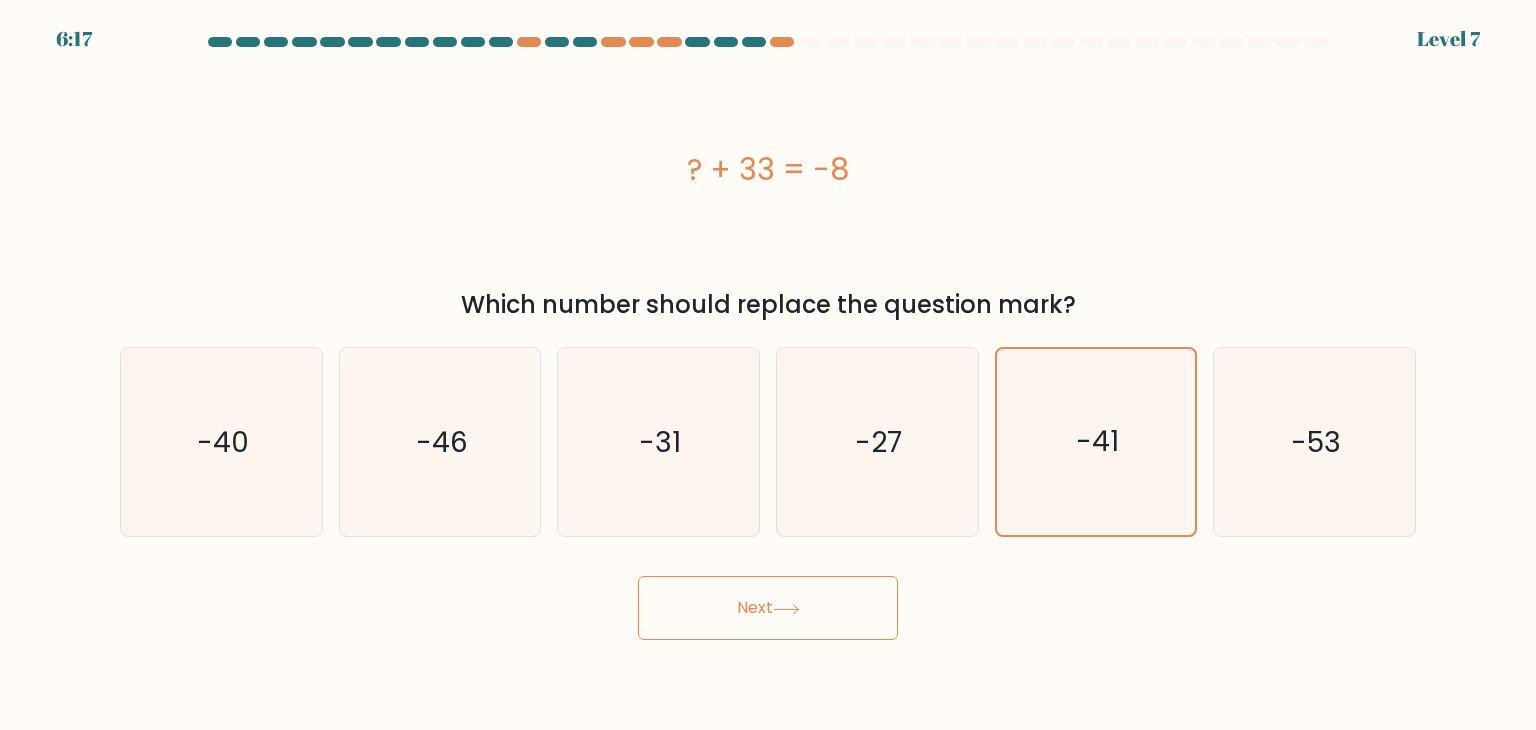 click on "Next" at bounding box center (768, 608) 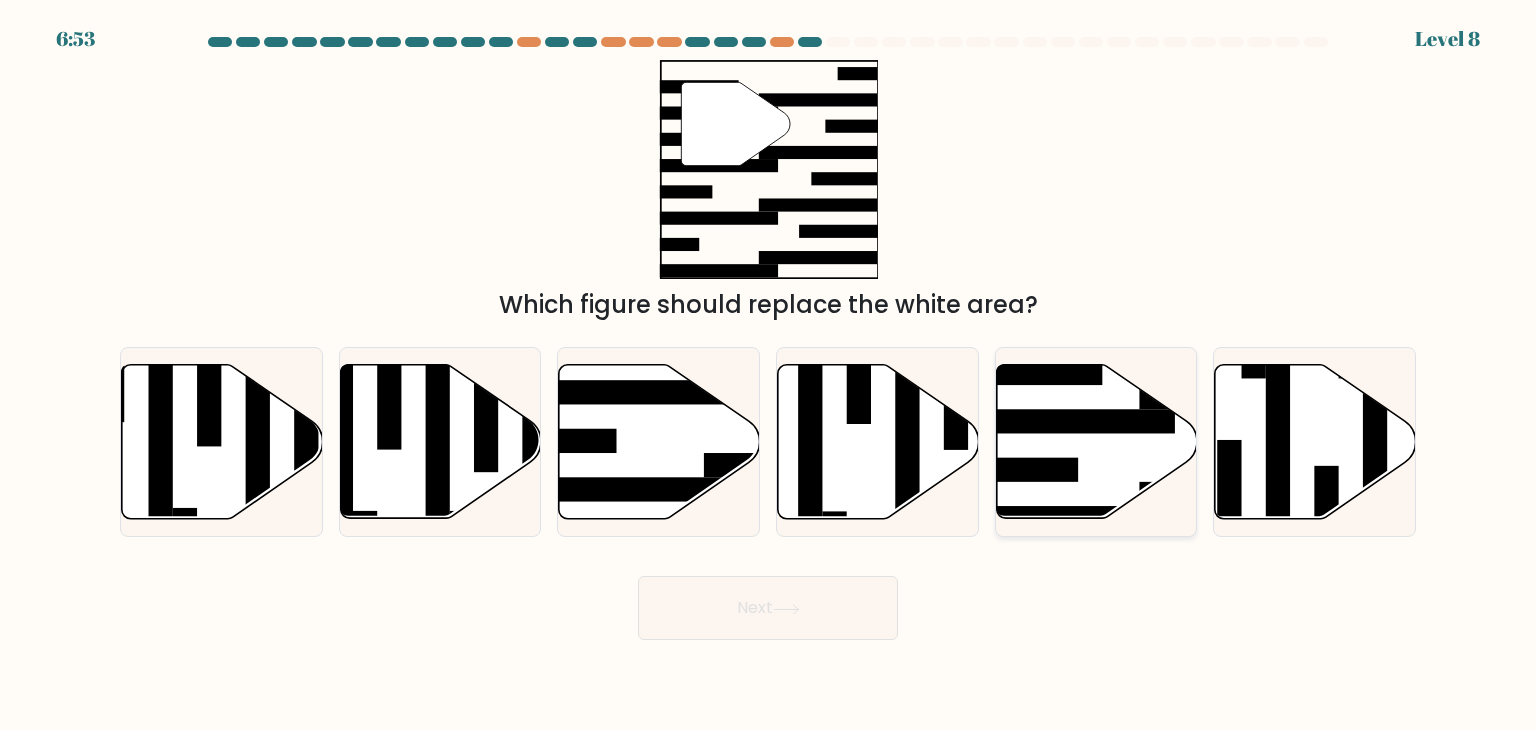 click 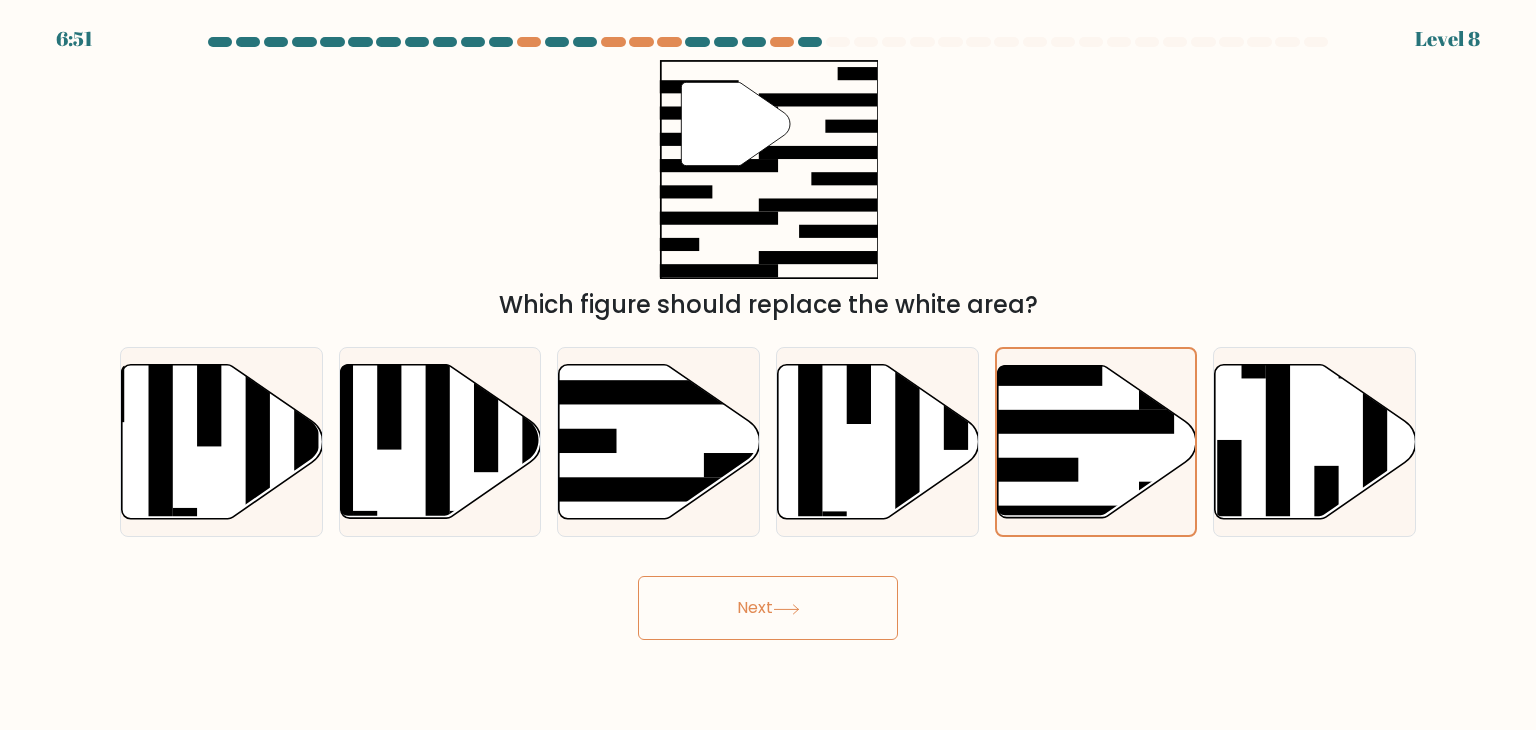 click on "Next" at bounding box center [768, 608] 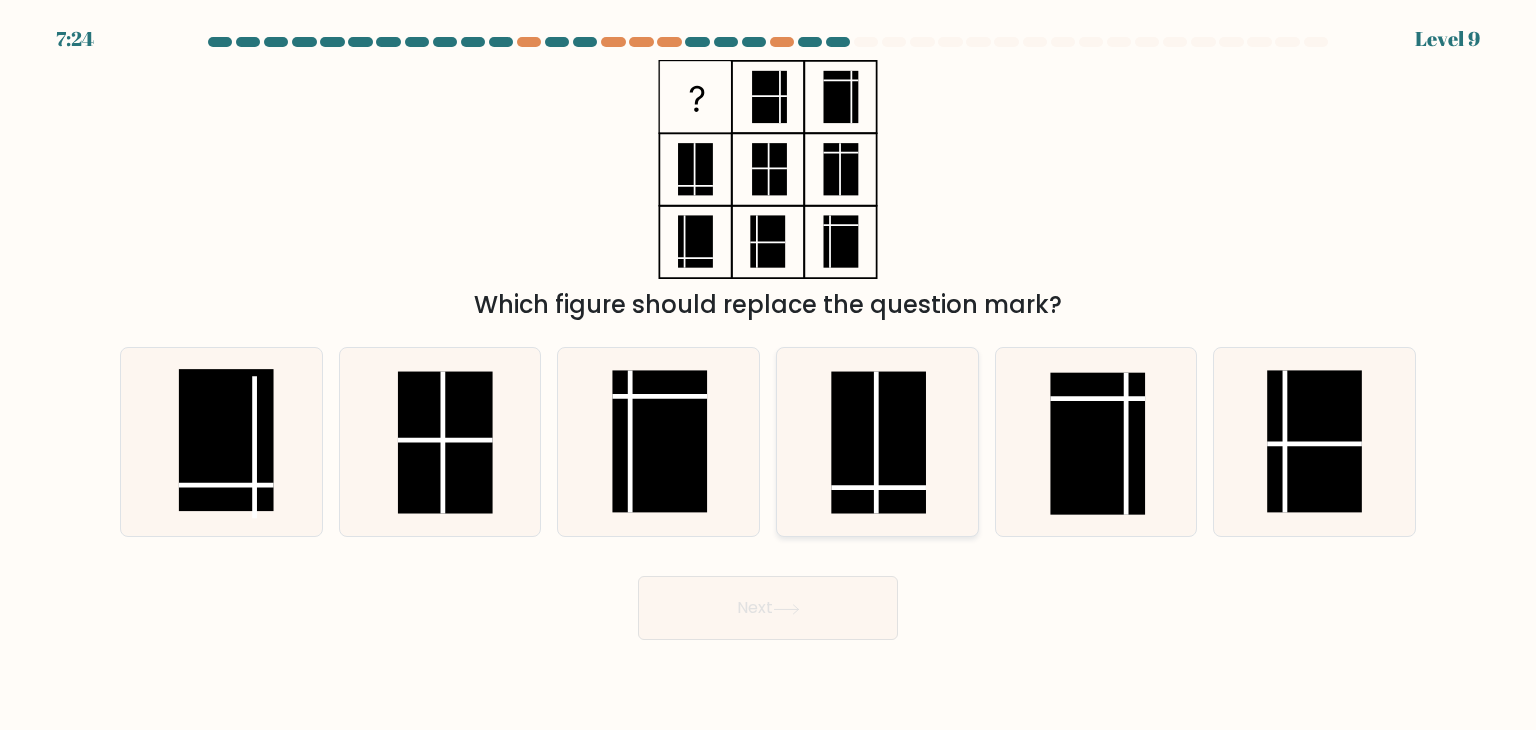 click 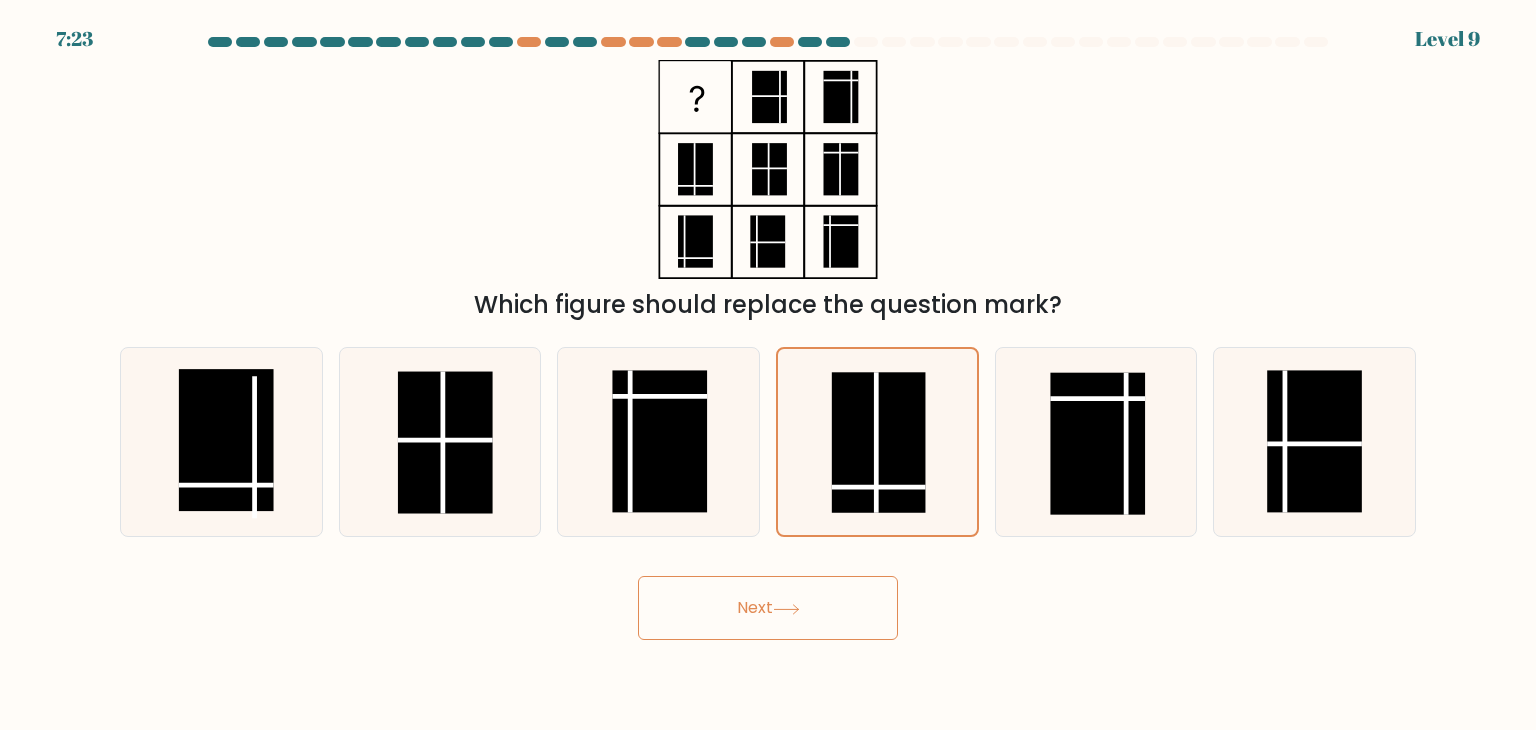 click on "Next" at bounding box center [768, 608] 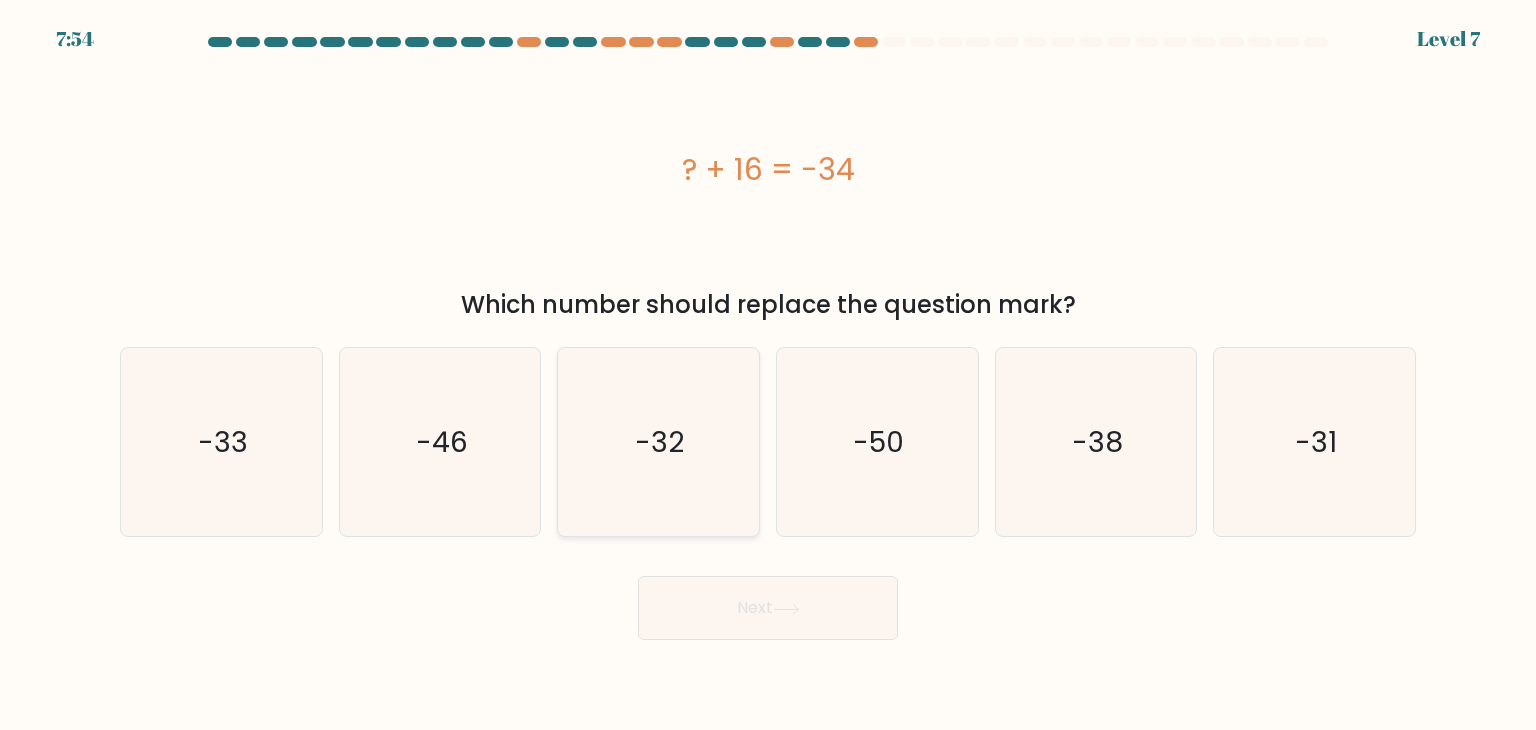 click on "-32" 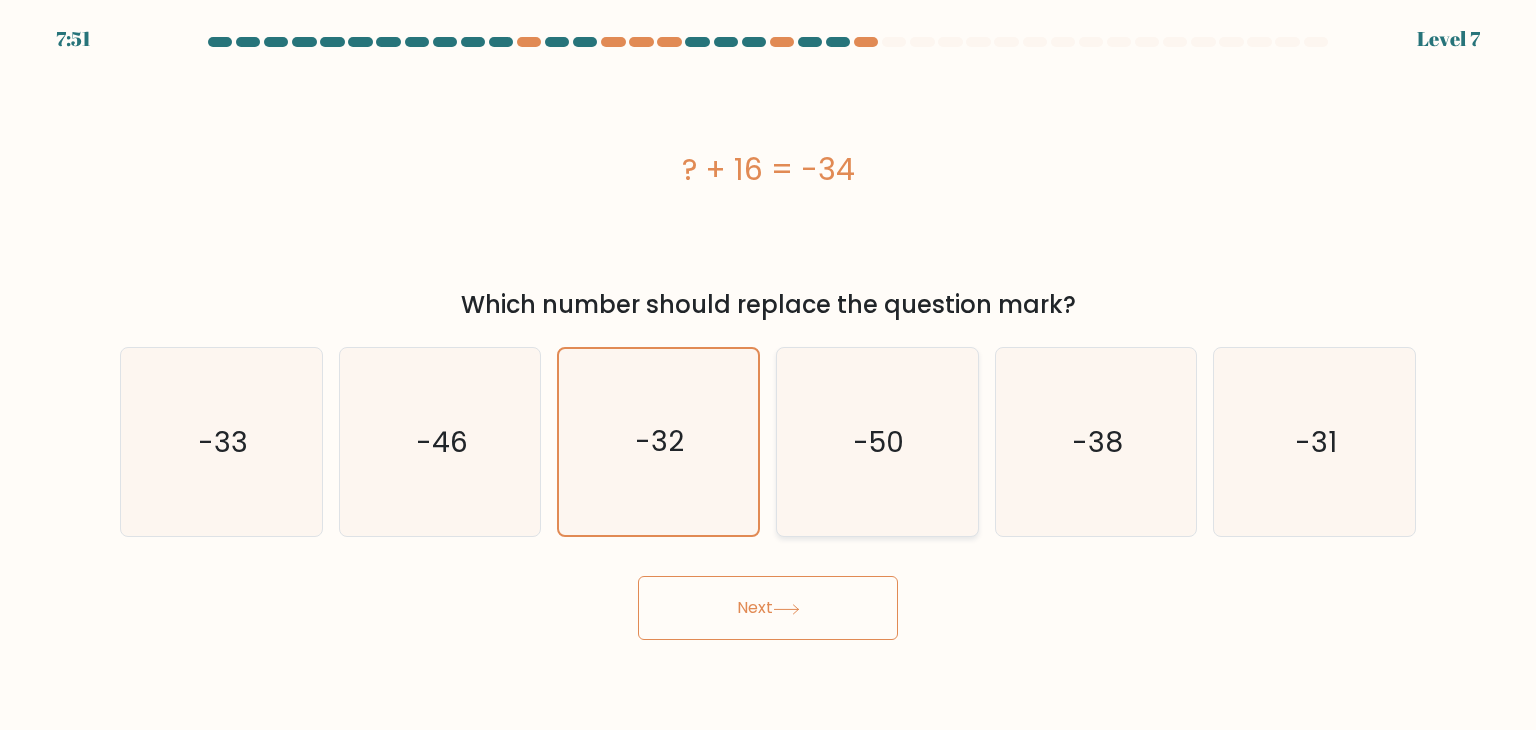 click on "-50" 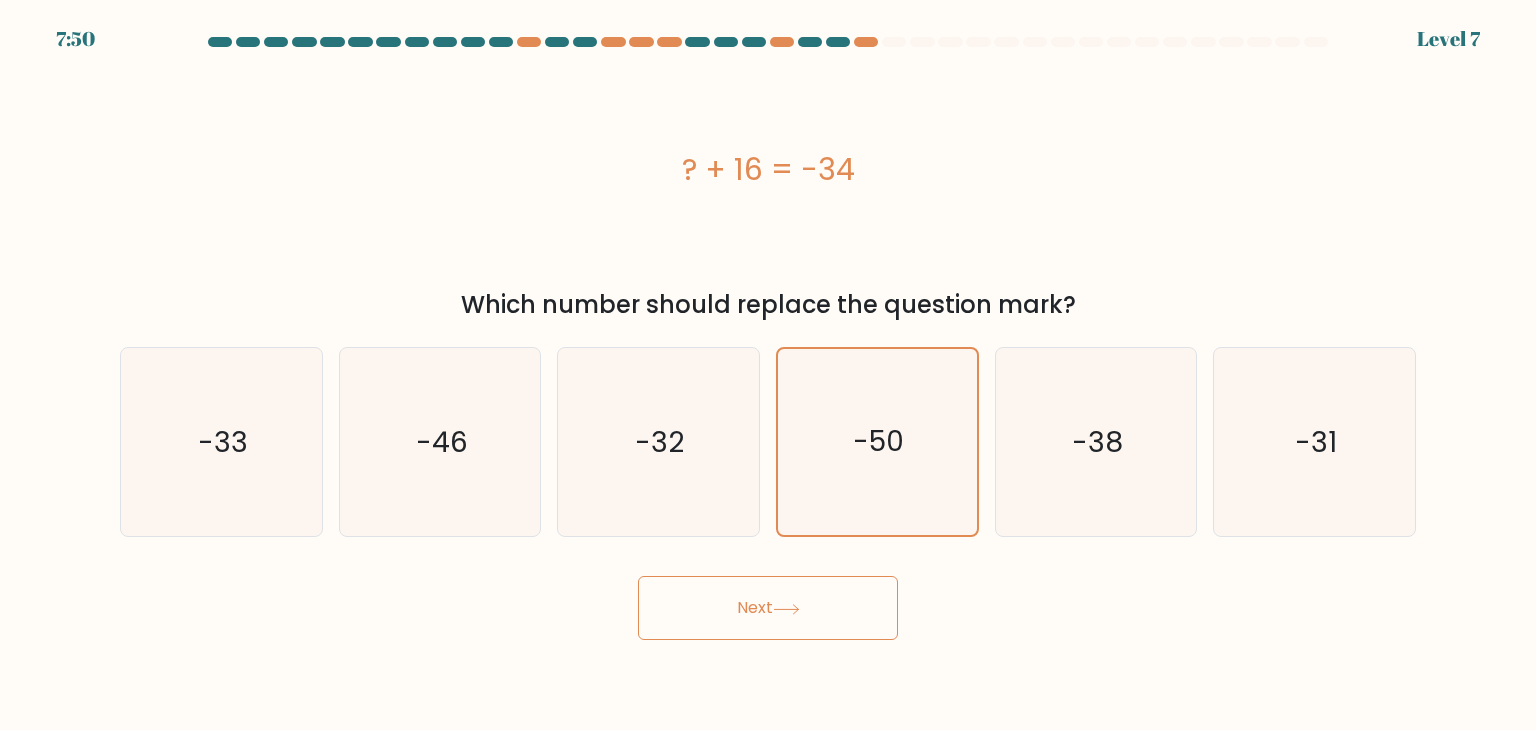 click on "Next" at bounding box center [768, 608] 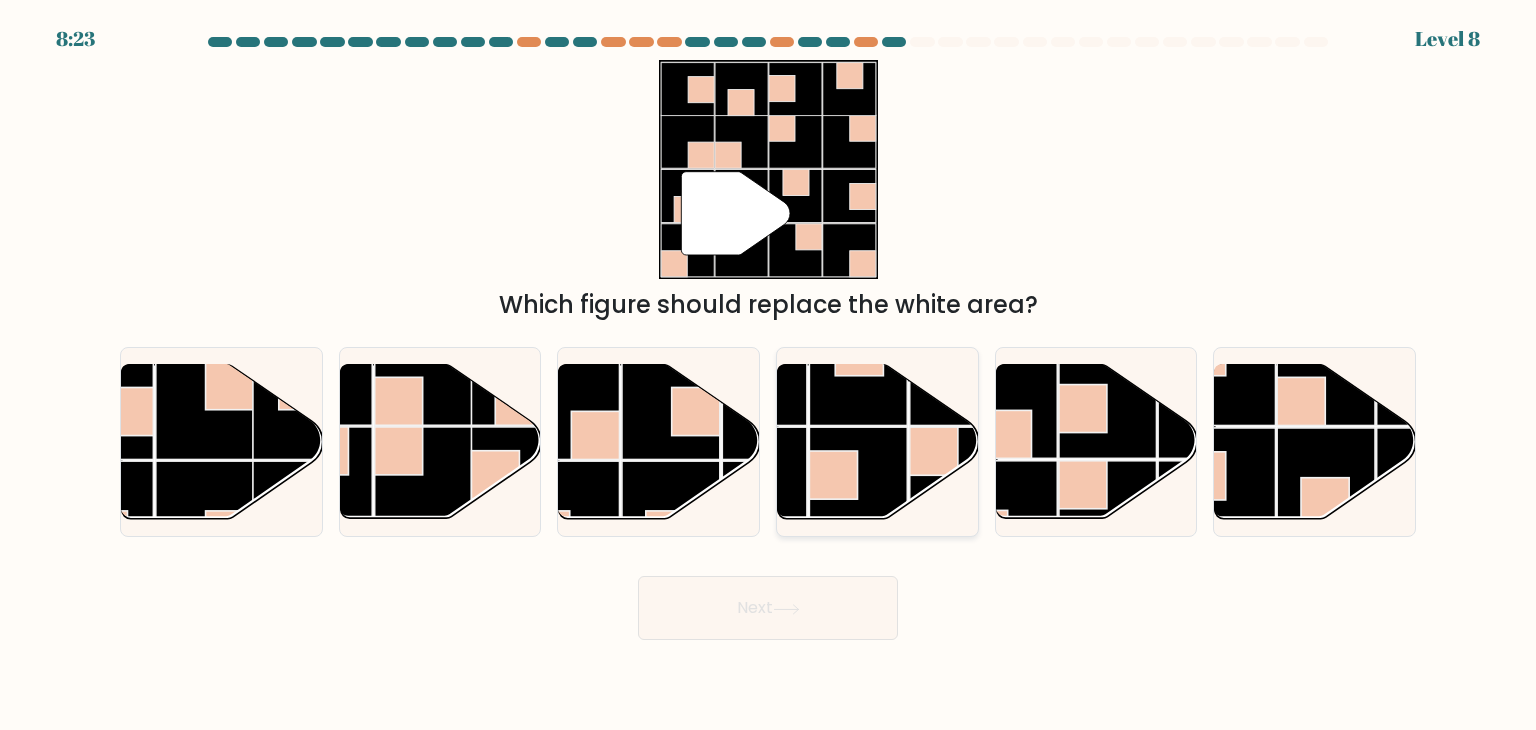 click 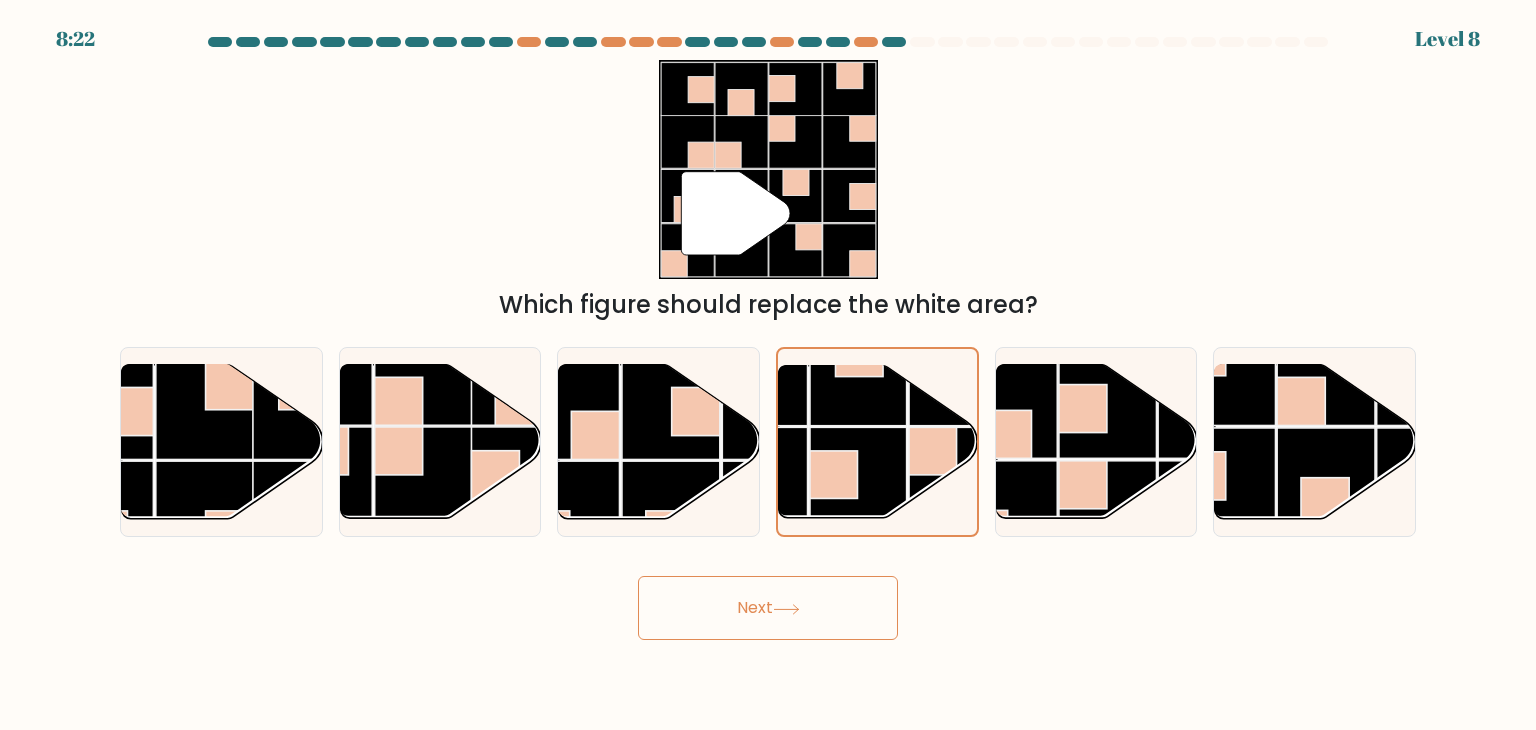 click on "Next" at bounding box center (768, 608) 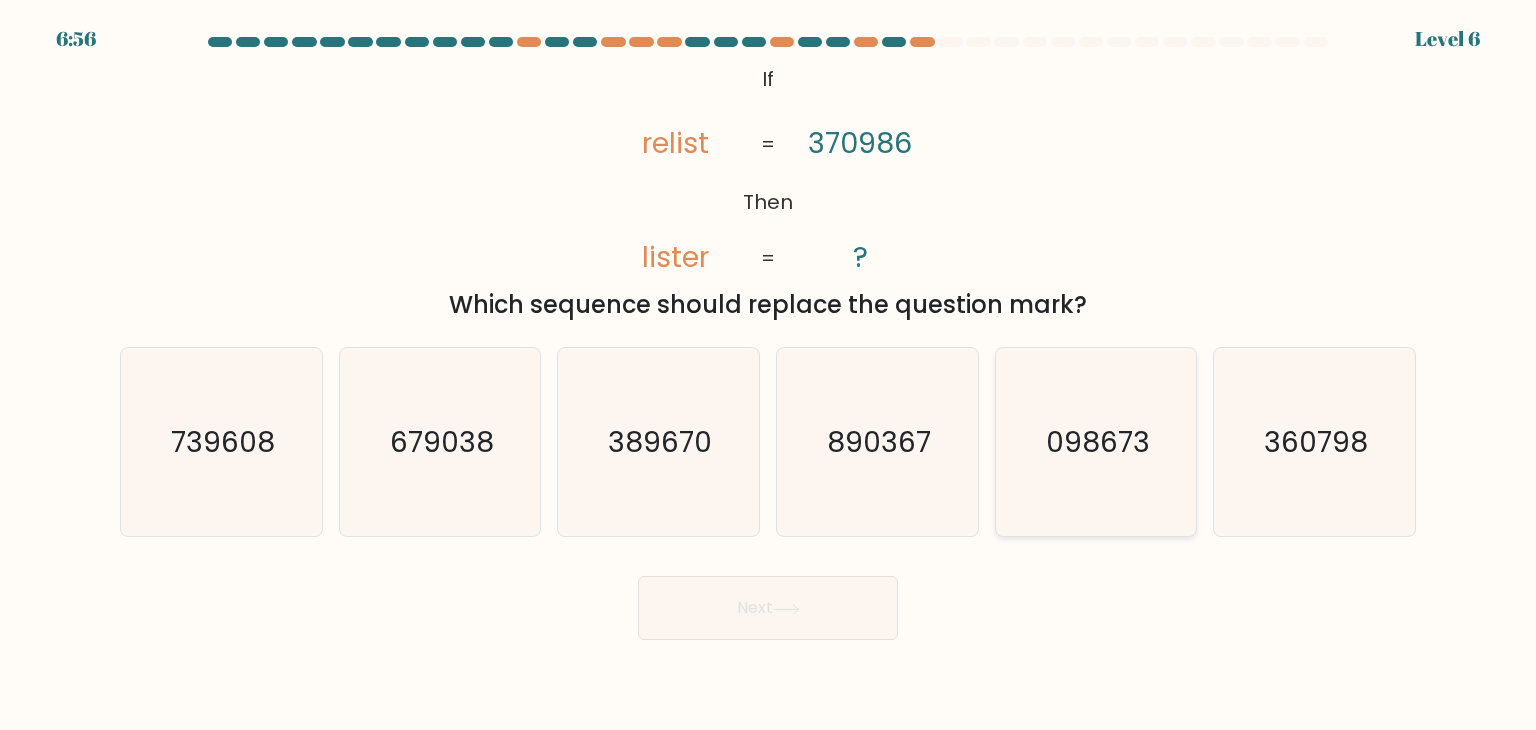 click on "098673" 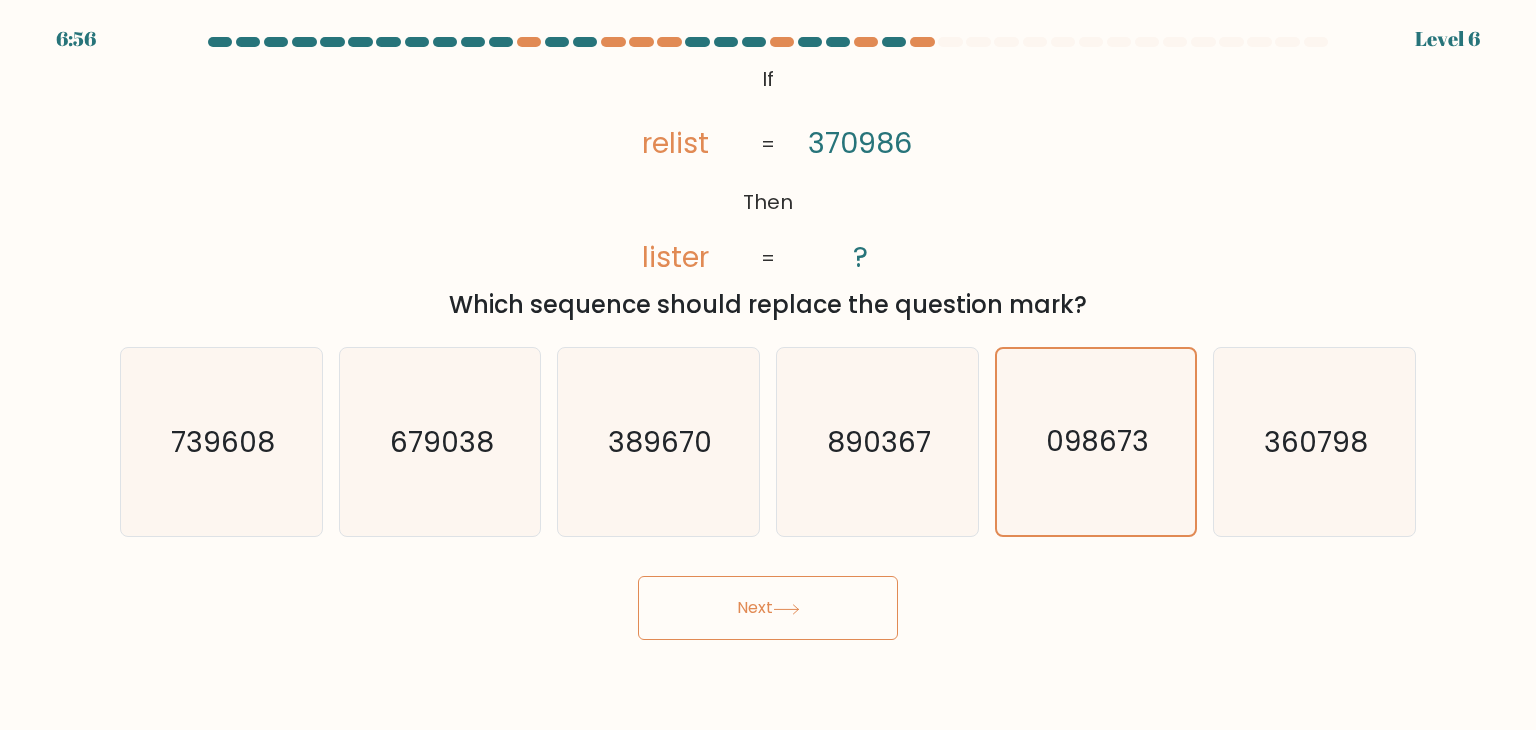 click on "Next" at bounding box center [768, 608] 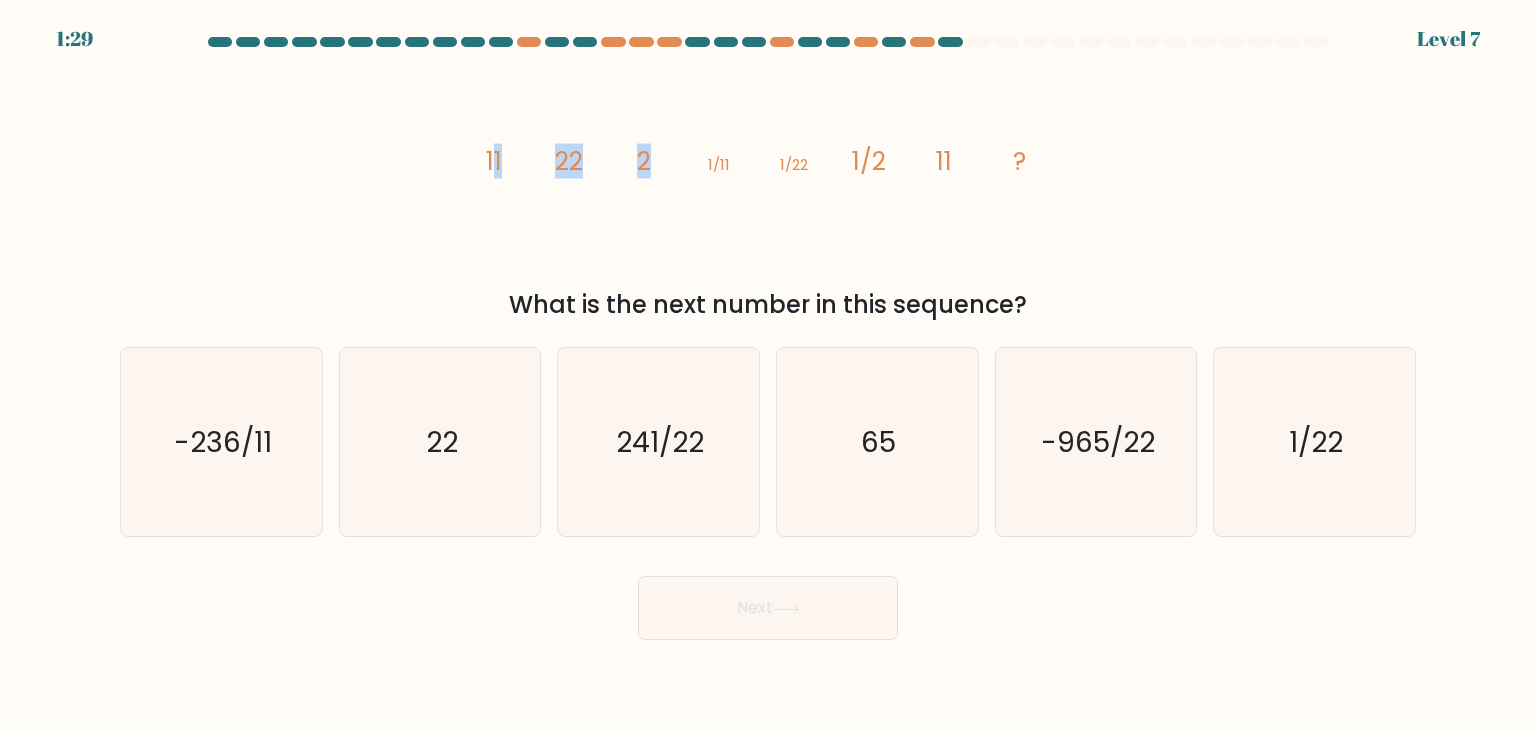 drag, startPoint x: 490, startPoint y: 173, endPoint x: 723, endPoint y: 164, distance: 233.17375 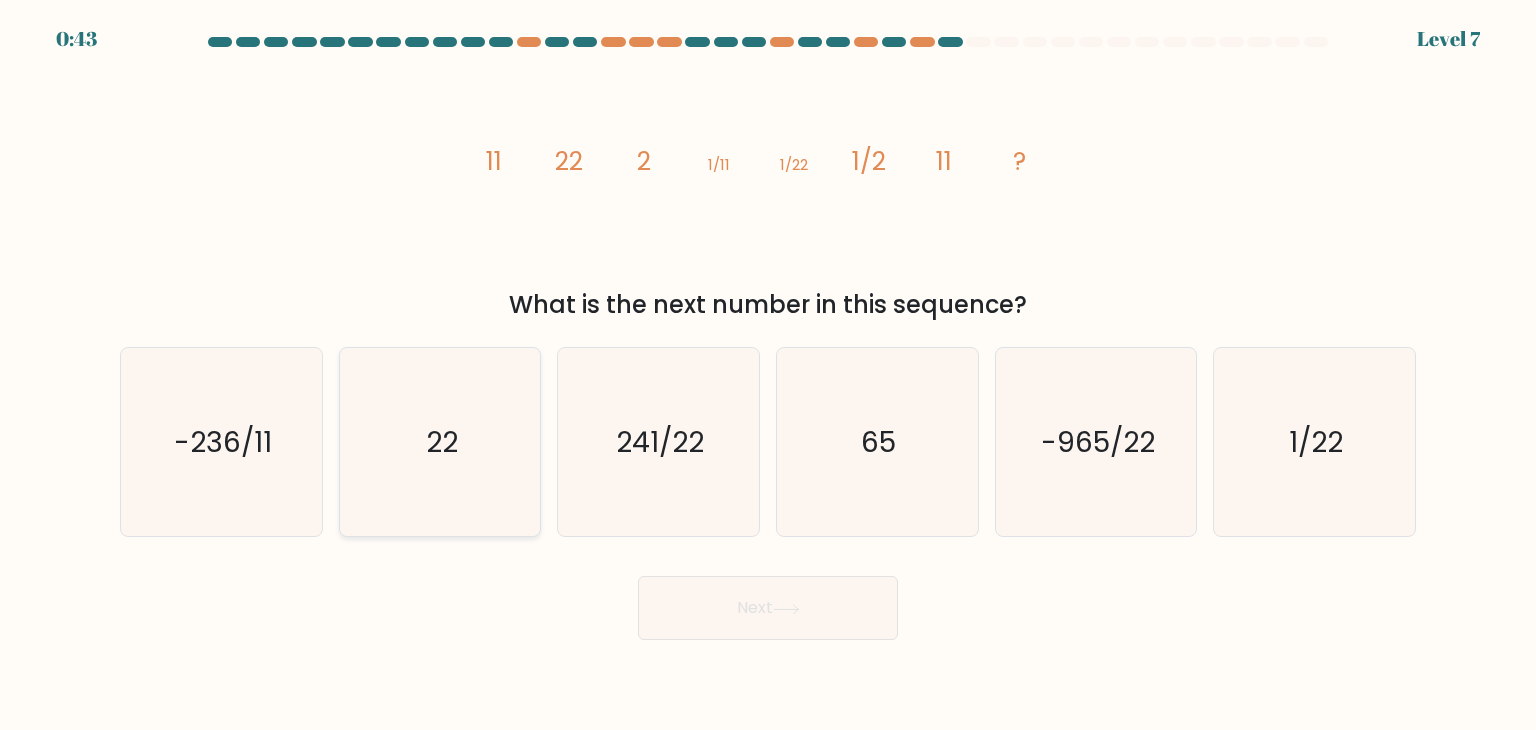 click on "22" 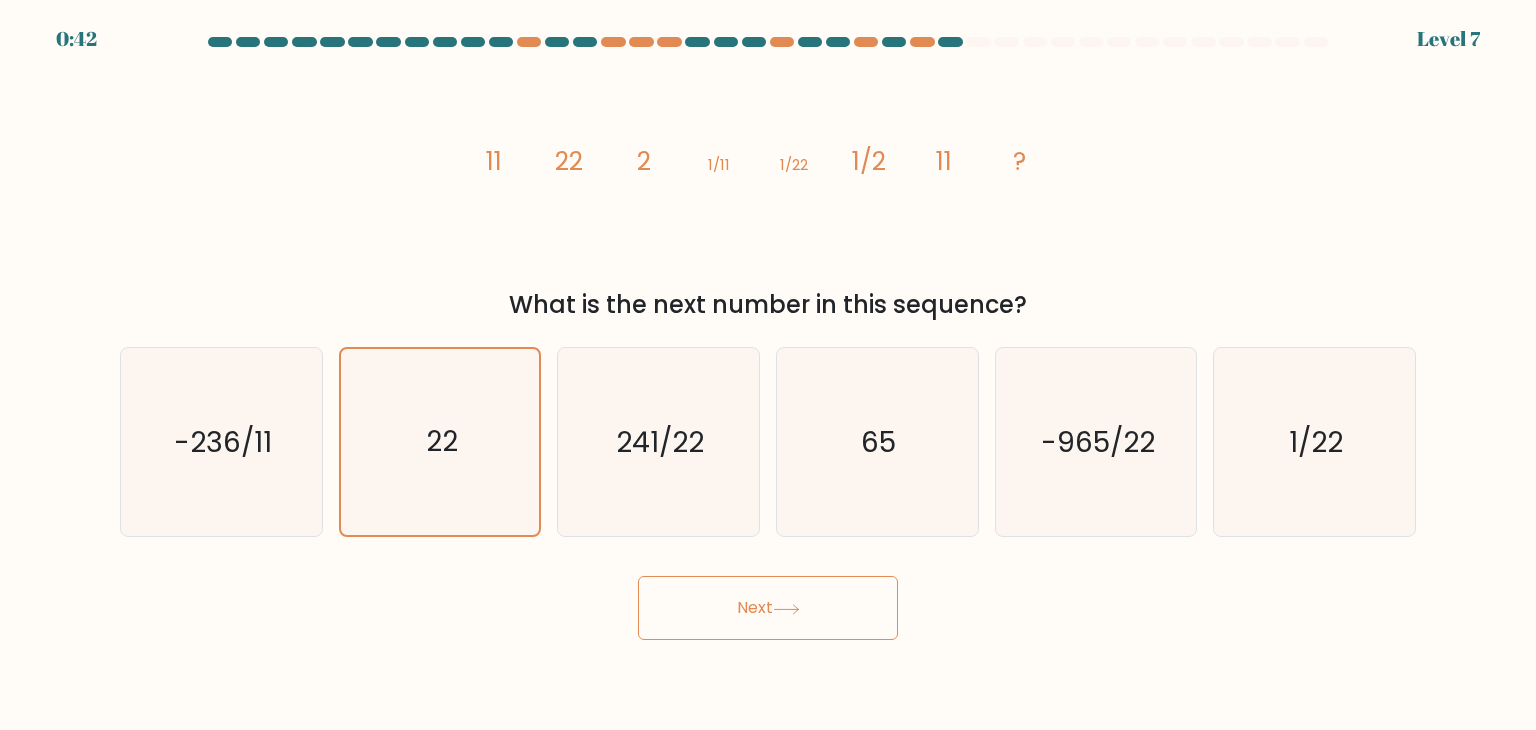 click on "Next" at bounding box center (768, 608) 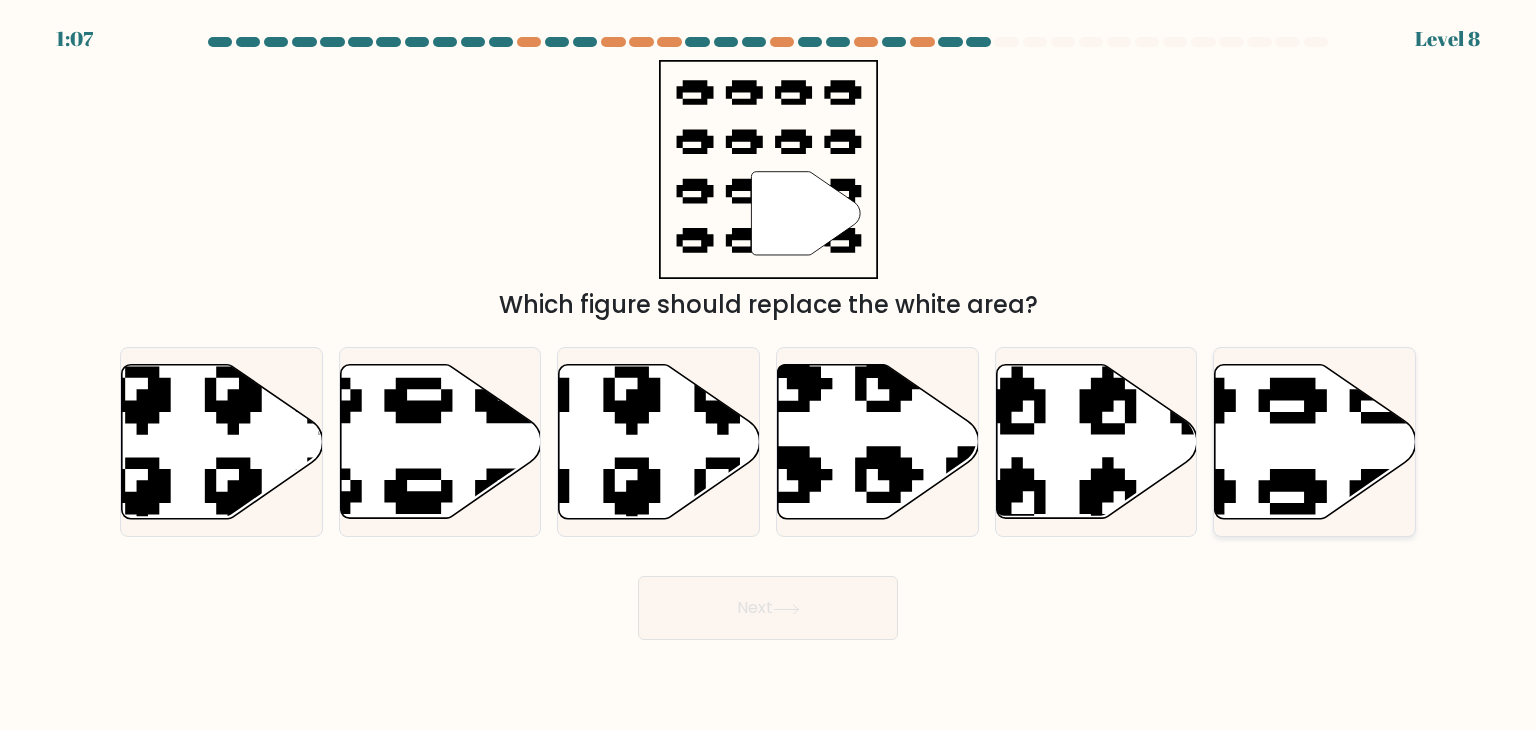 click 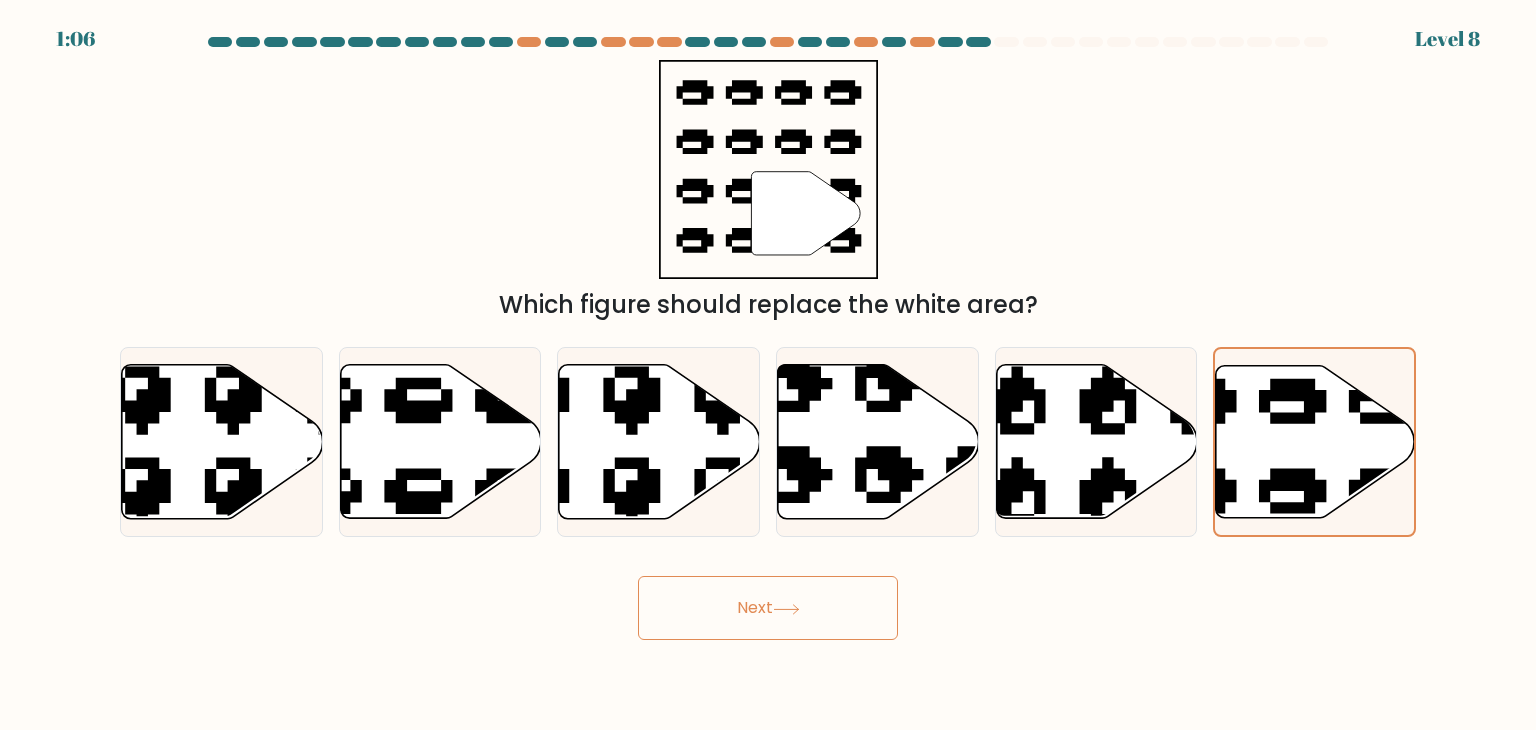 click on "Next" at bounding box center (768, 608) 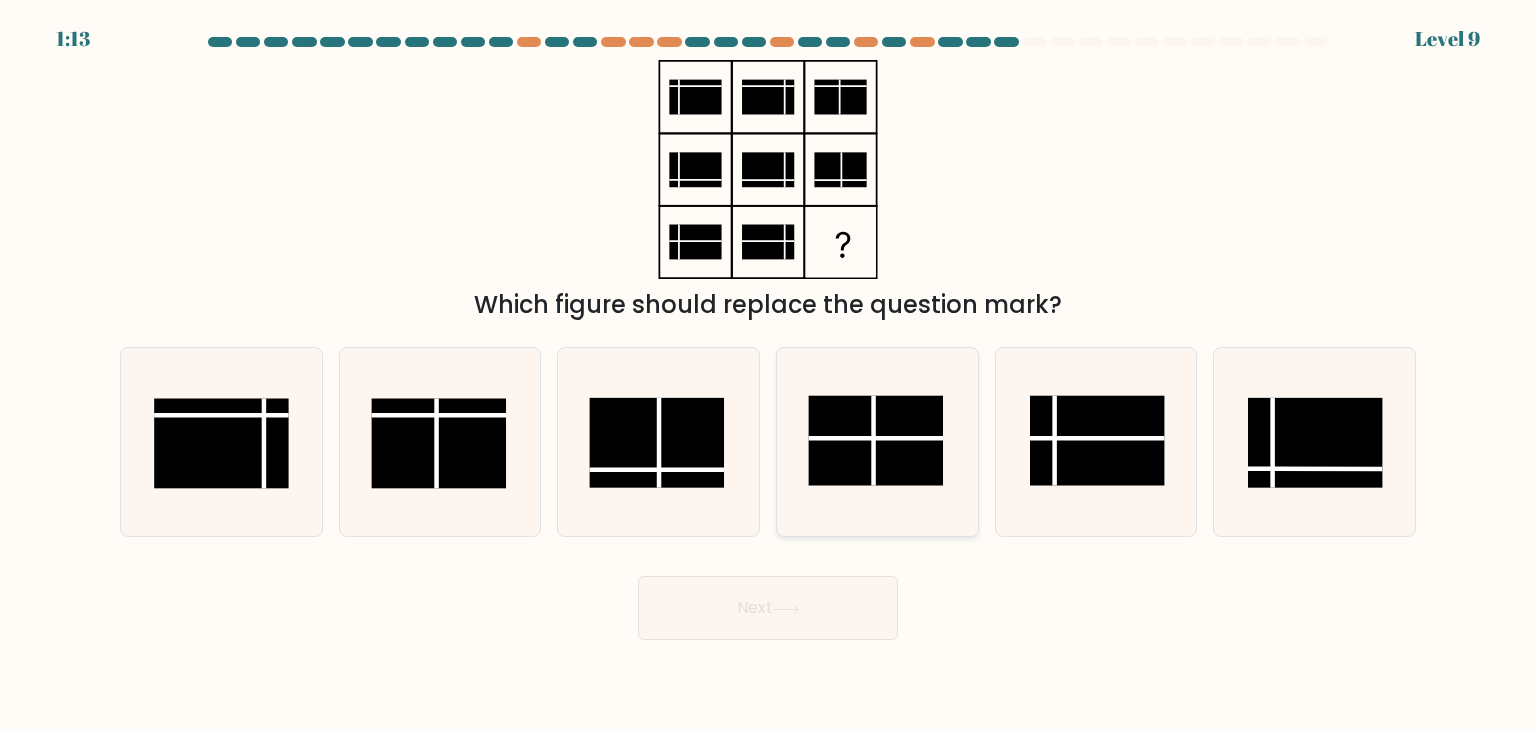 click 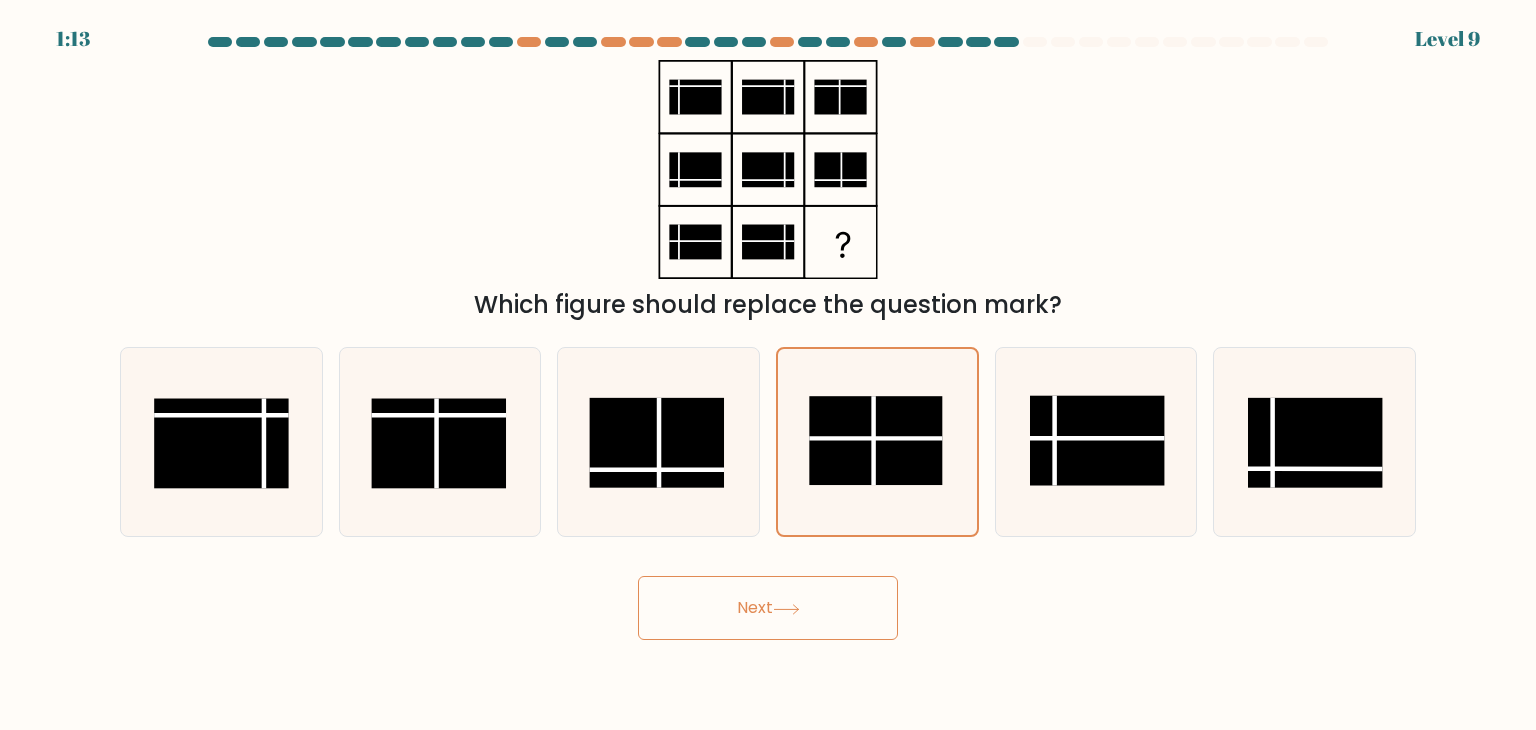 click on "Next" at bounding box center [768, 608] 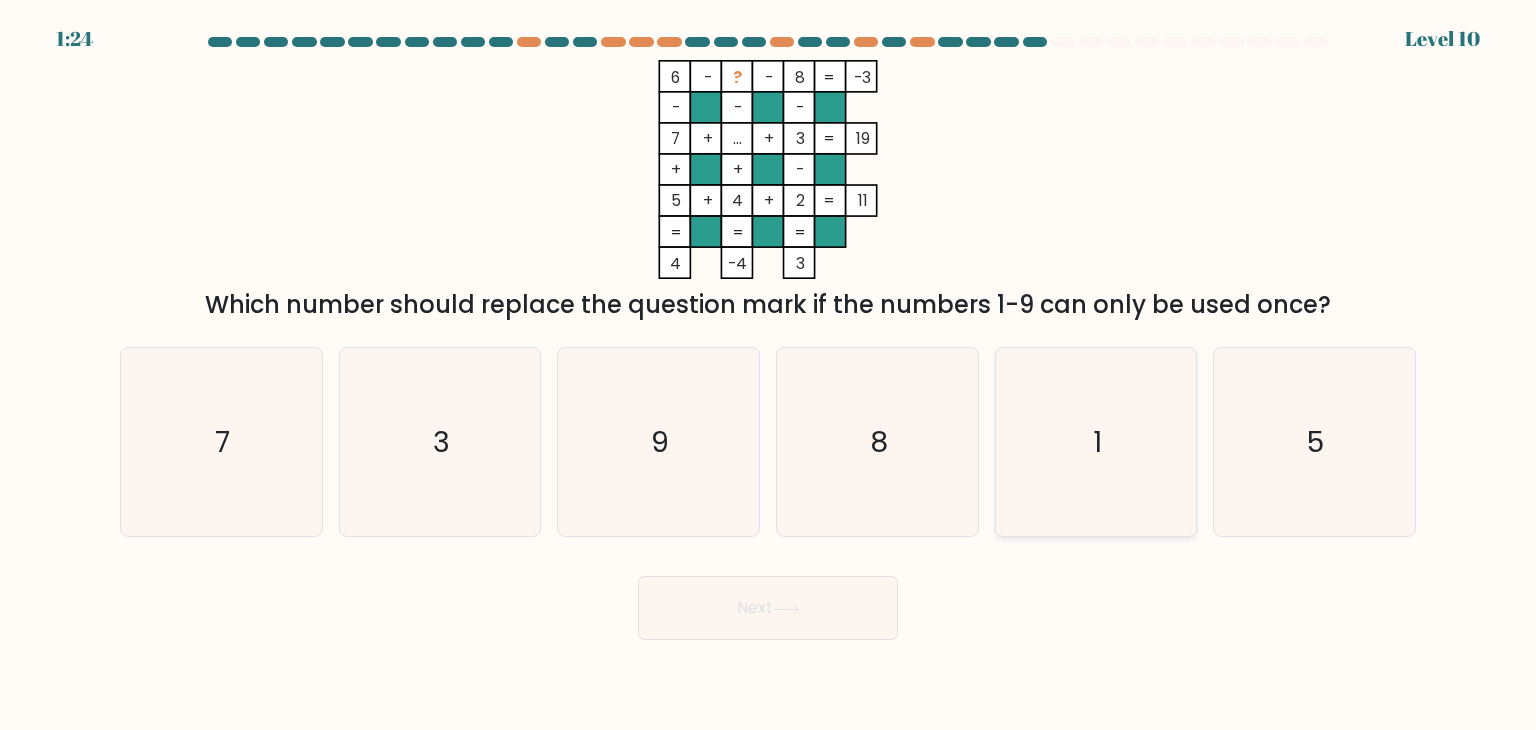 click on "1" 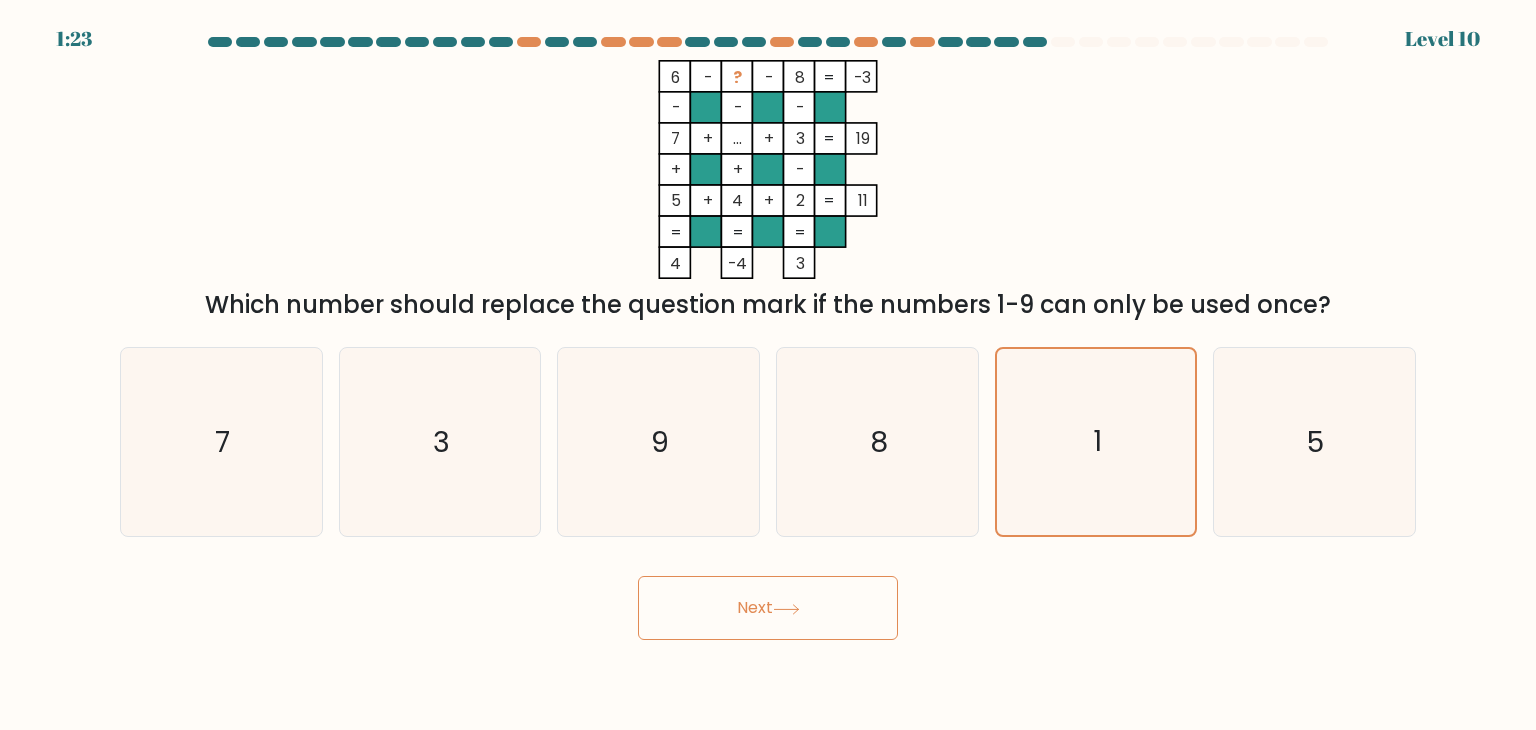 click on "Next" at bounding box center (768, 608) 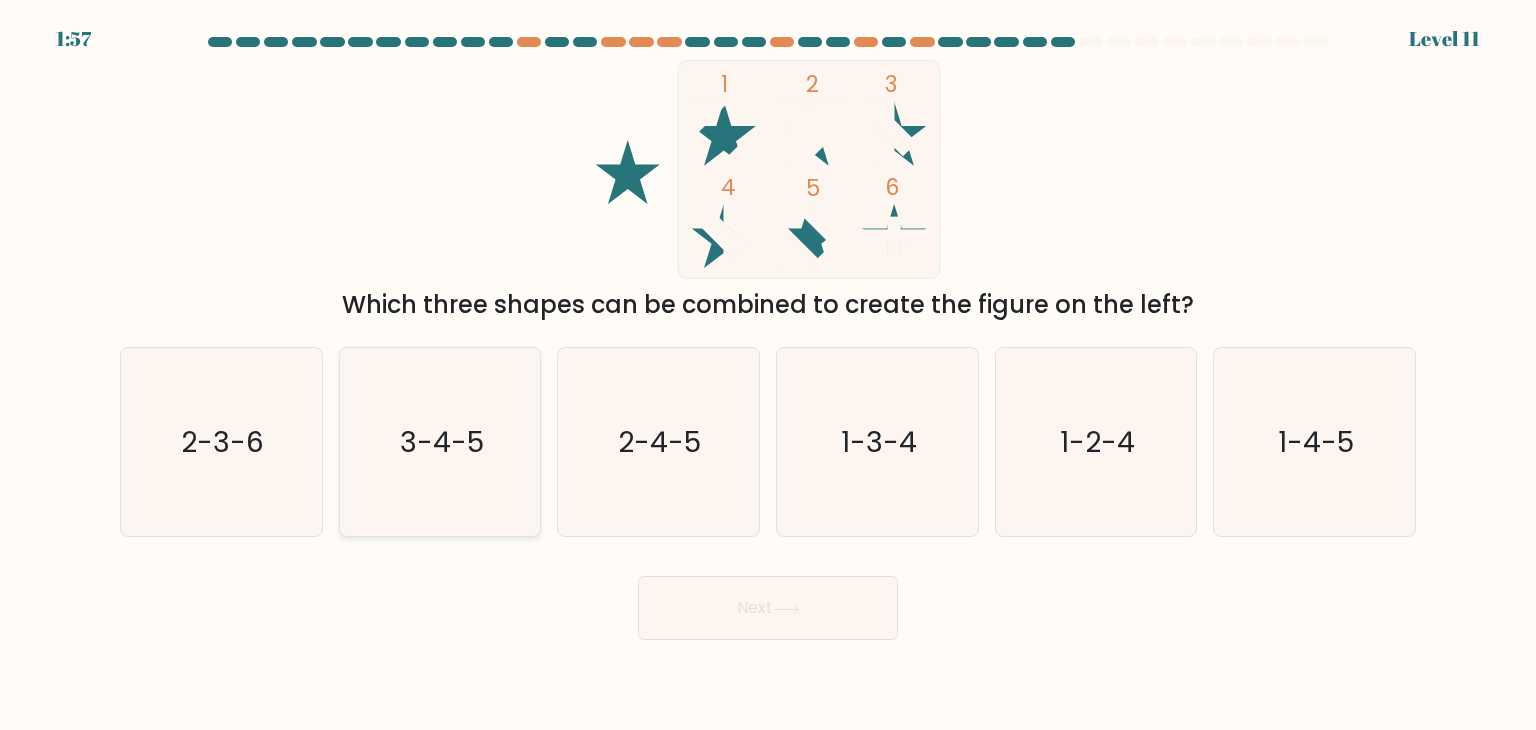 click on "3-4-5" 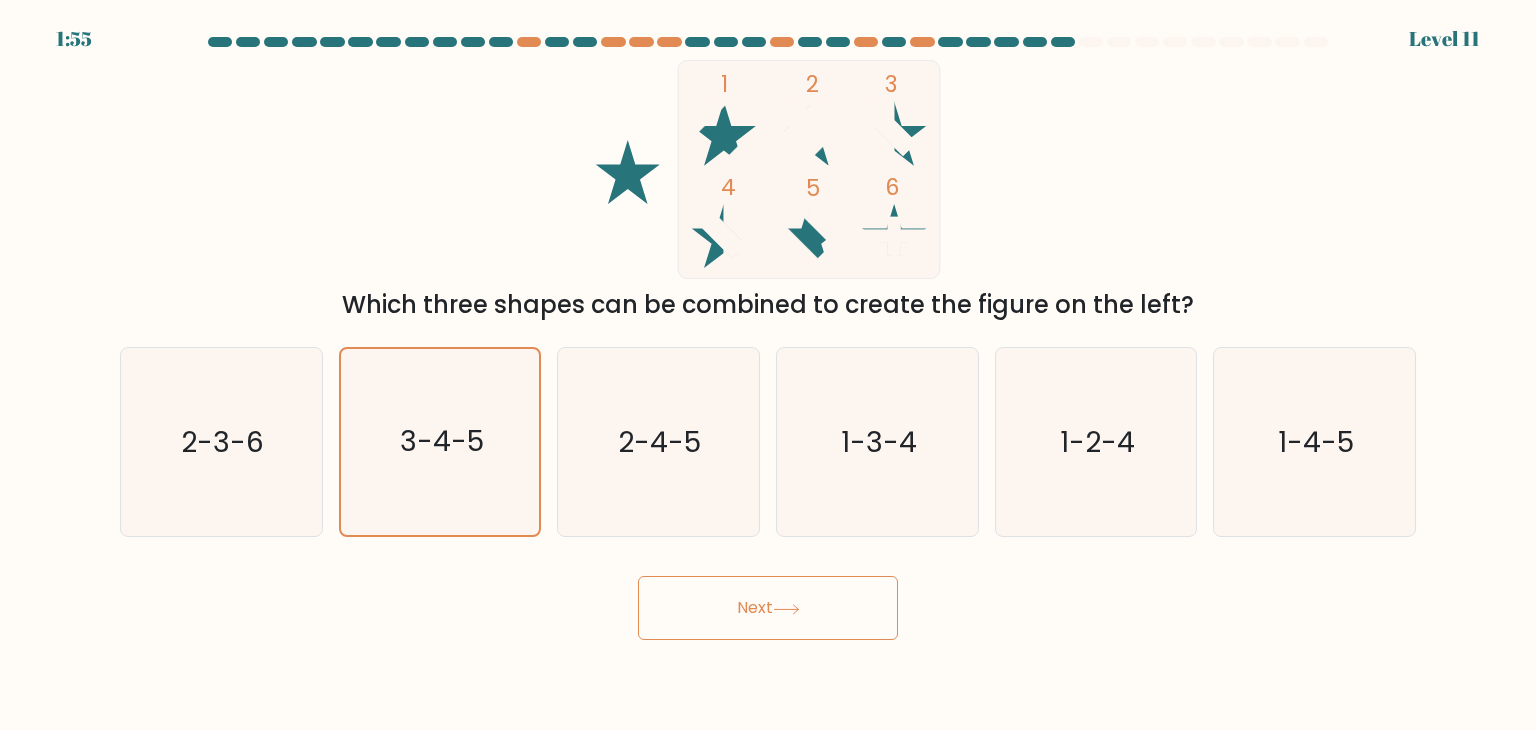 click on "Next" at bounding box center (768, 608) 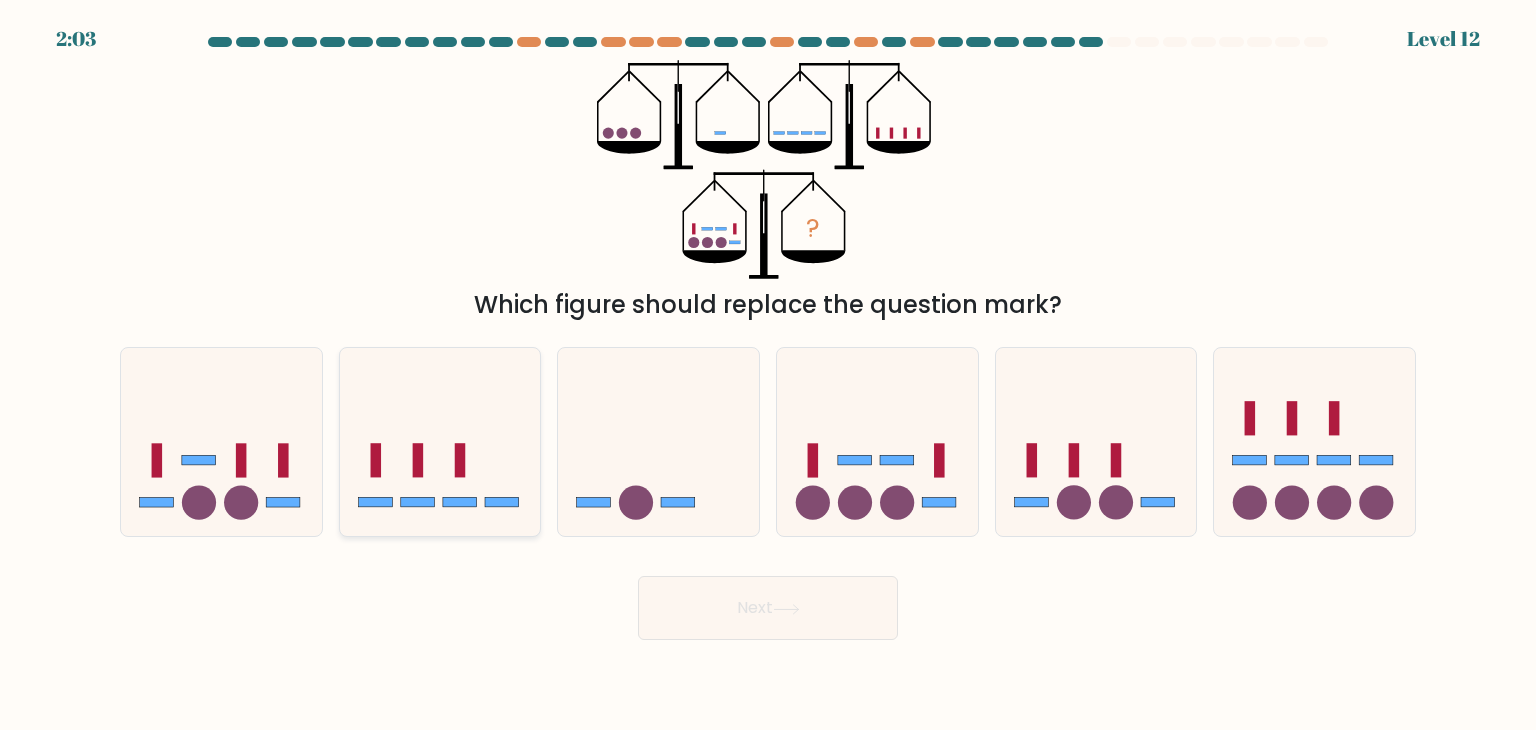 click 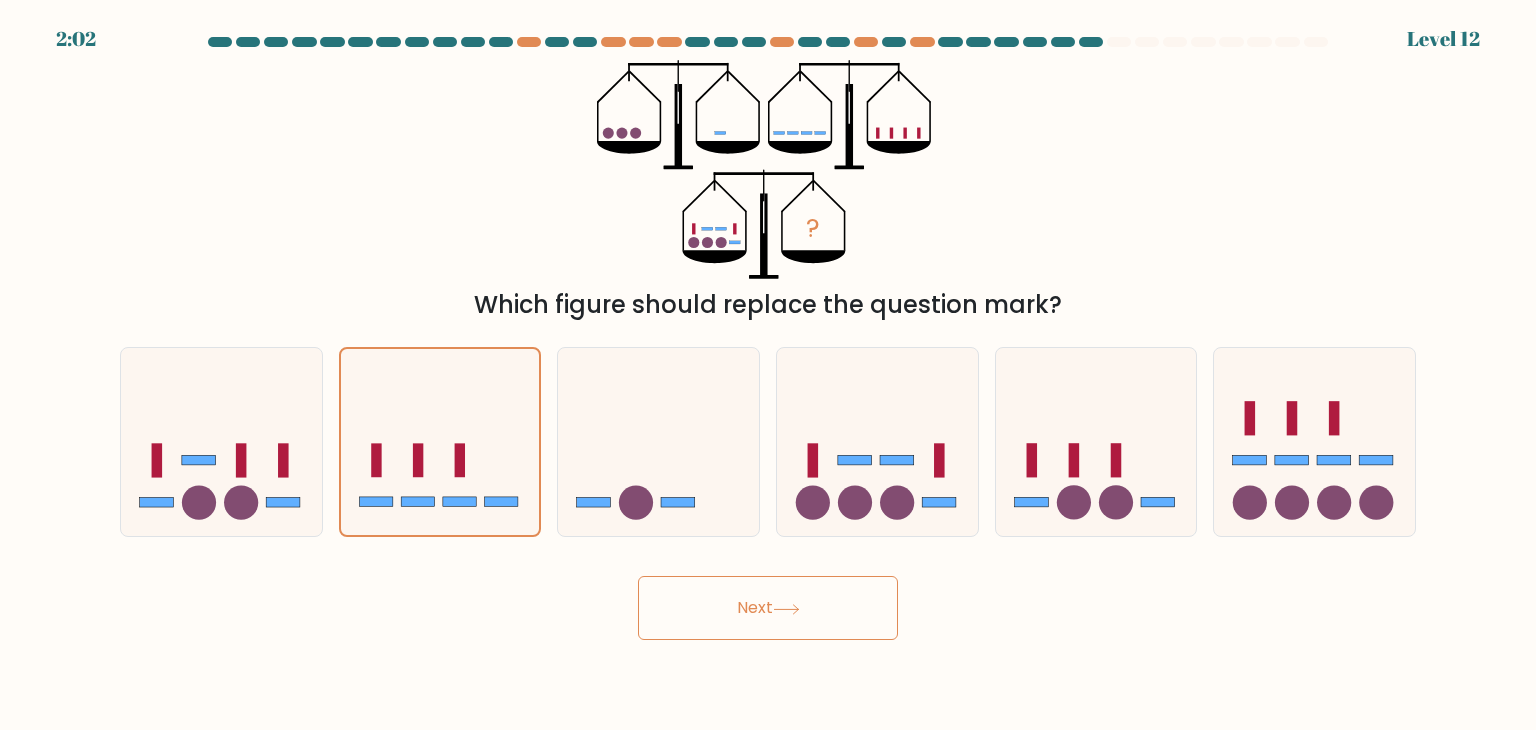 click on "Next" at bounding box center (768, 608) 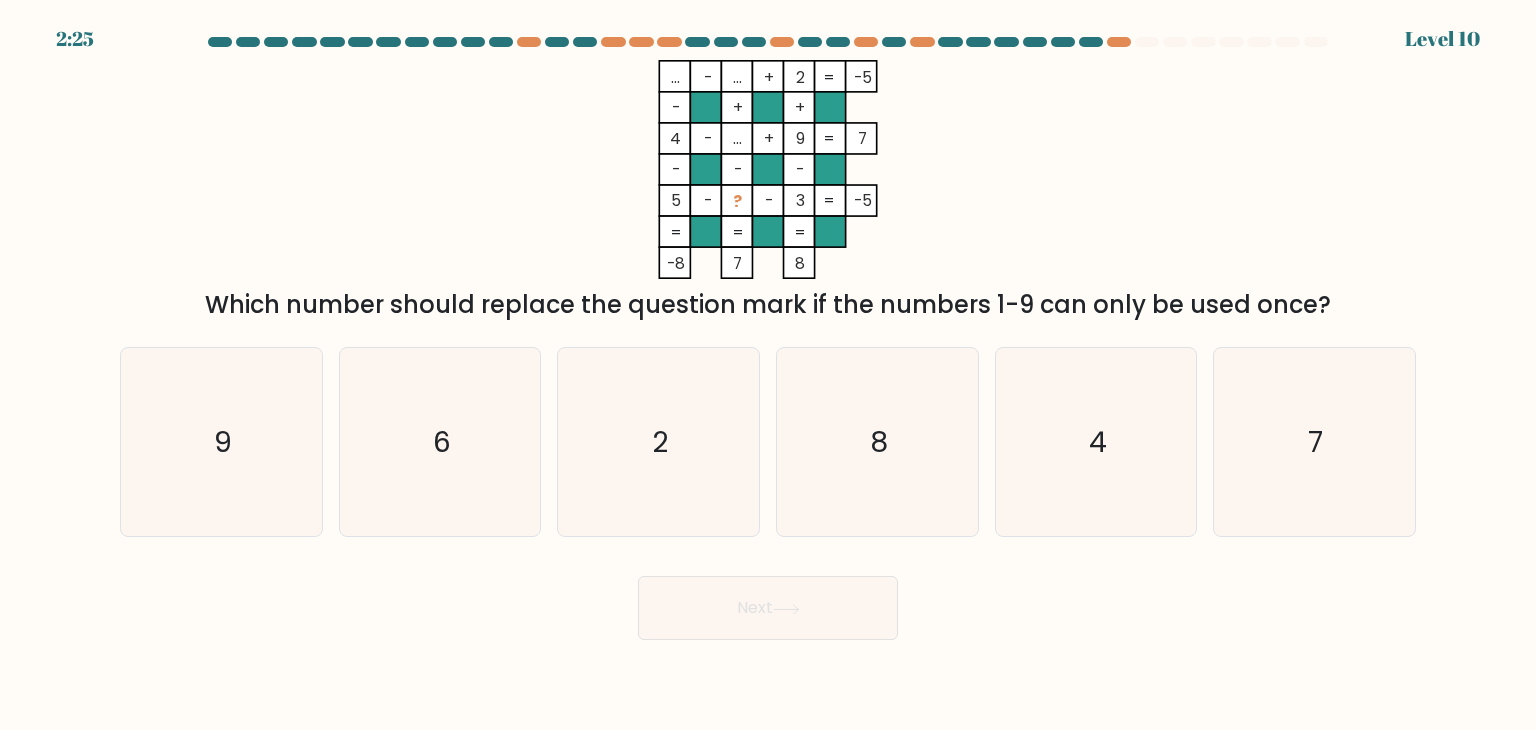 drag, startPoint x: 1485, startPoint y: 441, endPoint x: 1469, endPoint y: 441, distance: 16 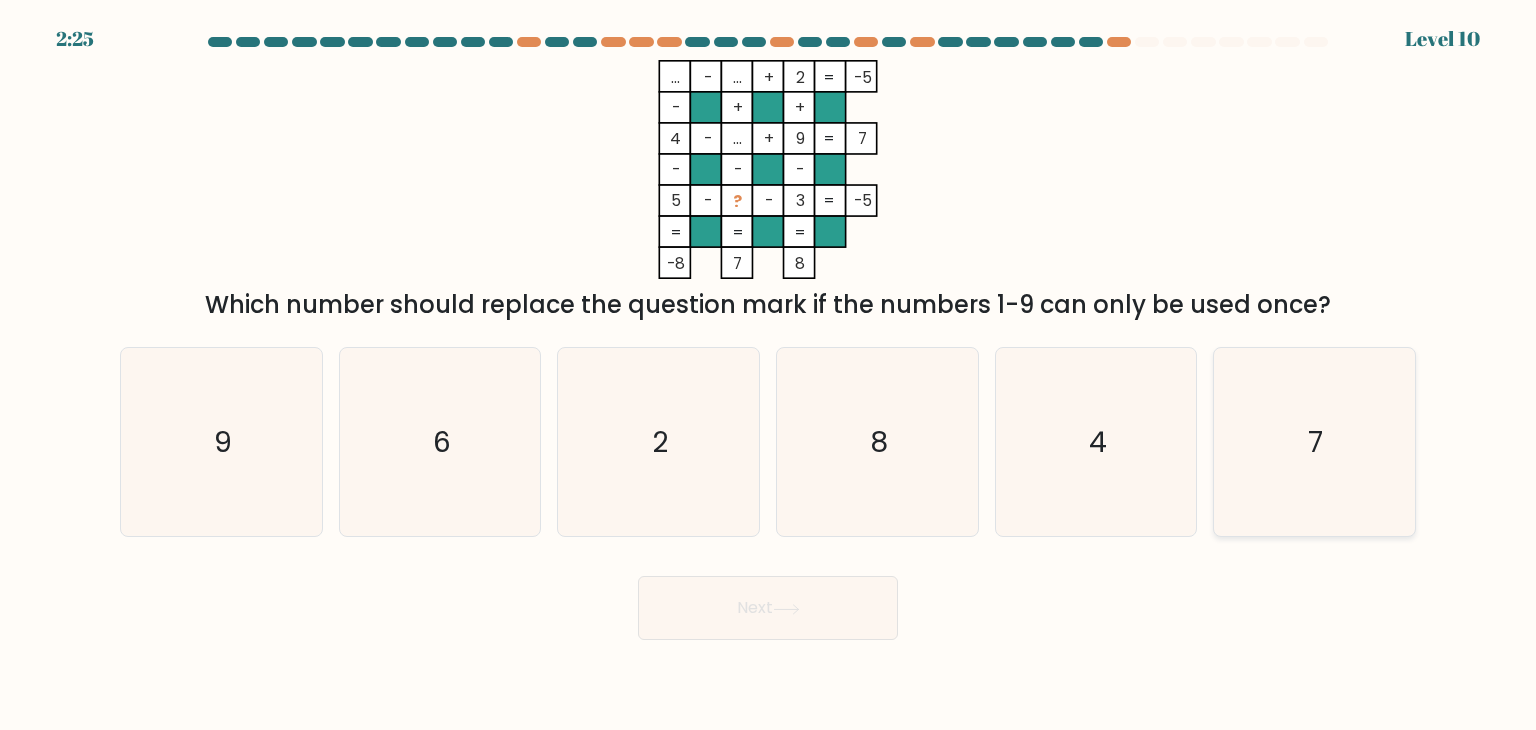 click on "7" 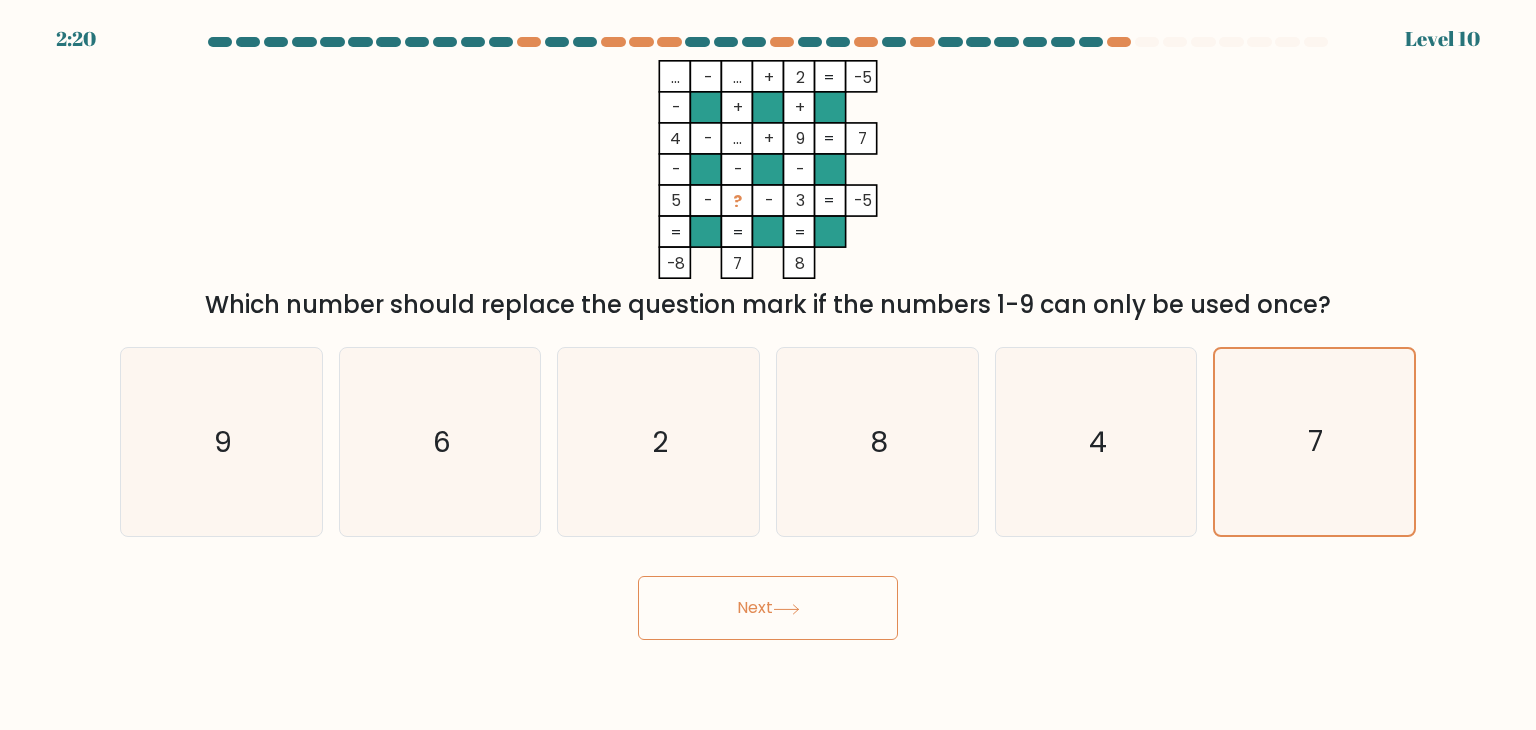 click on "Next" at bounding box center (768, 608) 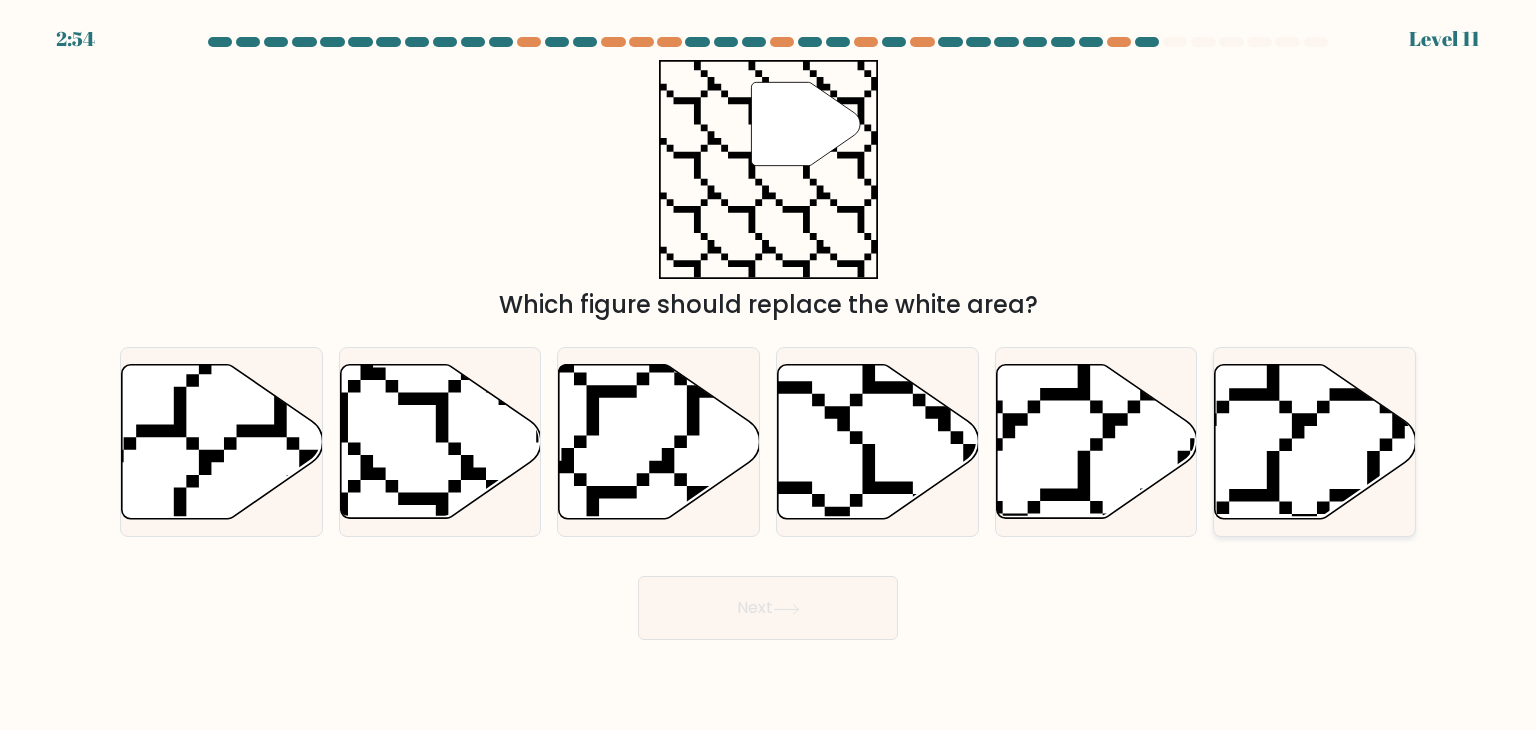 click 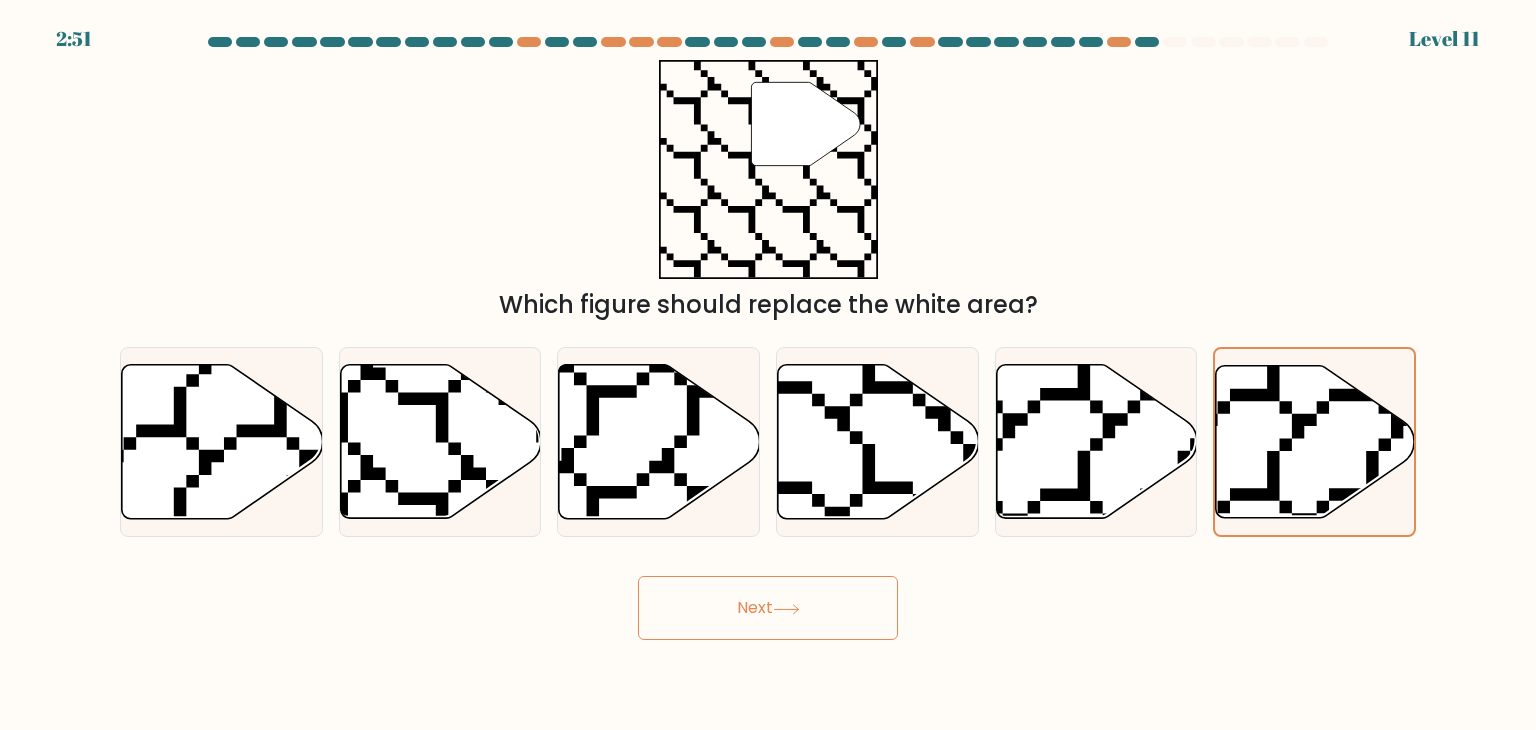 click on "Next" at bounding box center [768, 608] 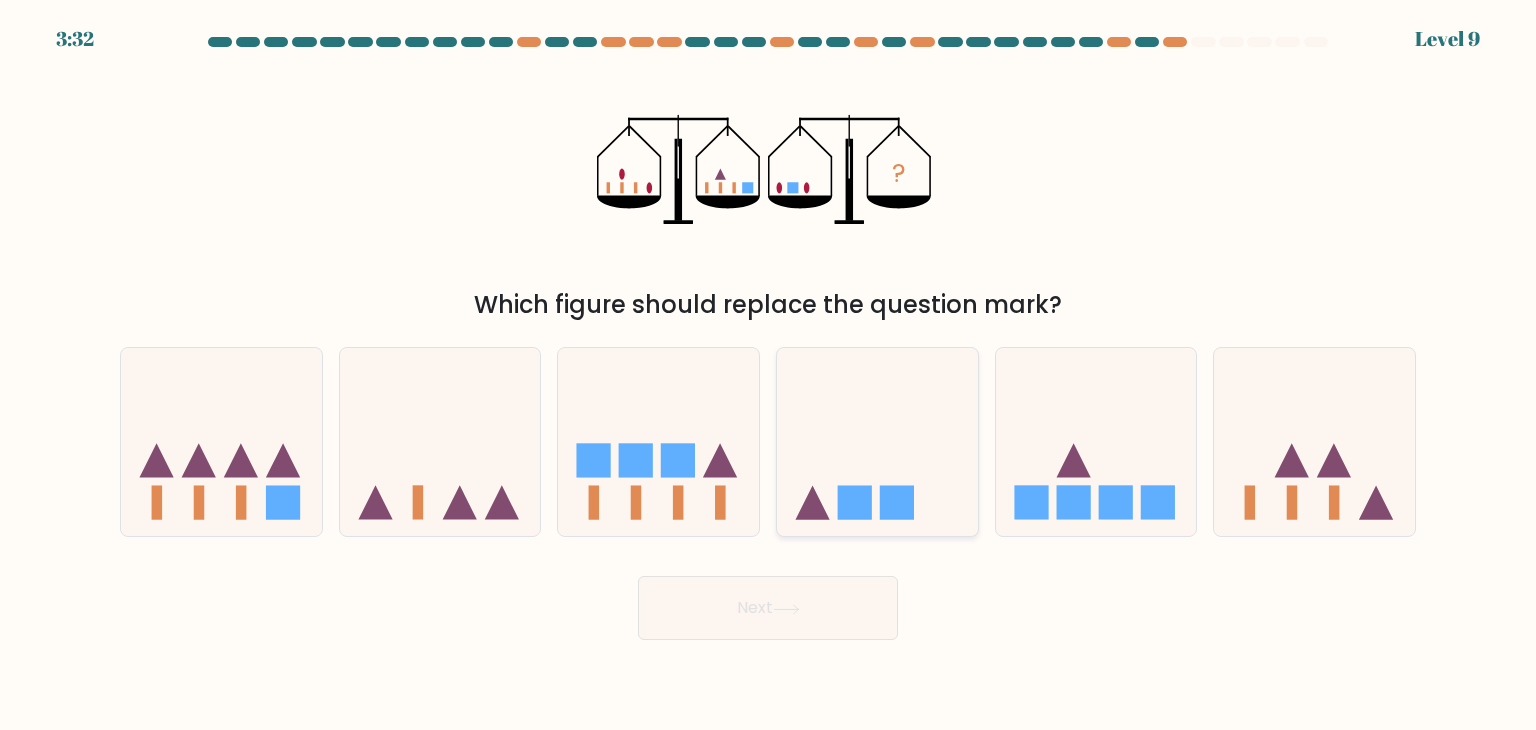 click 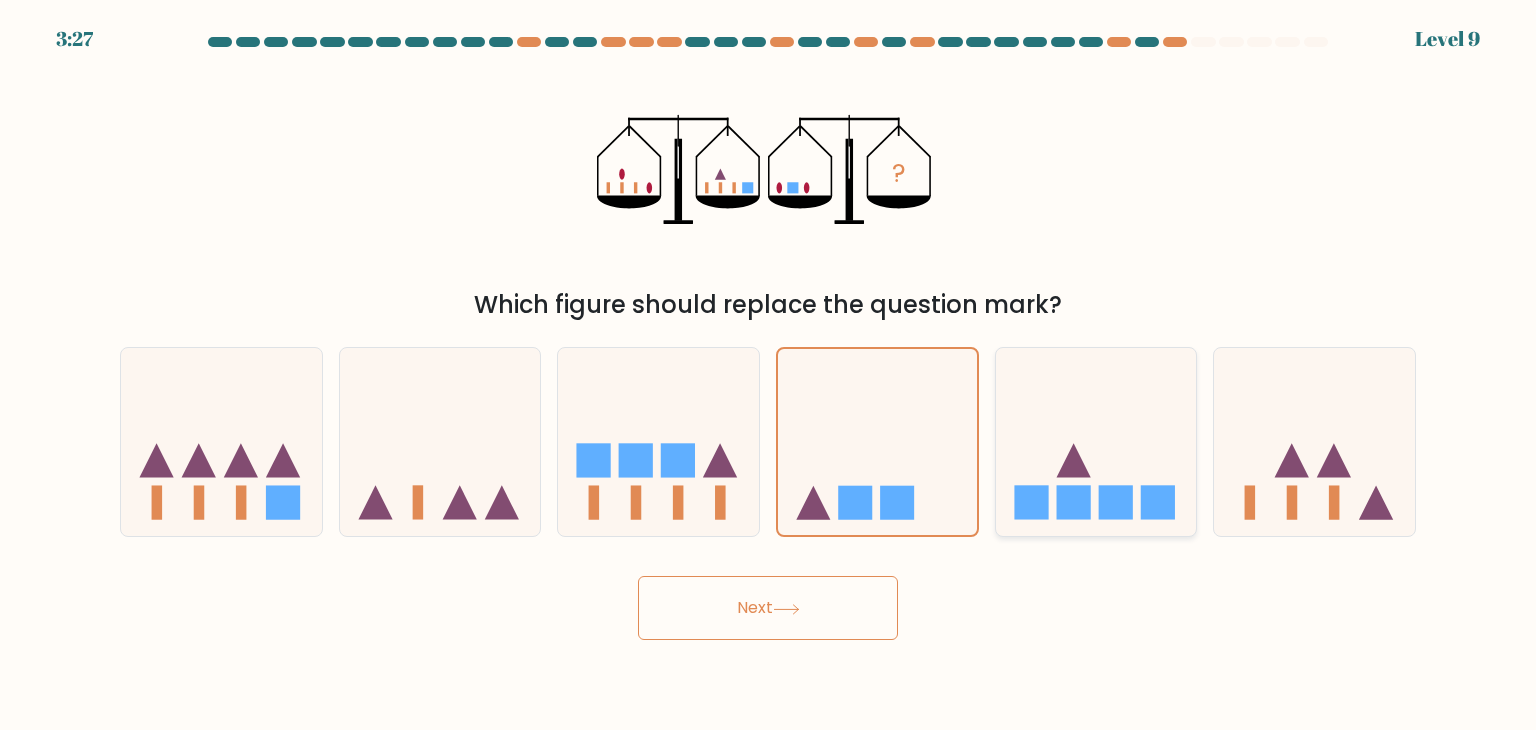 click 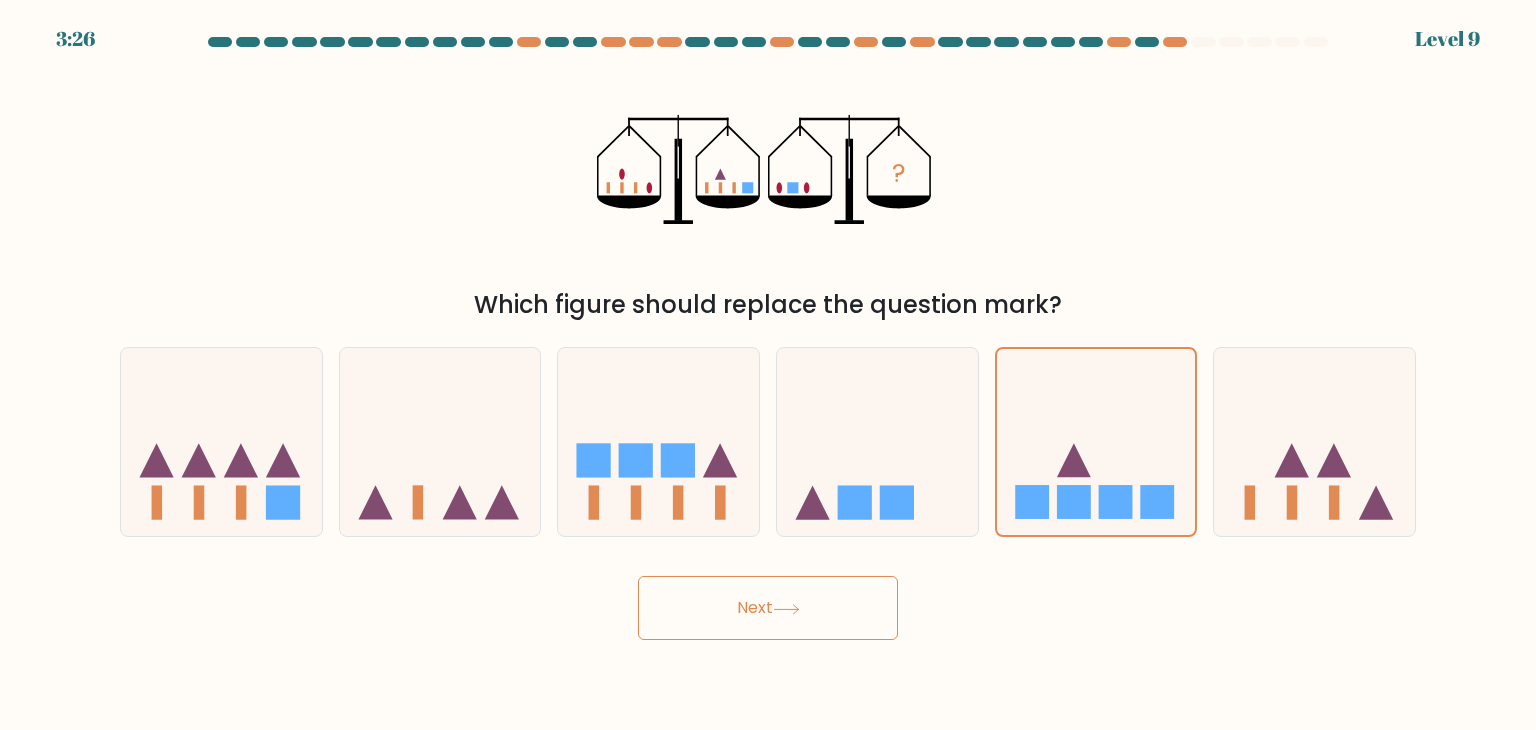 click on "Next" at bounding box center (768, 608) 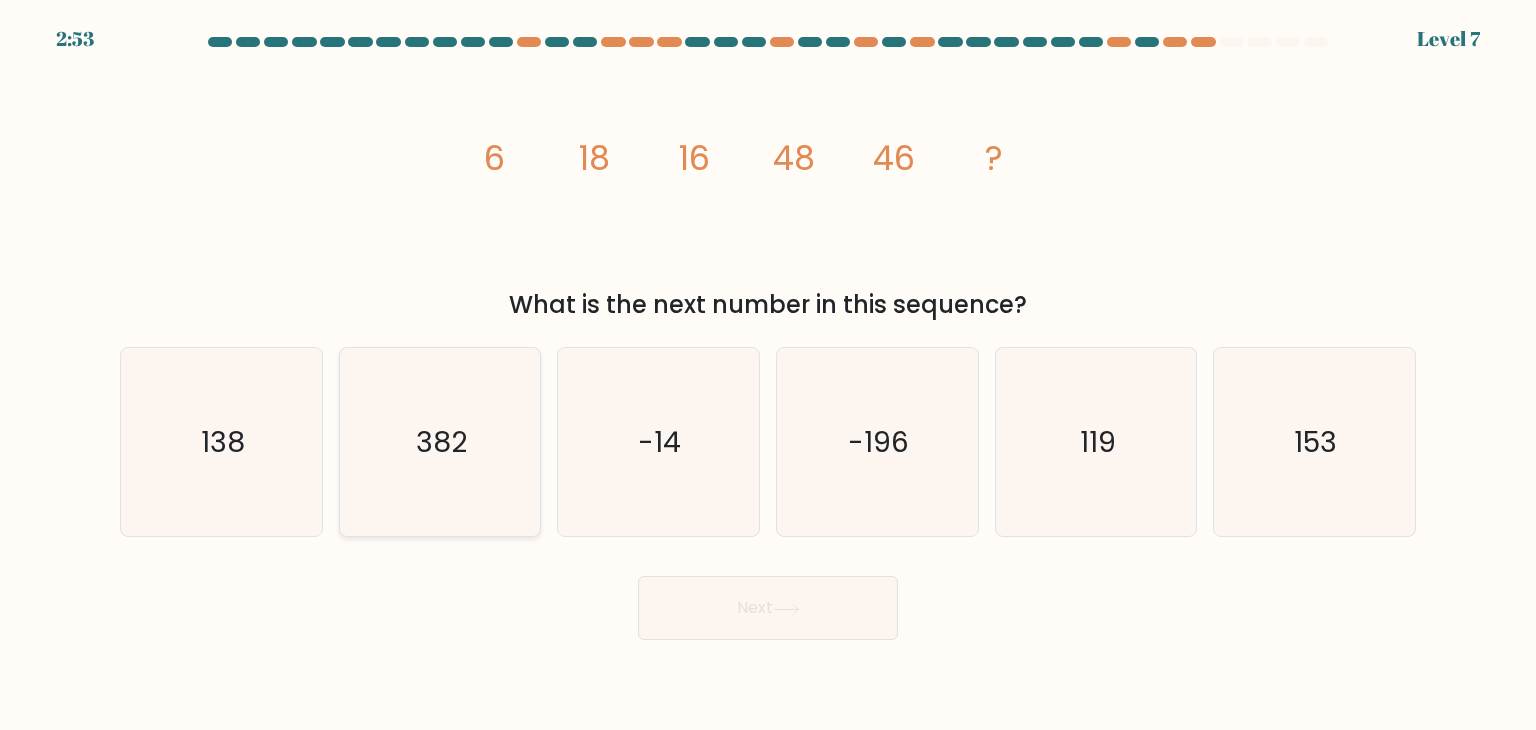 click on "382" 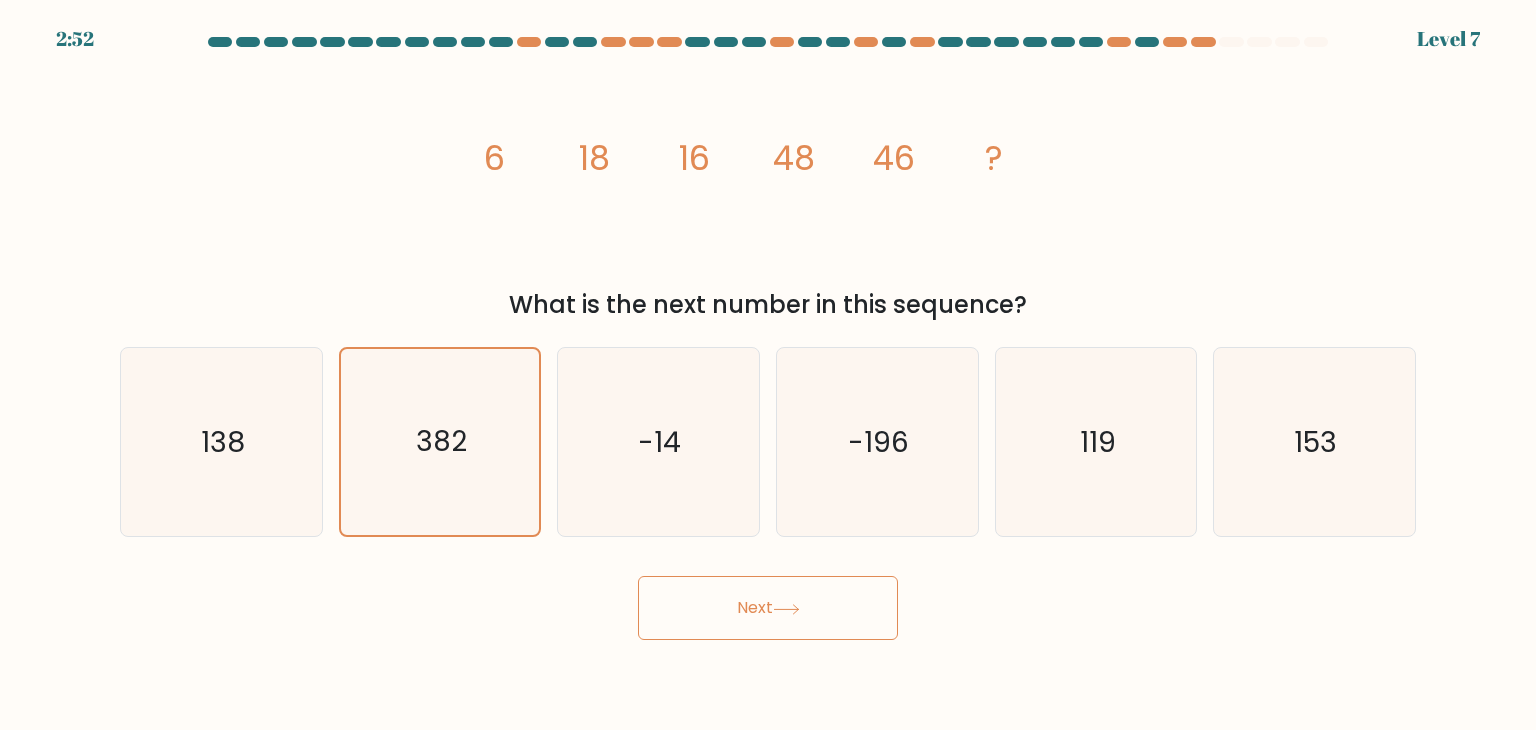 click on "Next" at bounding box center [768, 608] 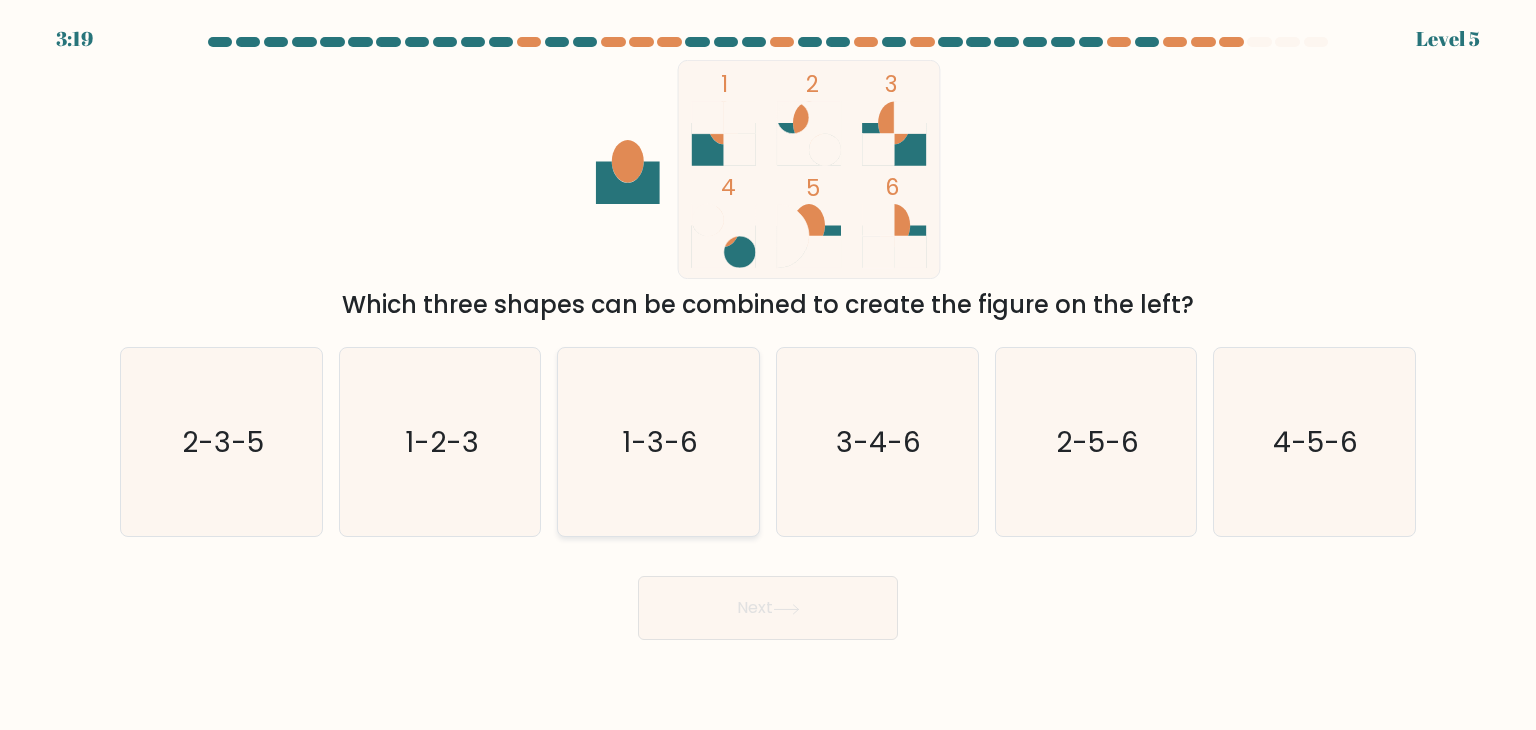 click on "1-3-6" 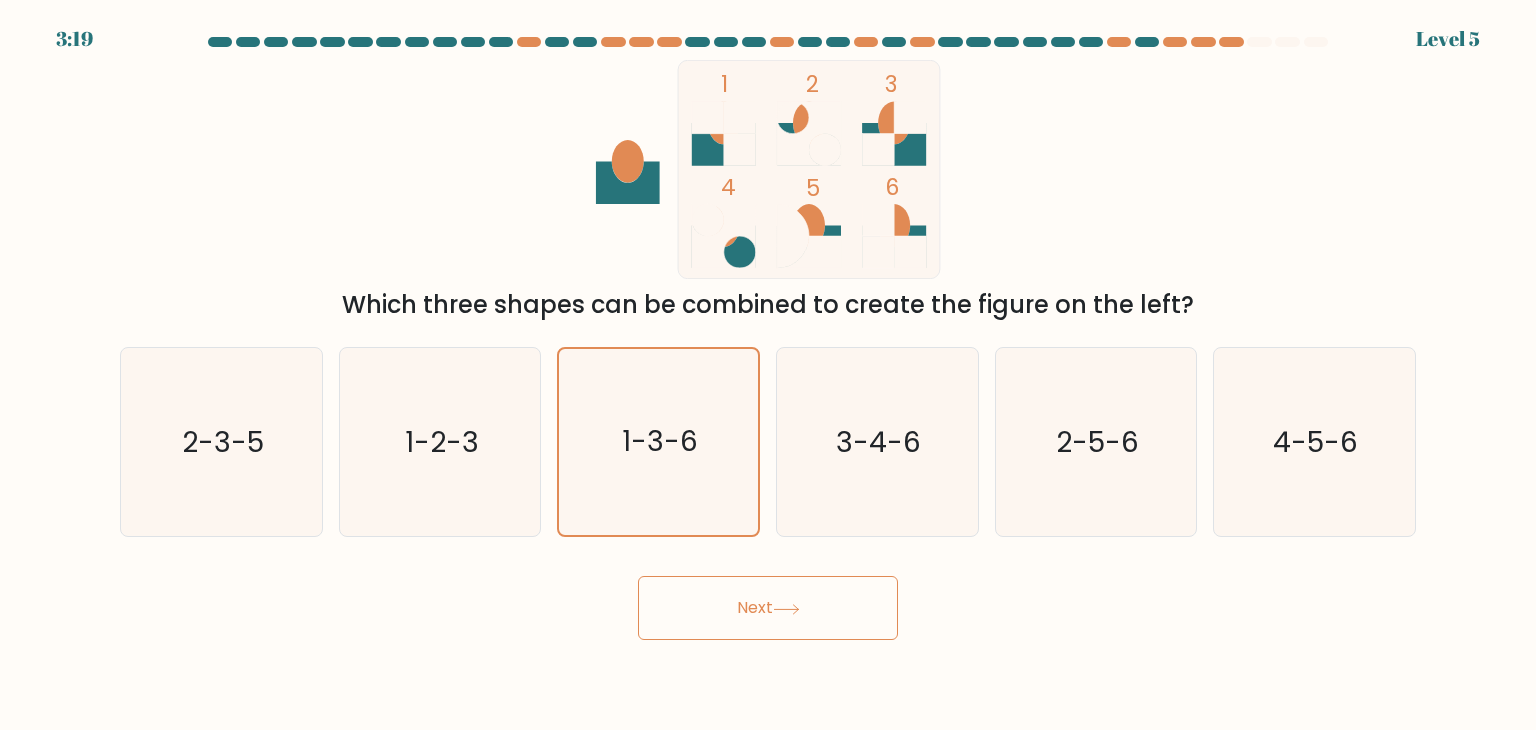 click on "Next" at bounding box center (768, 608) 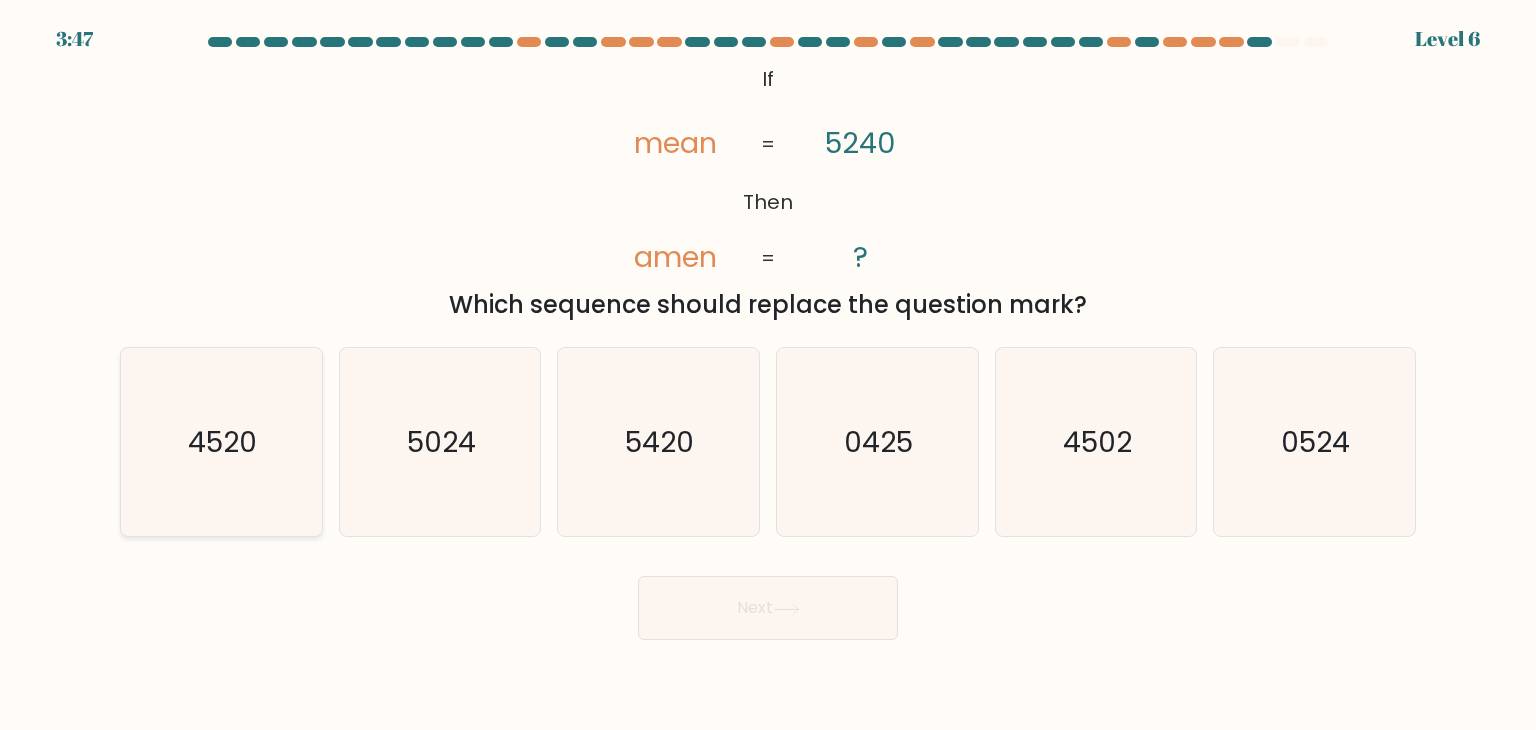 click on "4520" 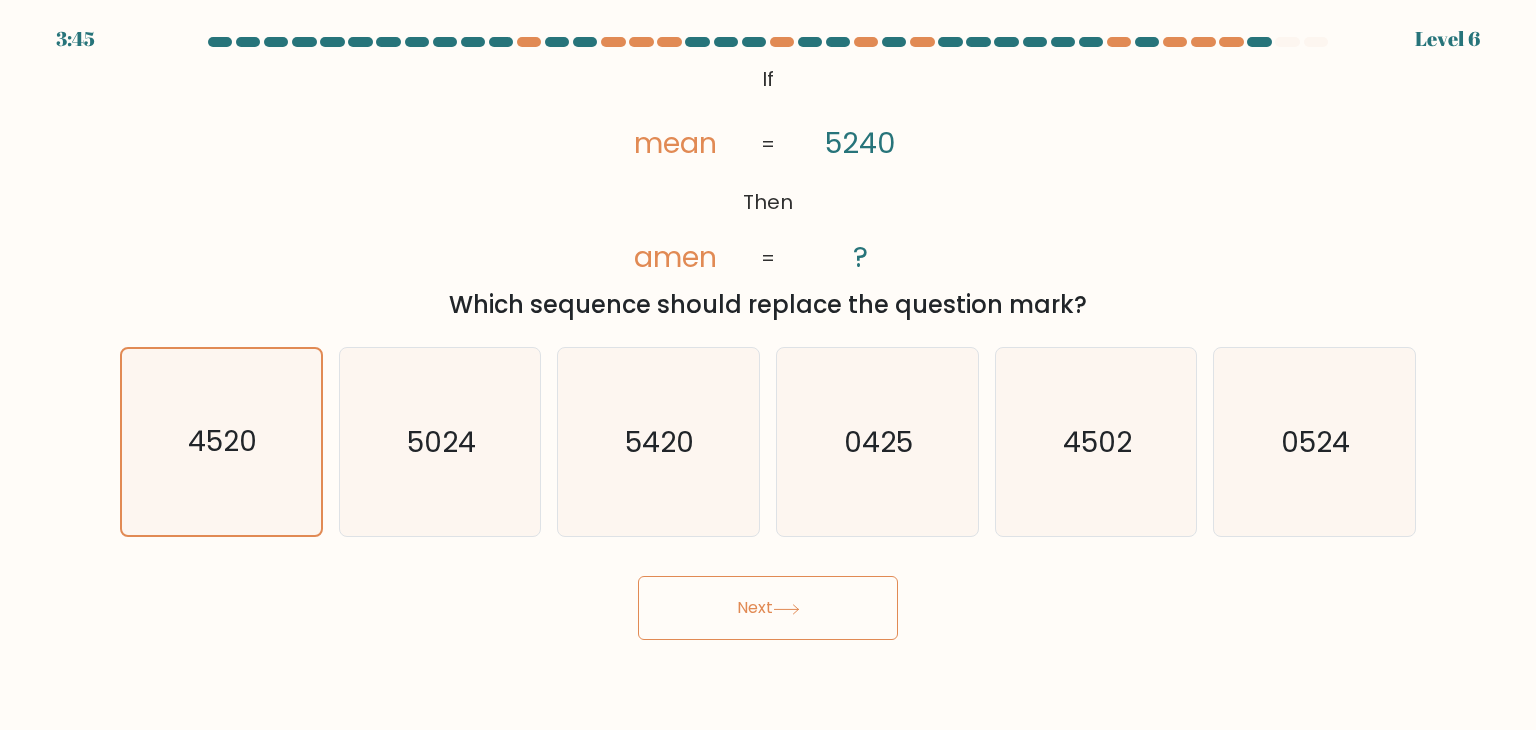 click on "Next" at bounding box center (768, 608) 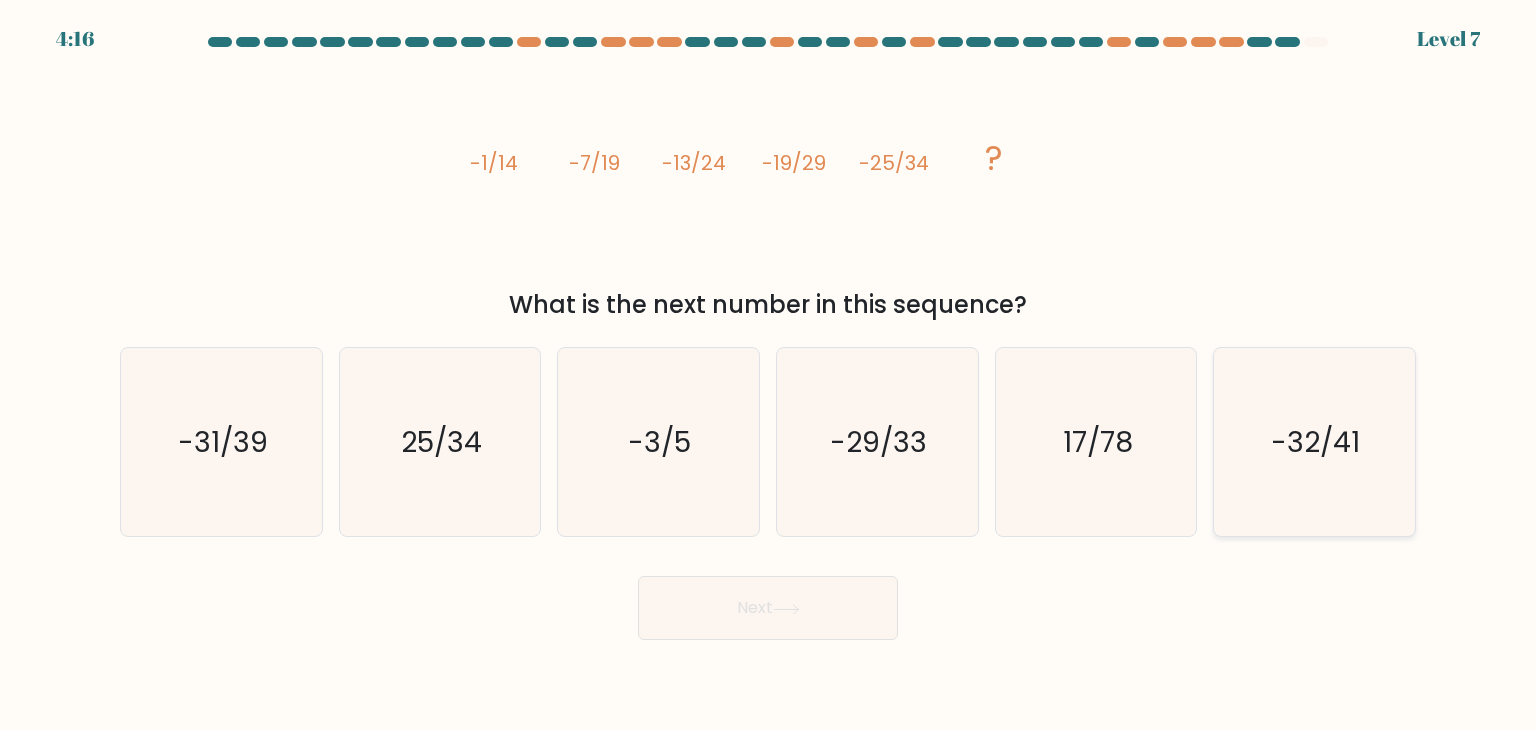click on "-32/41" 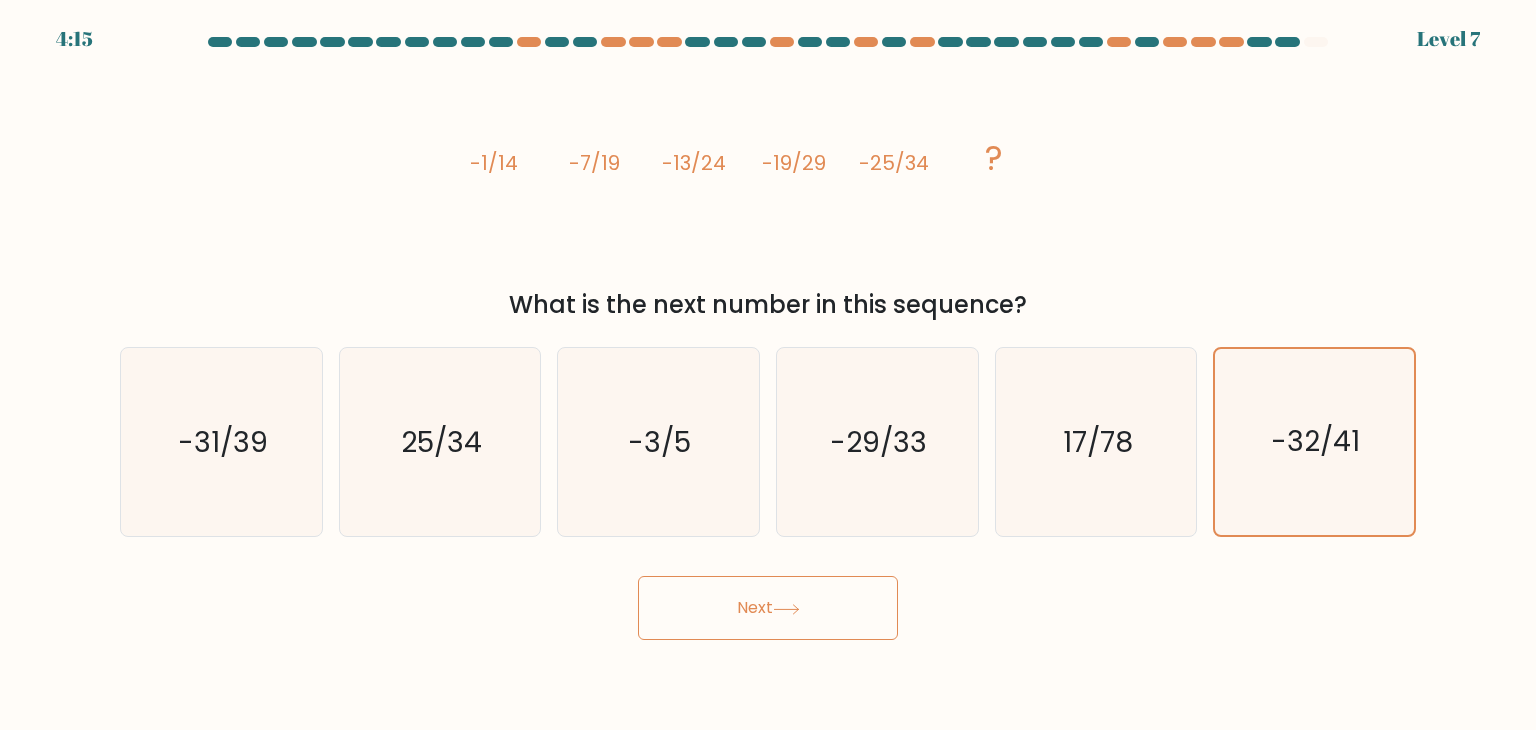click on "Next" at bounding box center (768, 608) 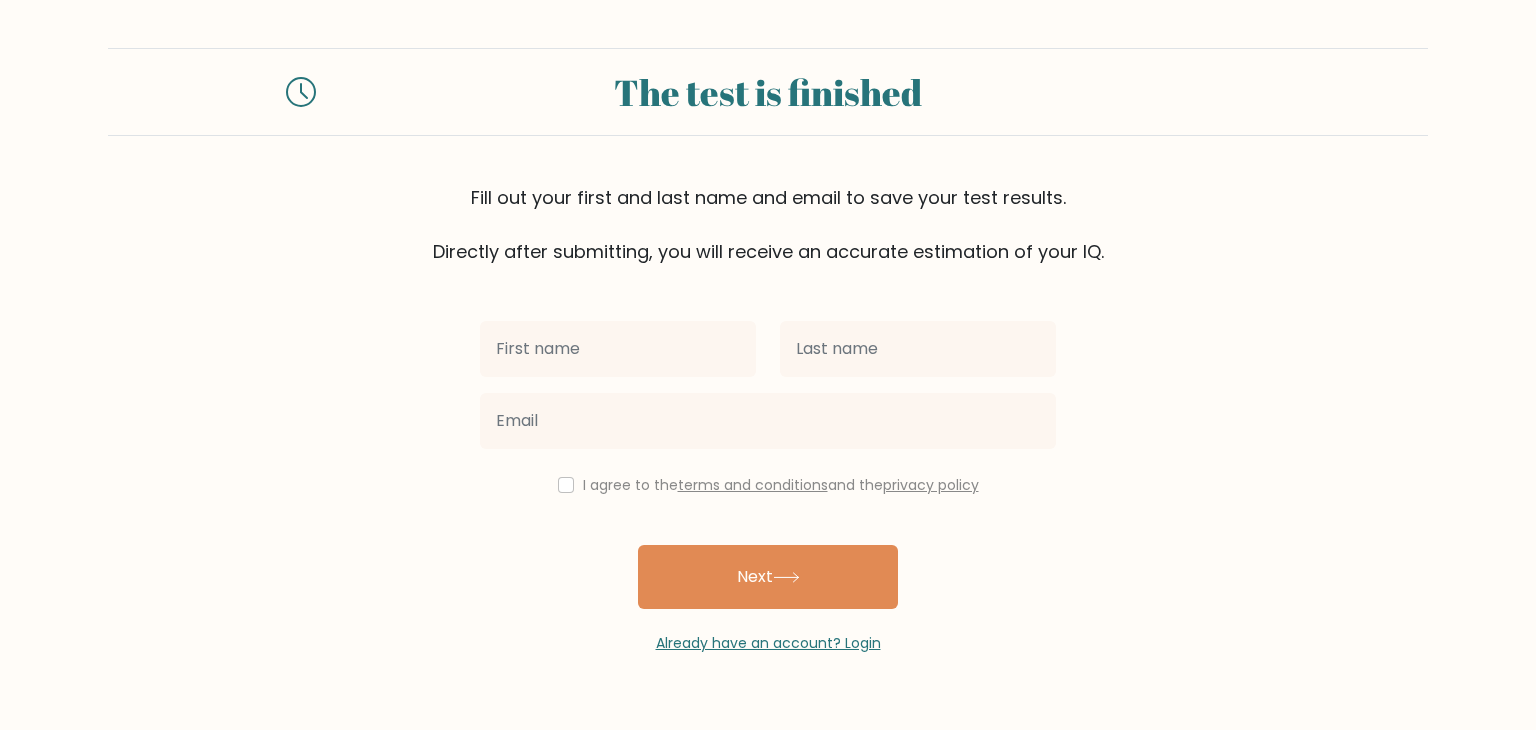 scroll, scrollTop: 0, scrollLeft: 0, axis: both 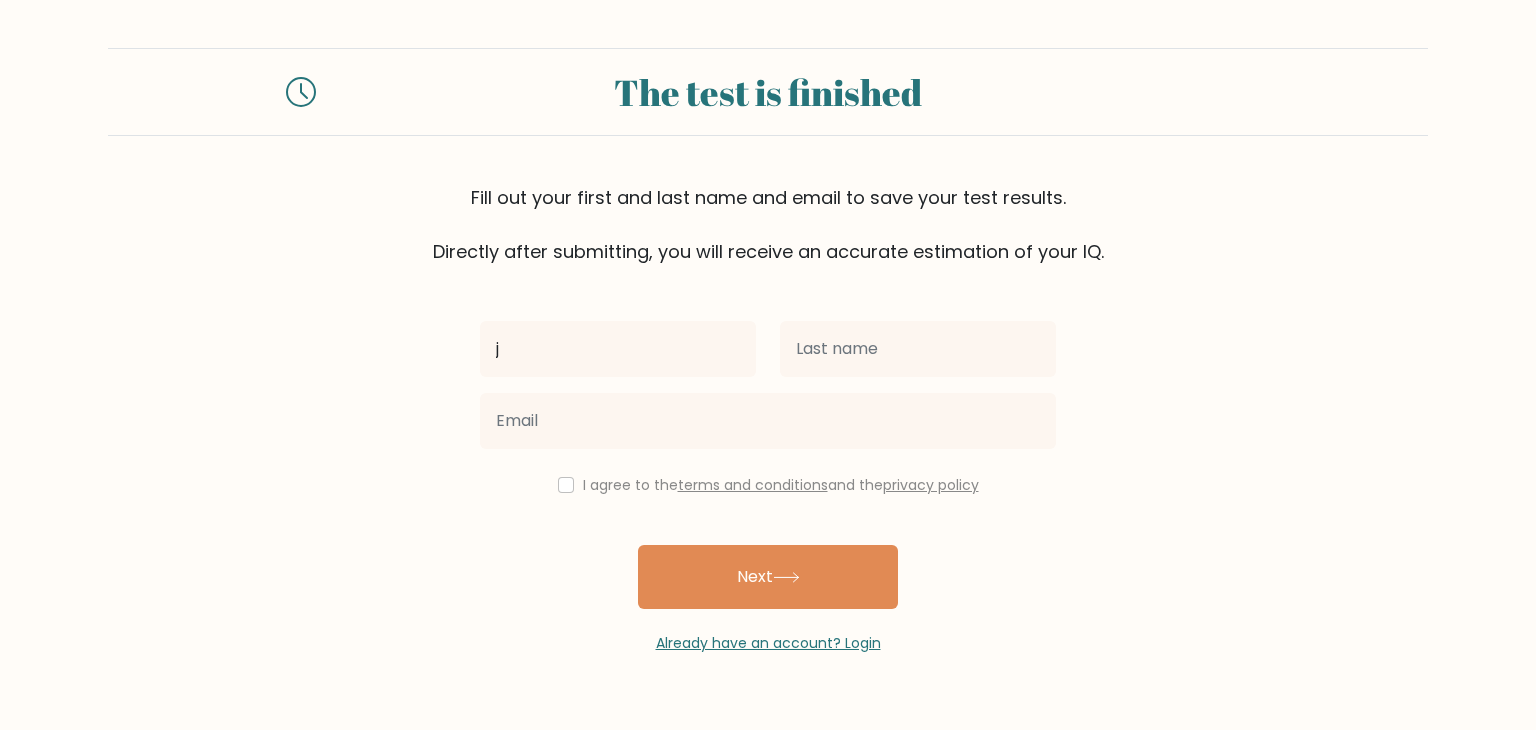 type on "j" 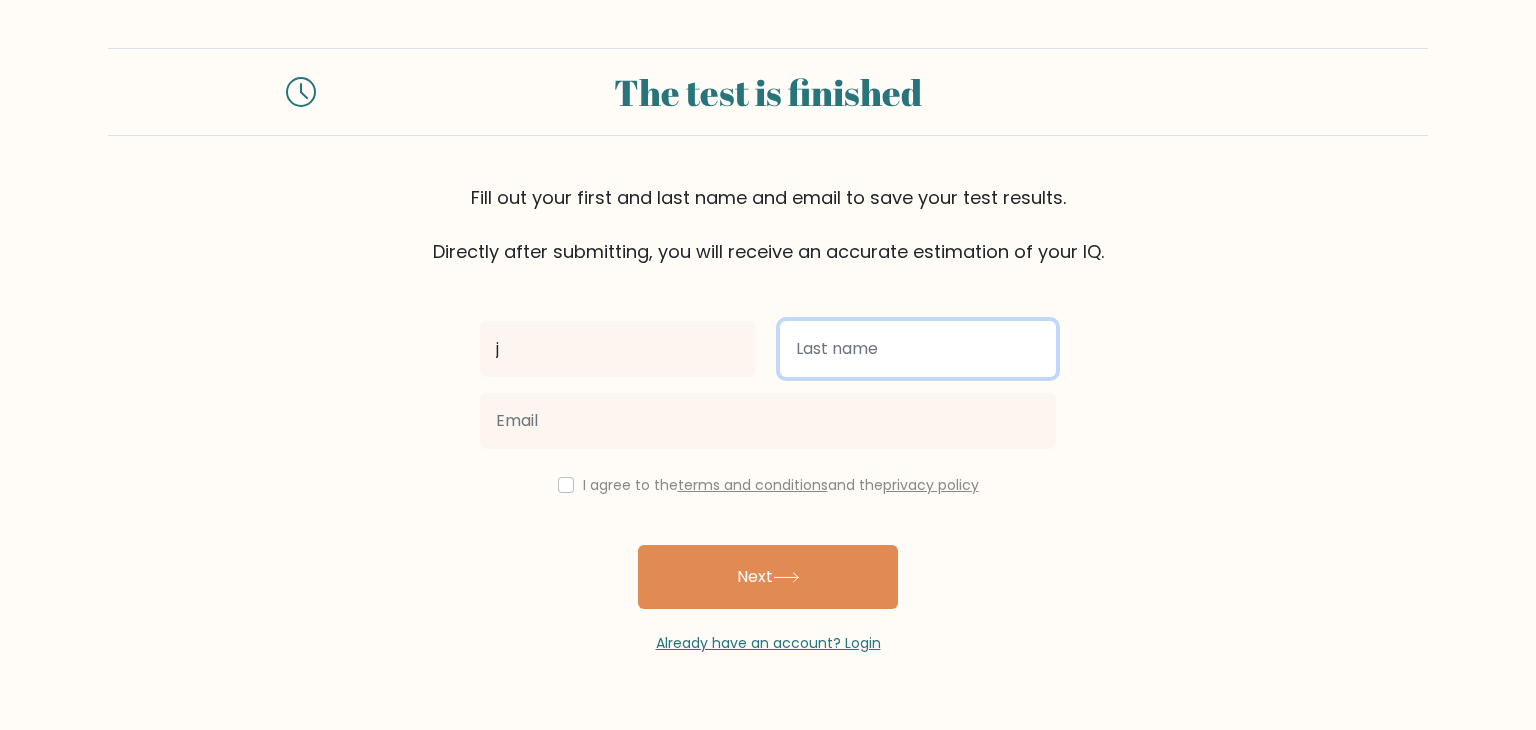 click at bounding box center [918, 349] 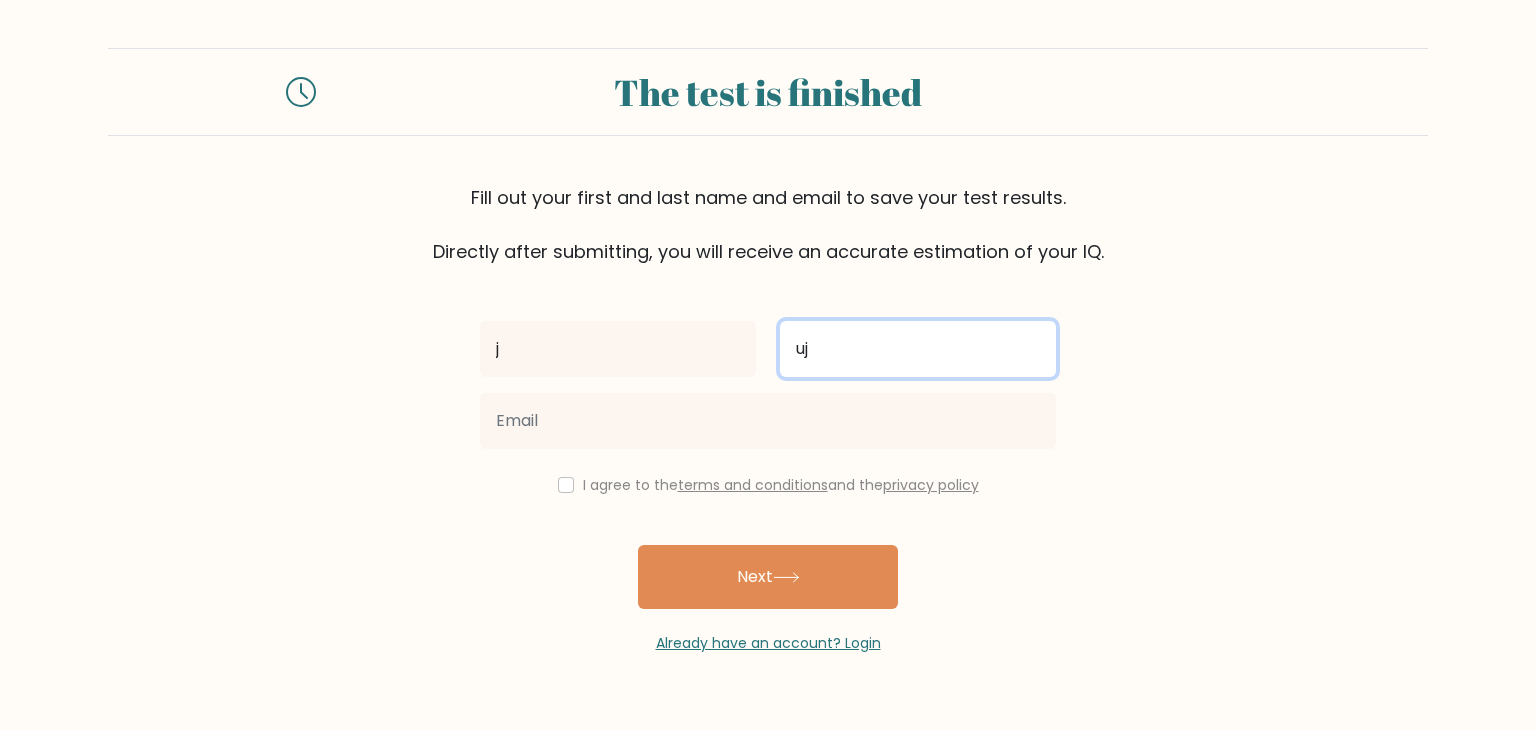 type on "uj" 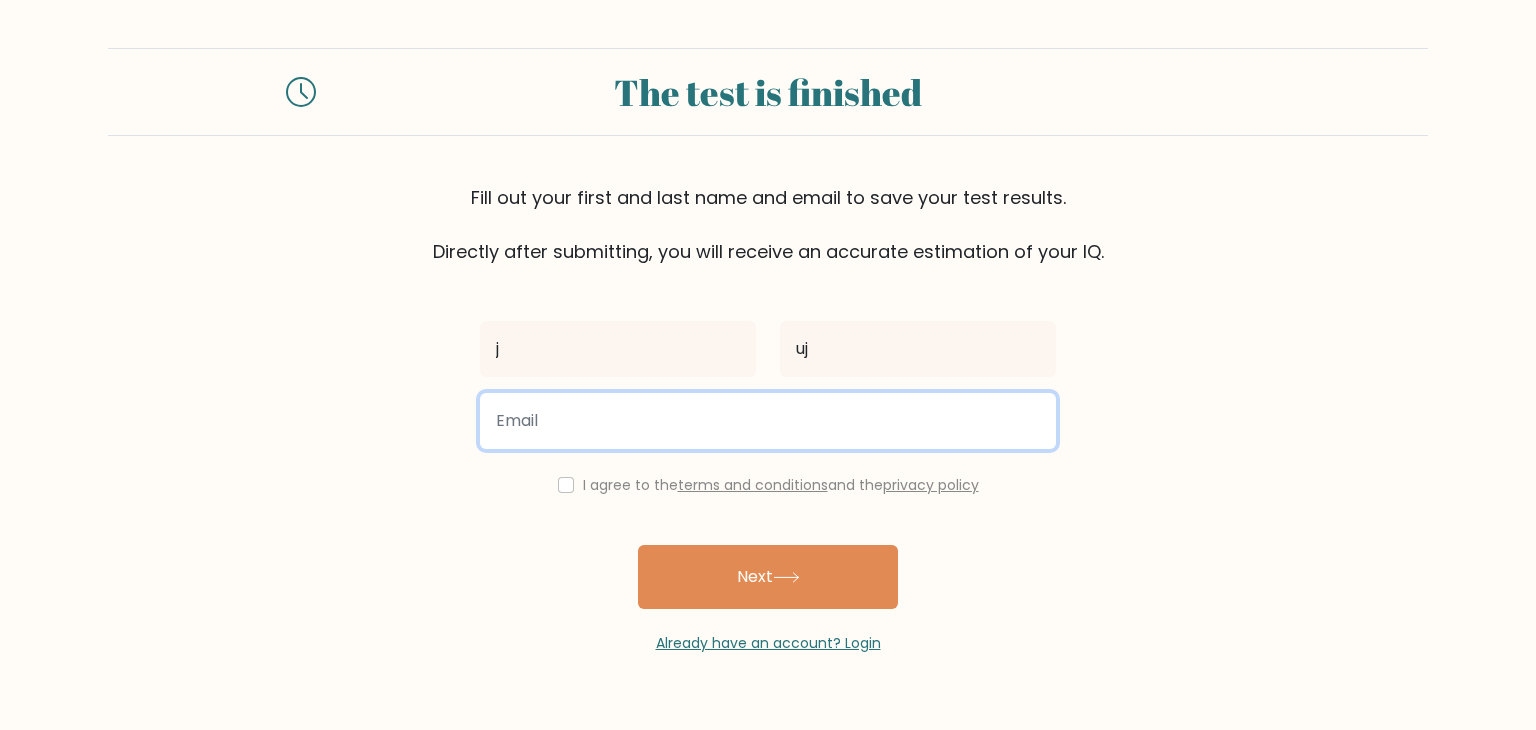 click at bounding box center (768, 421) 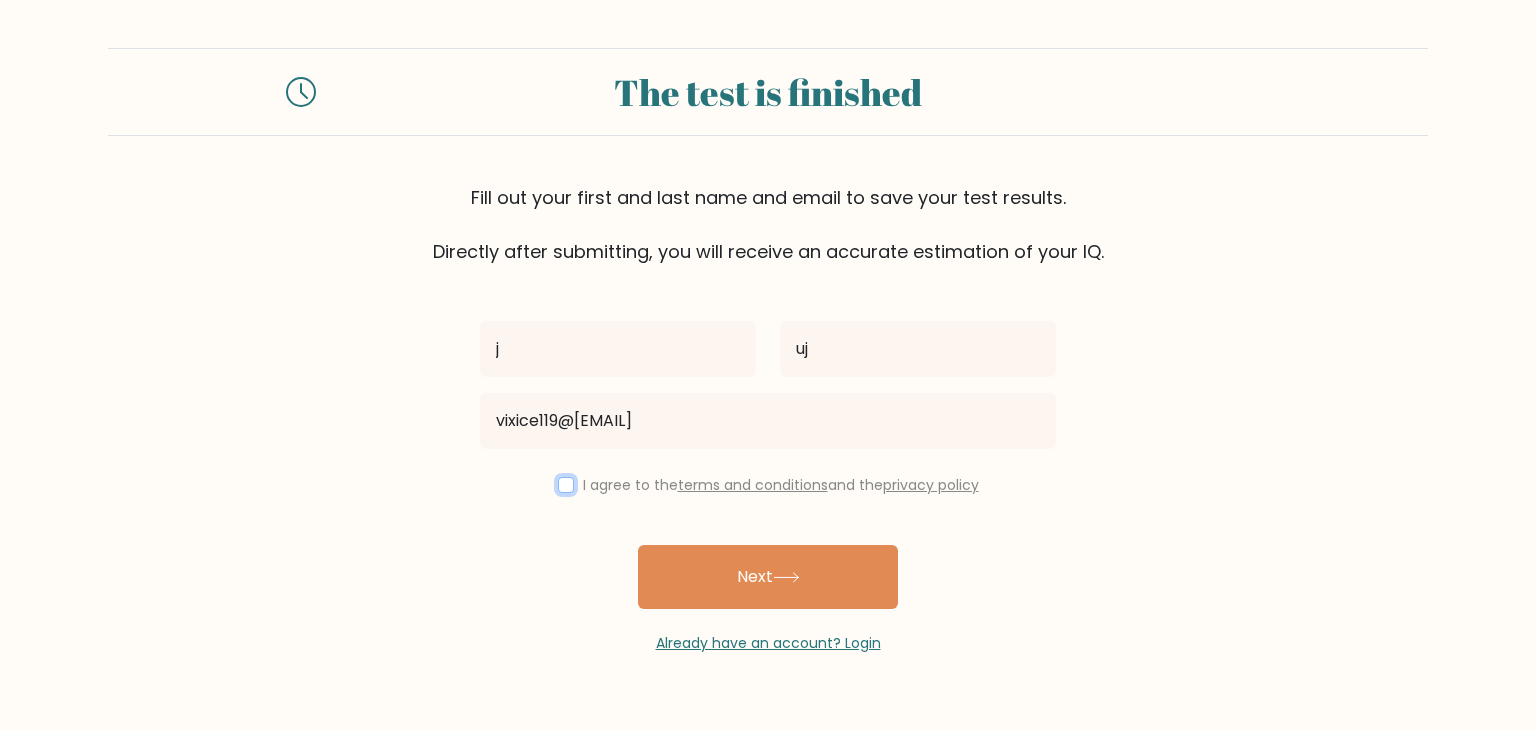 click at bounding box center [566, 485] 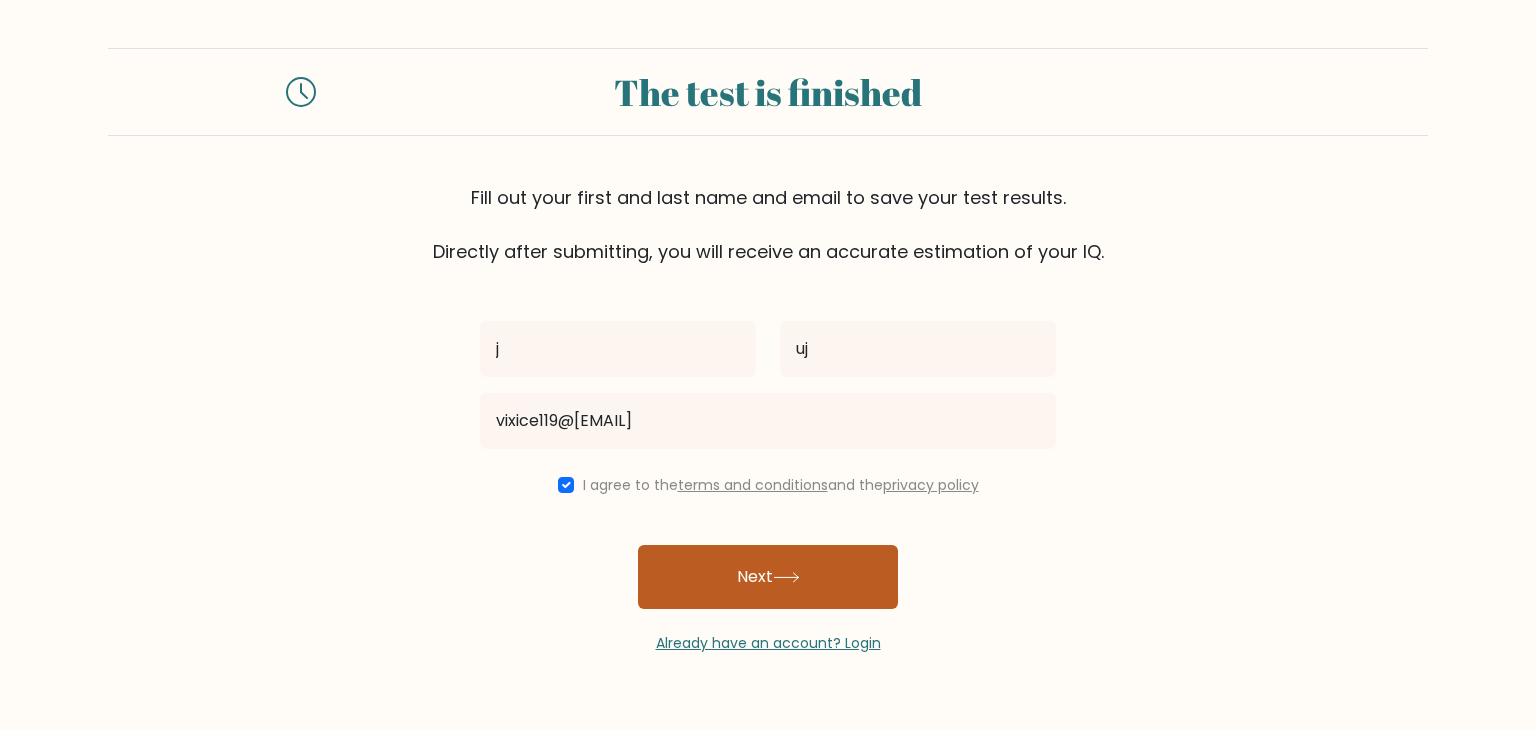 click on "Next" at bounding box center [768, 577] 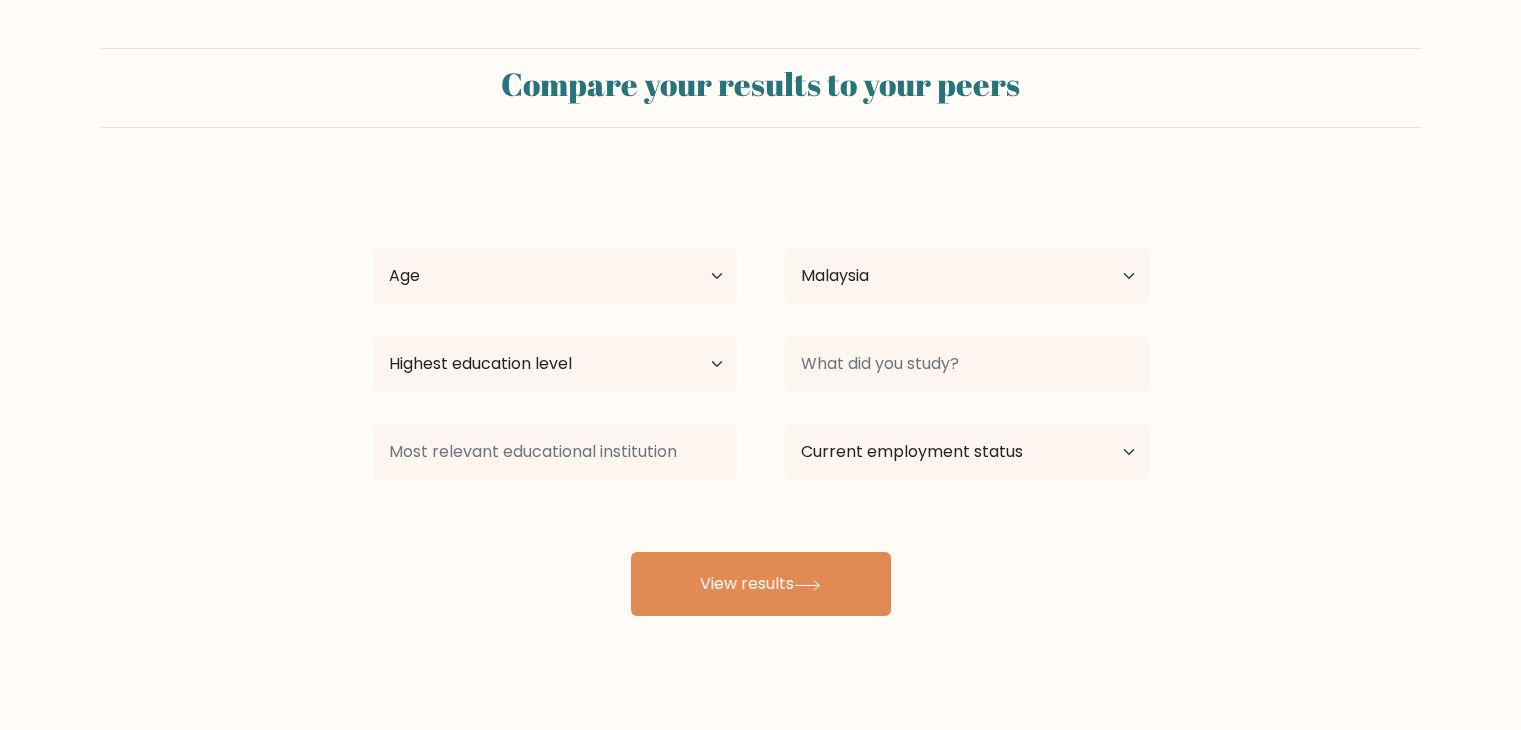 select on "MY" 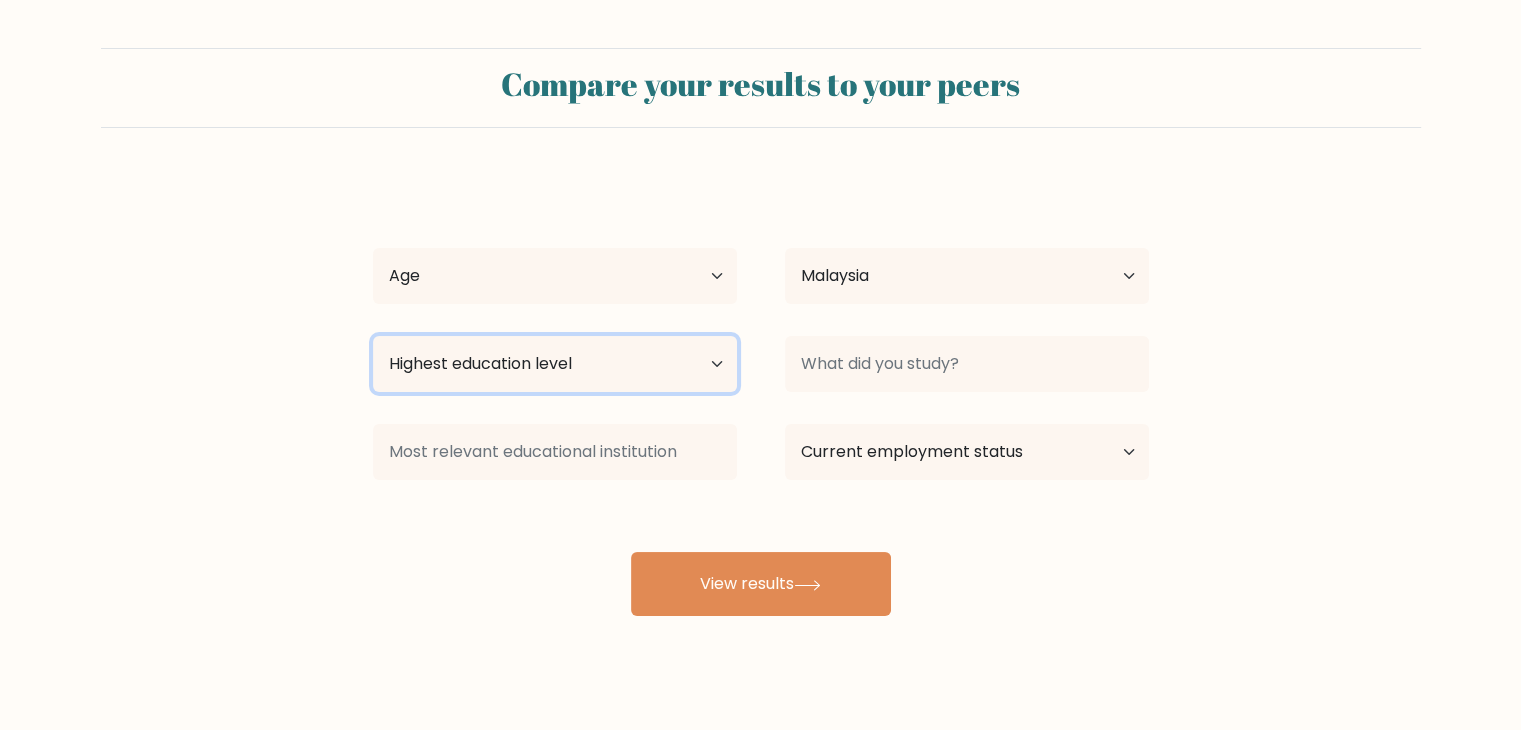 click on "Highest education level
No schooling
Primary
Lower Secondary
Upper Secondary
Occupation Specific
Bachelor's degree
Master's degree
Doctoral degree" at bounding box center (555, 364) 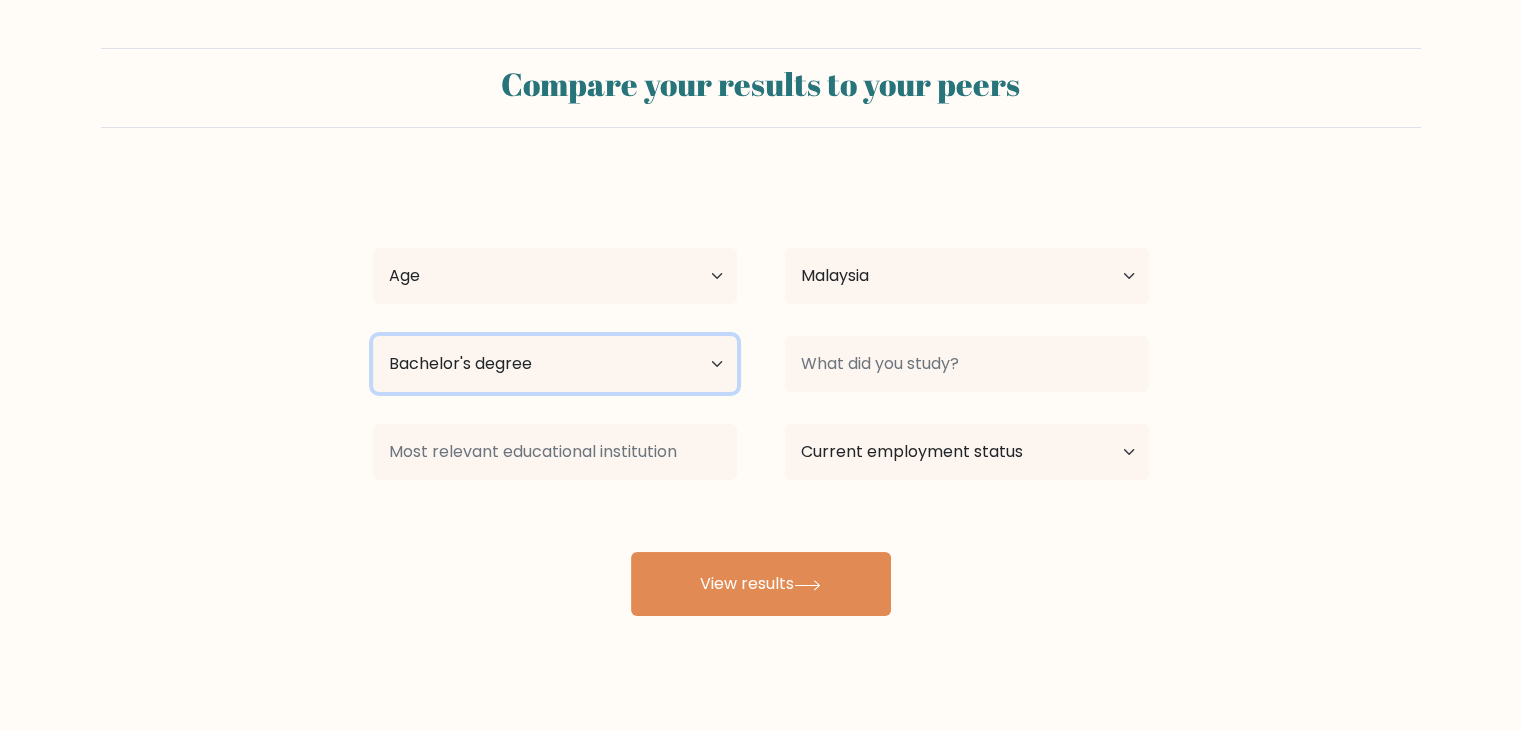 click on "Highest education level
No schooling
Primary
Lower Secondary
Upper Secondary
Occupation Specific
Bachelor's degree
Master's degree
Doctoral degree" at bounding box center (555, 364) 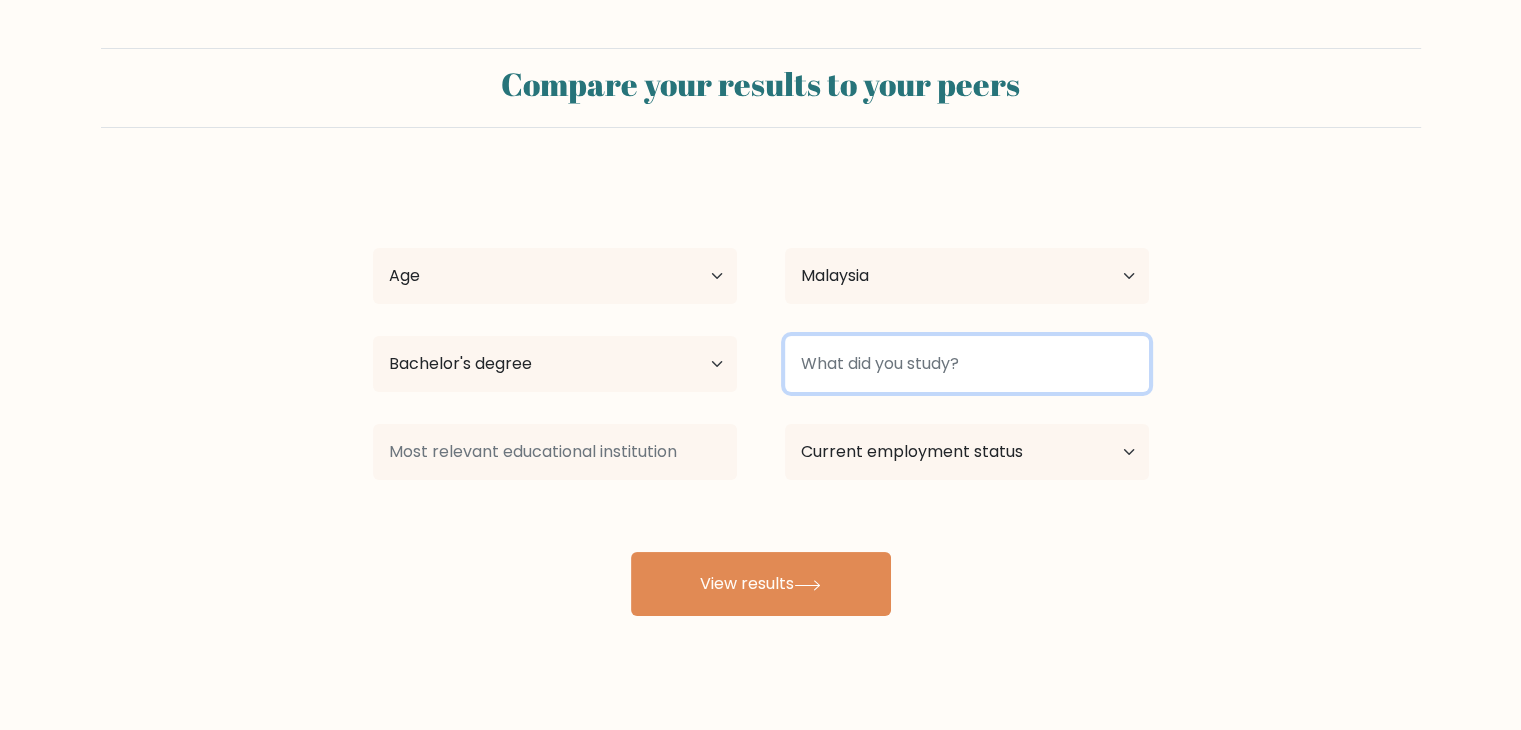 click at bounding box center (967, 364) 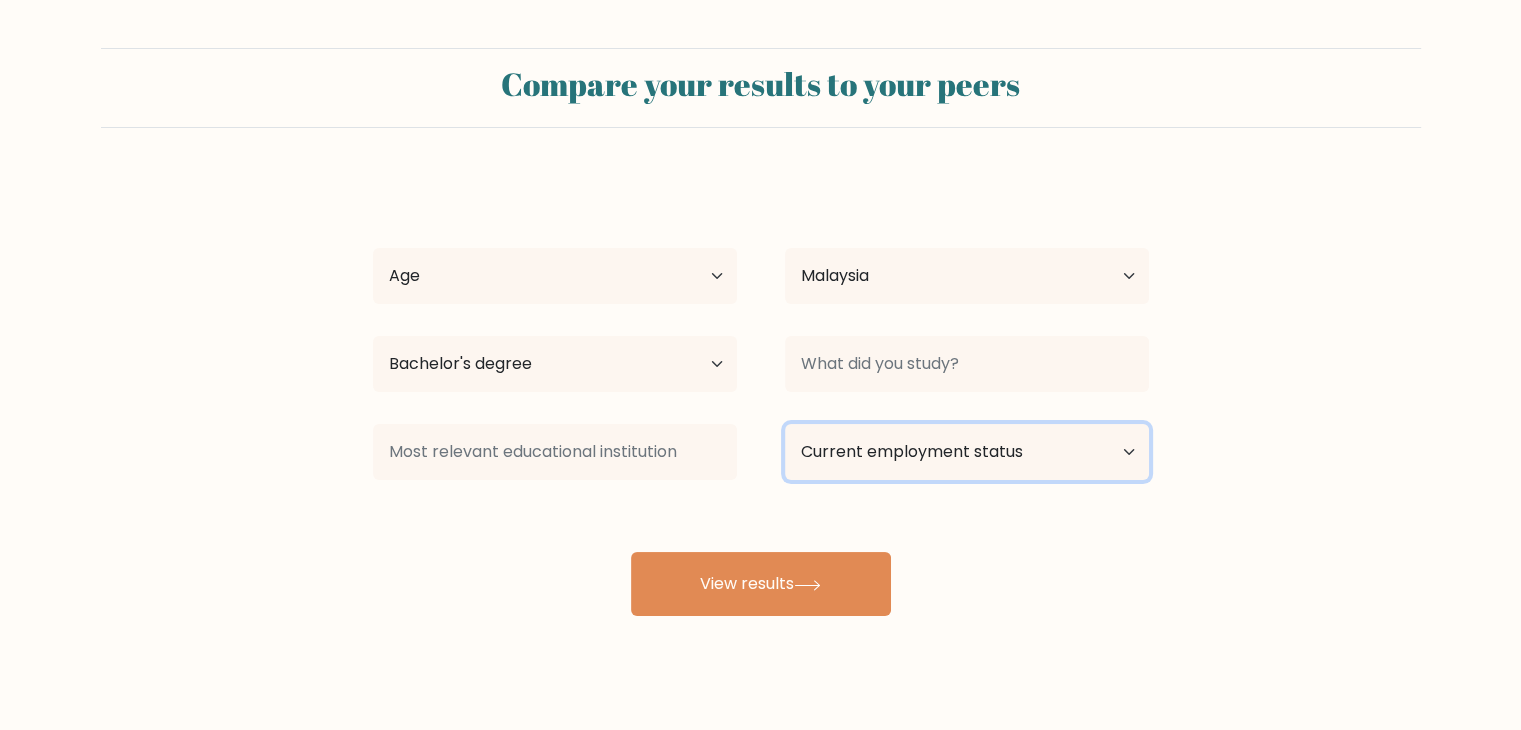 click on "Current employment status
Employed
Student
Retired
Other / prefer not to answer" at bounding box center [967, 452] 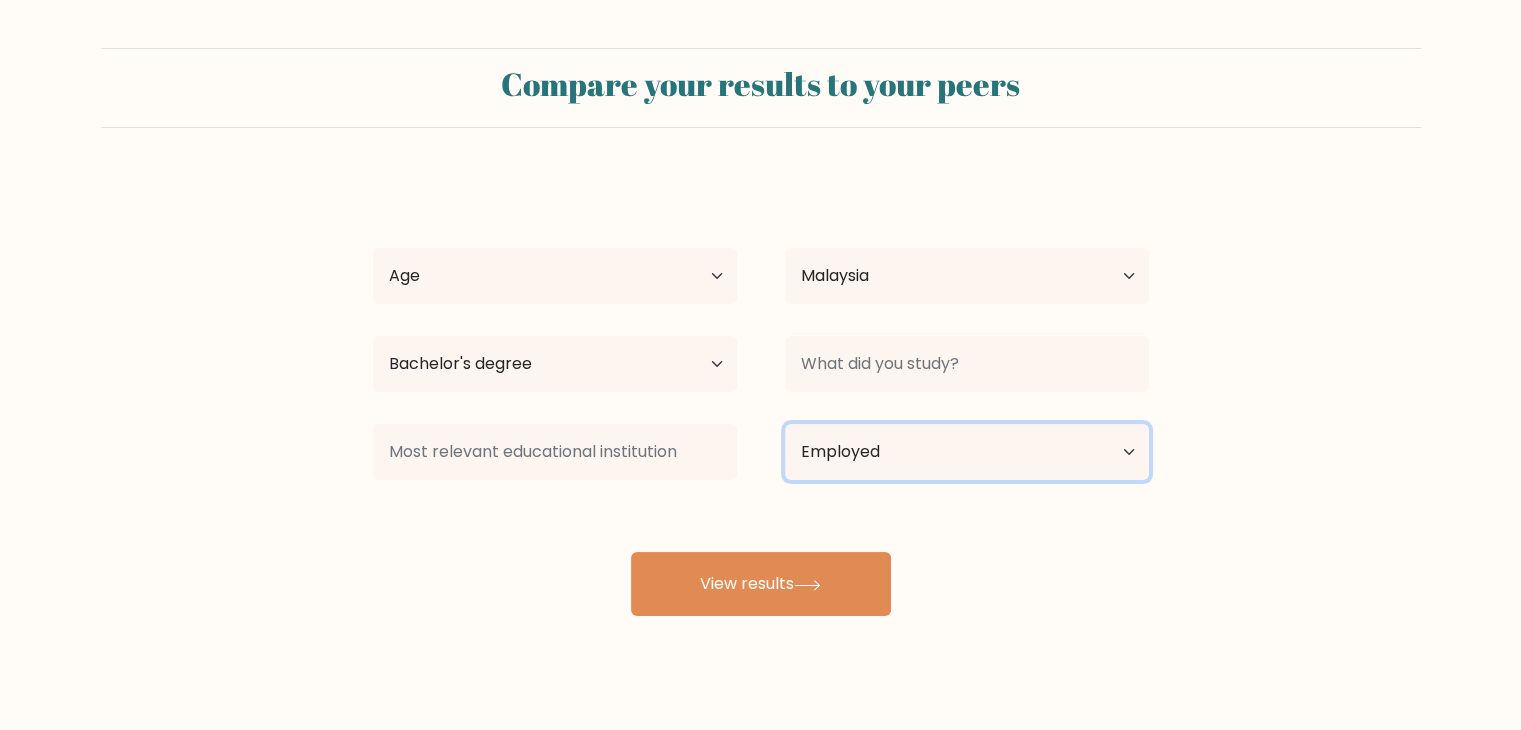 click on "Current employment status
Employed
Student
Retired
Other / prefer not to answer" at bounding box center [967, 452] 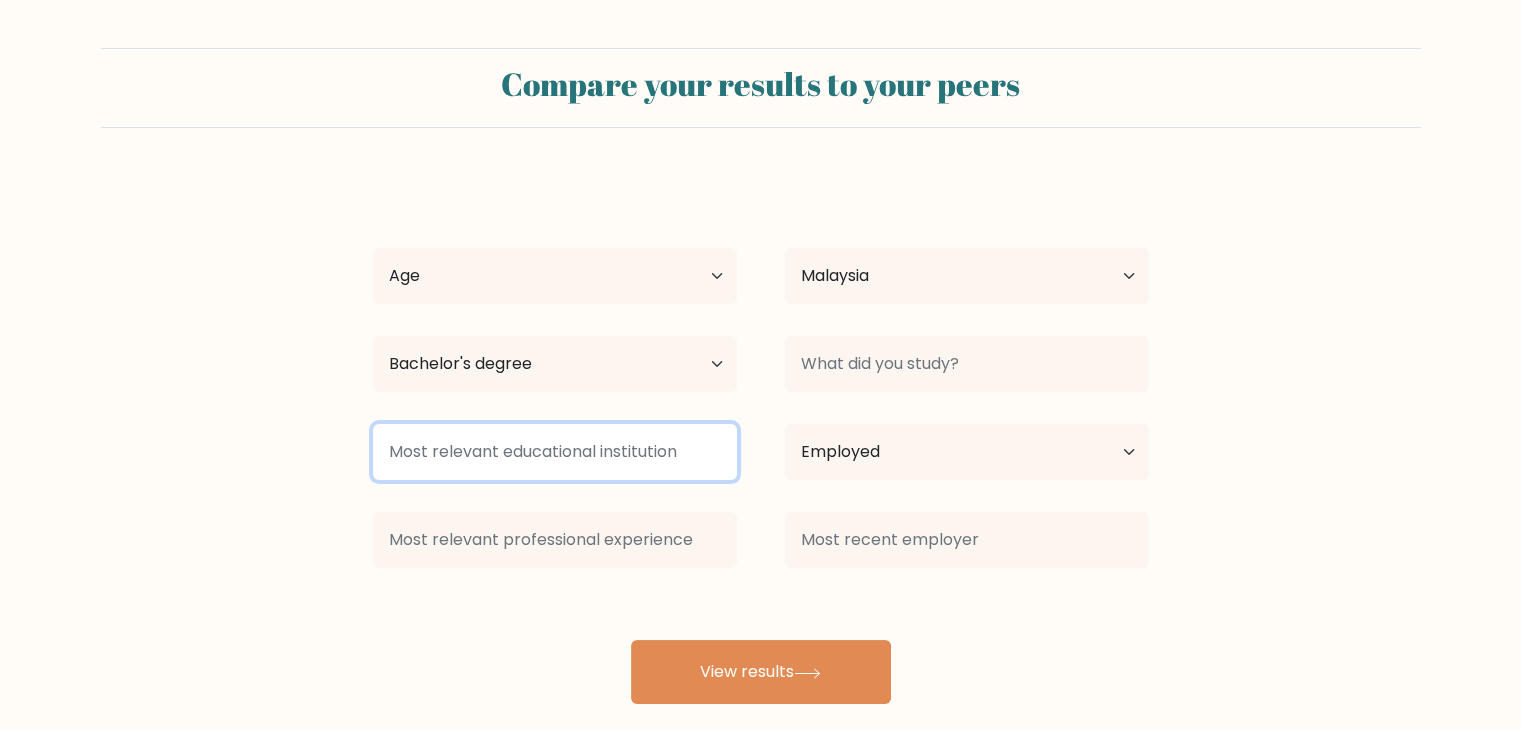 click at bounding box center [555, 452] 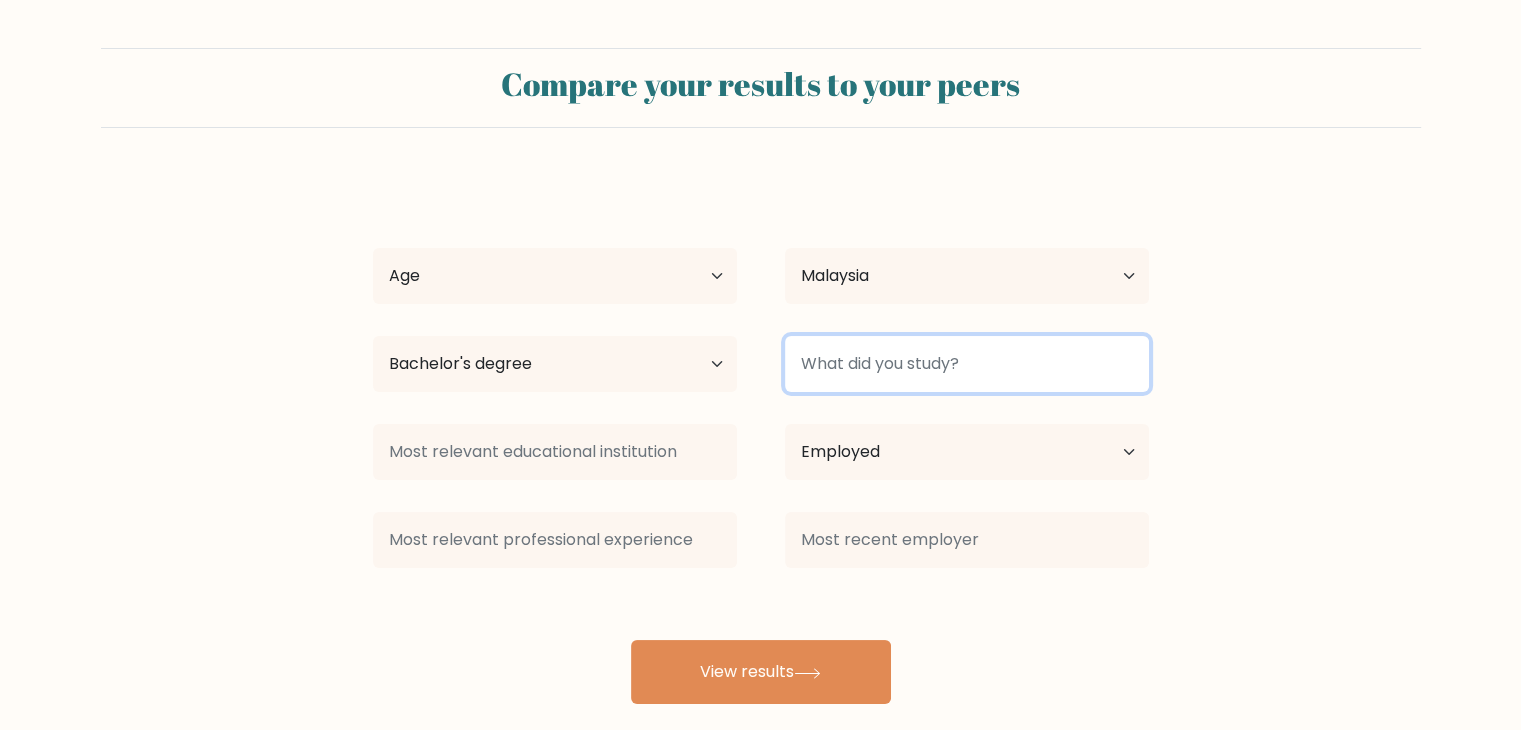 click at bounding box center [967, 364] 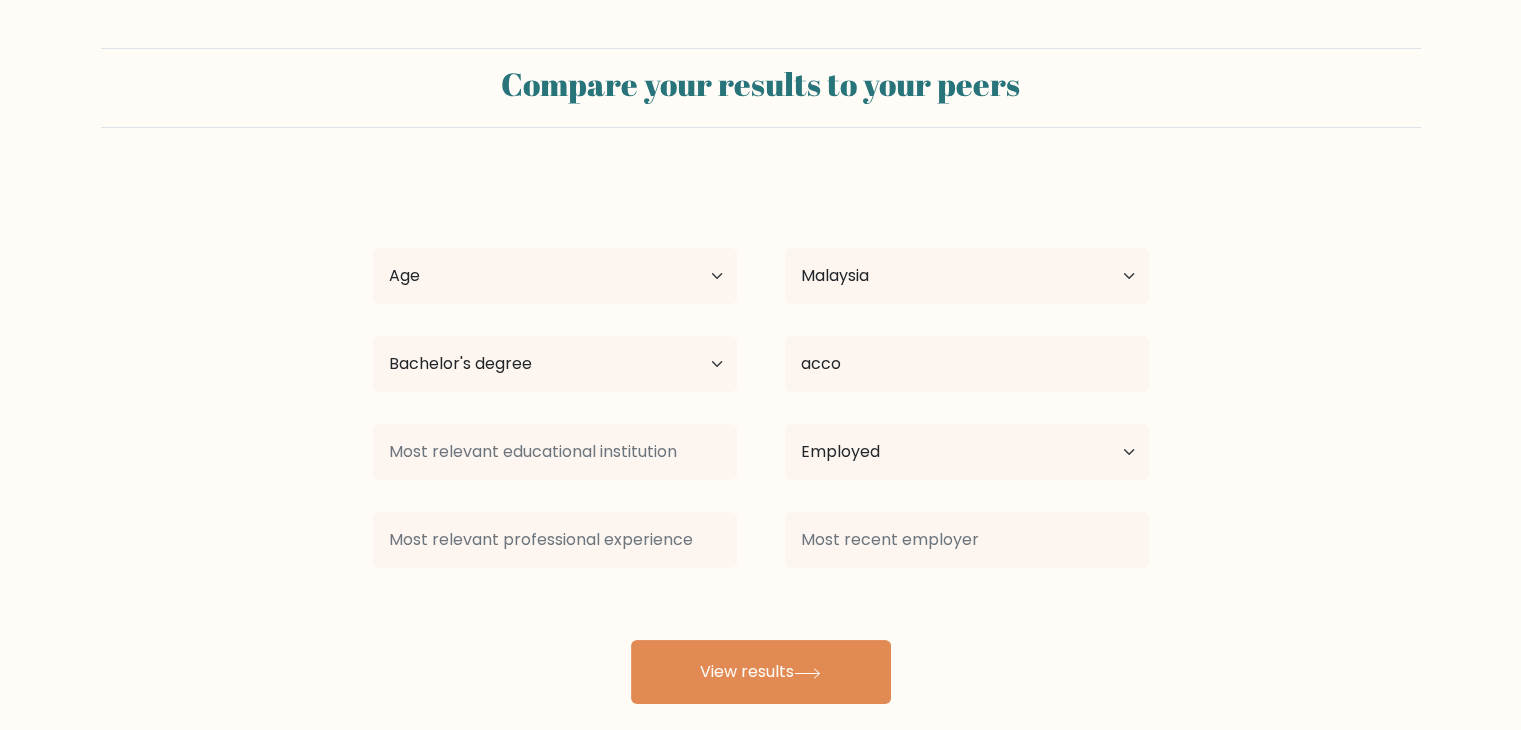 click on "j
uj
Age
Under 18 years old
18-24 years old
25-34 years old
35-44 years old
45-54 years old
55-64 years old
65 years old and above
Country
Afghanistan
Albania
Algeria
American Samoa
Andorra
Angola
Anguilla
Antarctica
Antigua and Barbuda
Argentina
Armenia
Aruba
Australia
Austria
Azerbaijan
Bahamas
Bahrain
Bangladesh
Barbados
Belarus
Belgium
Belize
Benin
Bermuda
Bhutan
Bolivia
Bonaire, Sint Eustatius and Saba
Bosnia and Herzegovina
Botswana
Bouvet Island
Brazil
Brunei" at bounding box center (761, 440) 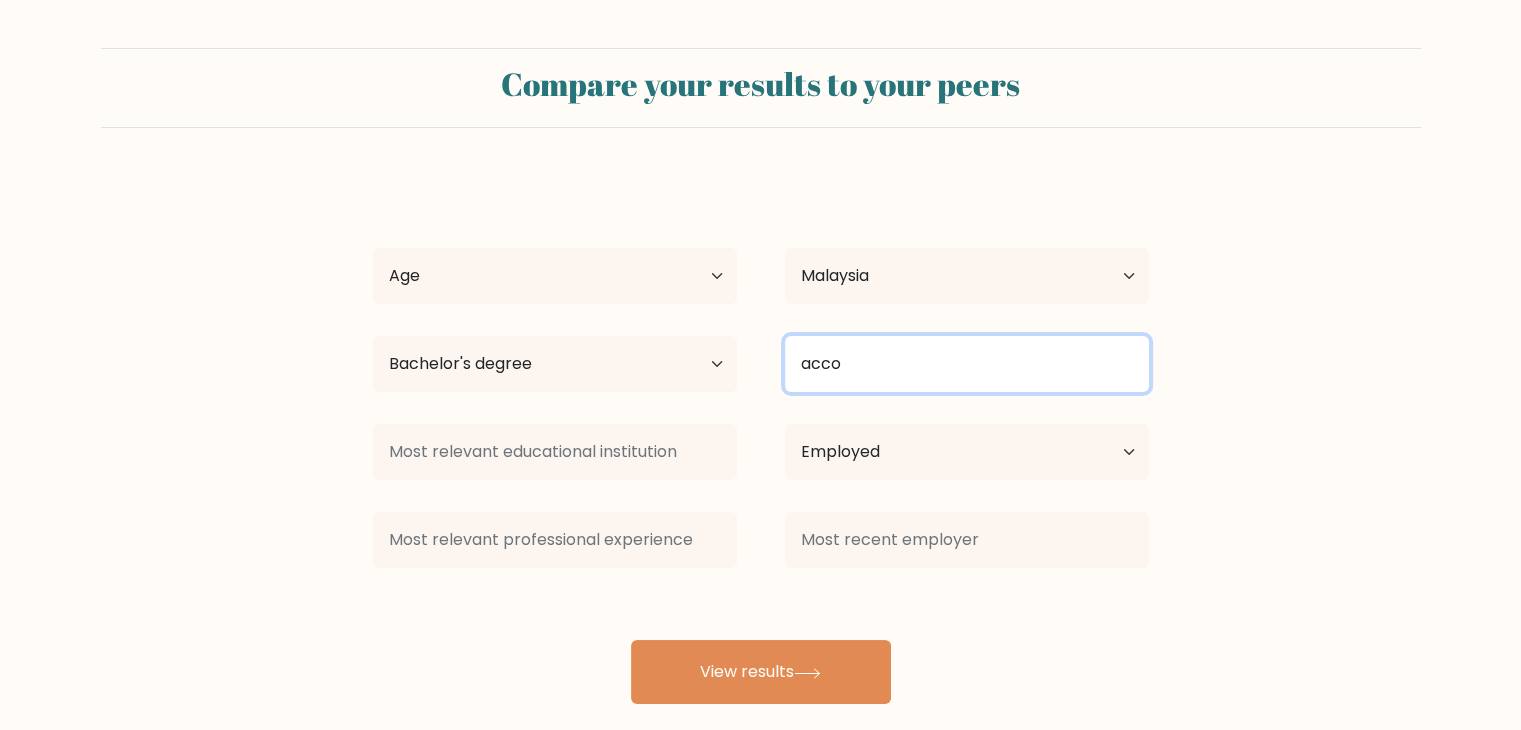 click on "acco" at bounding box center [967, 364] 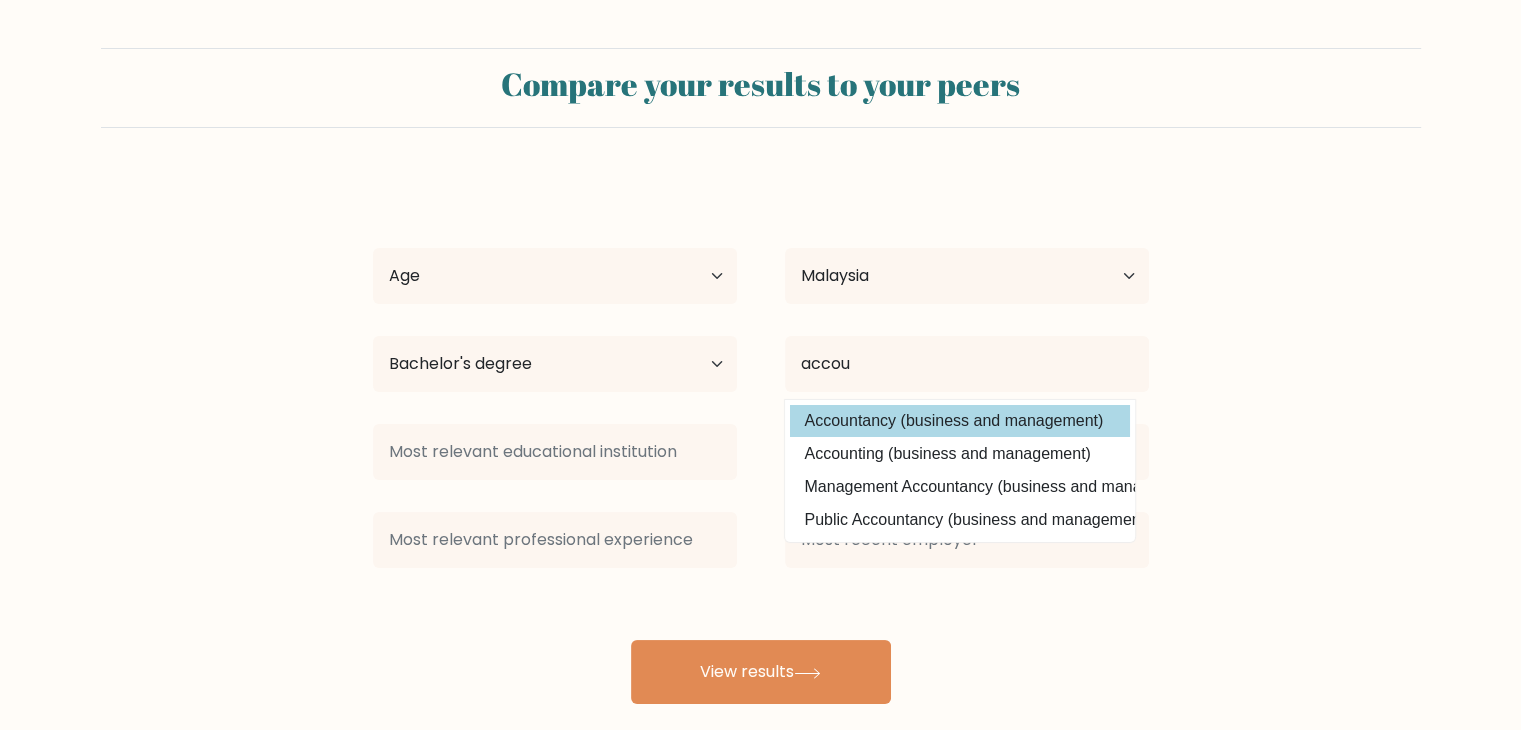 click on "j
uj
Age
Under 18 years old
18-24 years old
25-34 years old
35-44 years old
45-54 years old
55-64 years old
65 years old and above
Country
Afghanistan
Albania
Algeria
American Samoa
Andorra
Angola
Anguilla
Antarctica
Antigua and Barbuda
Argentina
Armenia
Aruba
Australia
Austria
Azerbaijan
Bahamas
Bahrain
Bangladesh
Barbados
Belarus
Belgium
Belize
Benin
Bermuda
Bhutan
Bolivia
Bonaire, Sint Eustatius and Saba
Bosnia and Herzegovina
Botswana
Bouvet Island
Brazil
Brunei" at bounding box center (761, 440) 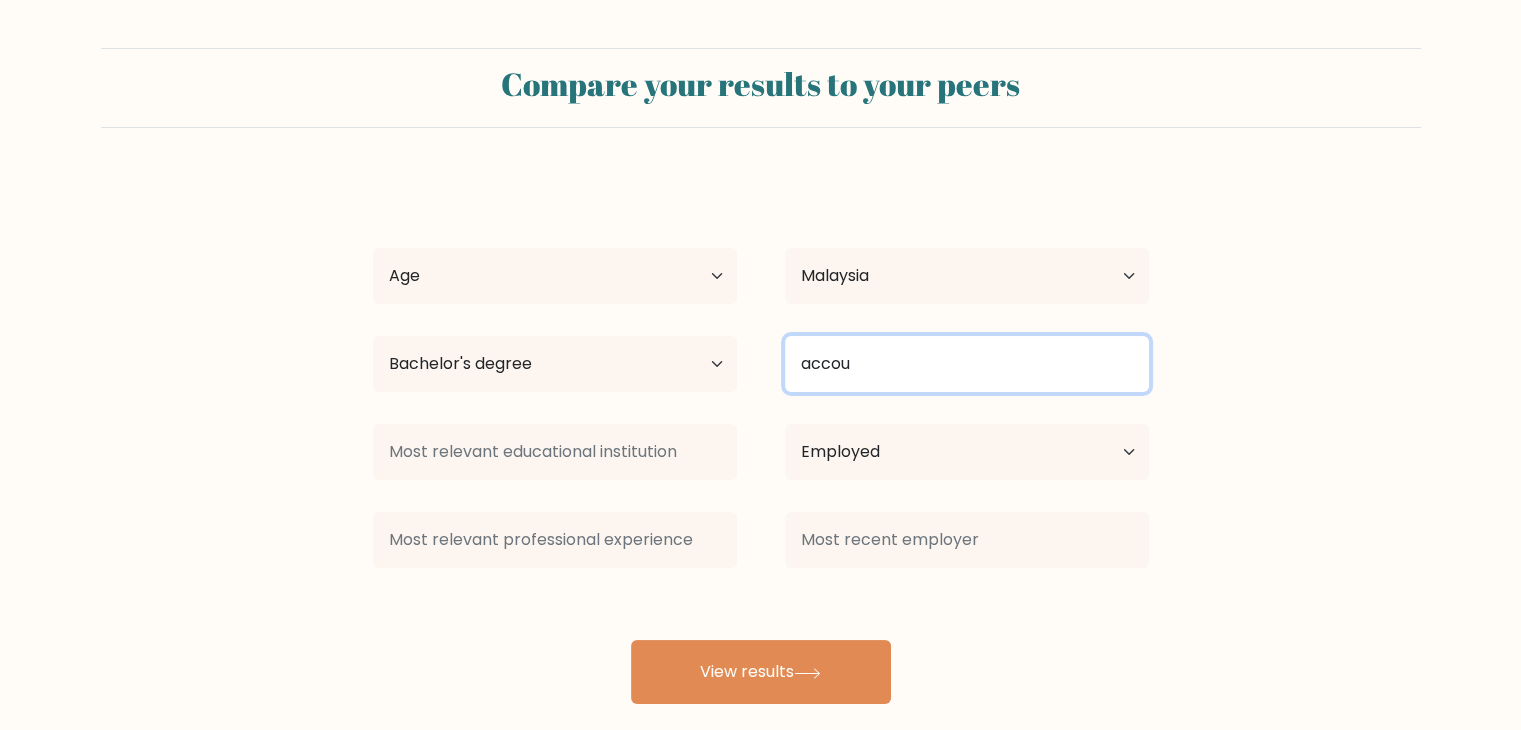 click on "accou" at bounding box center [967, 364] 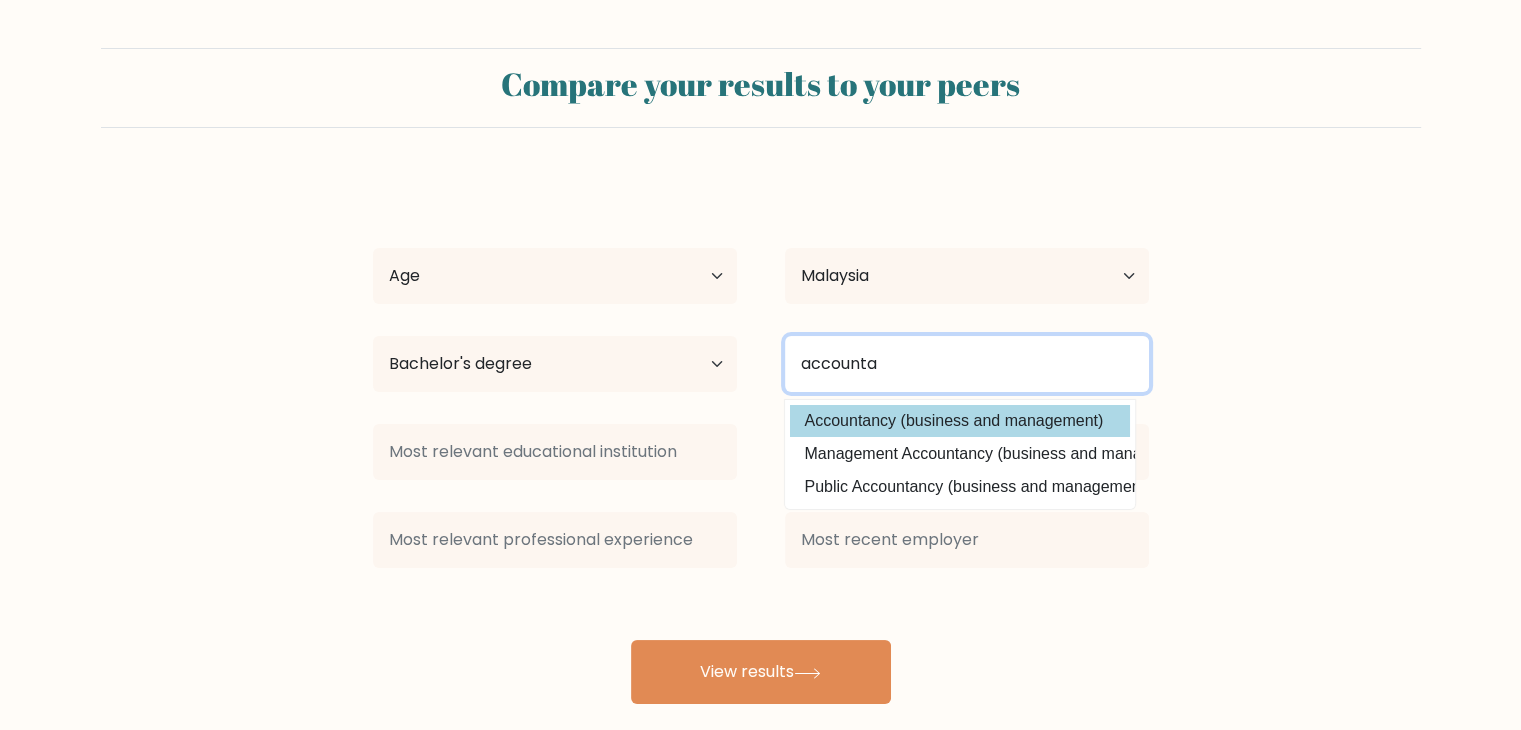 type on "accounta" 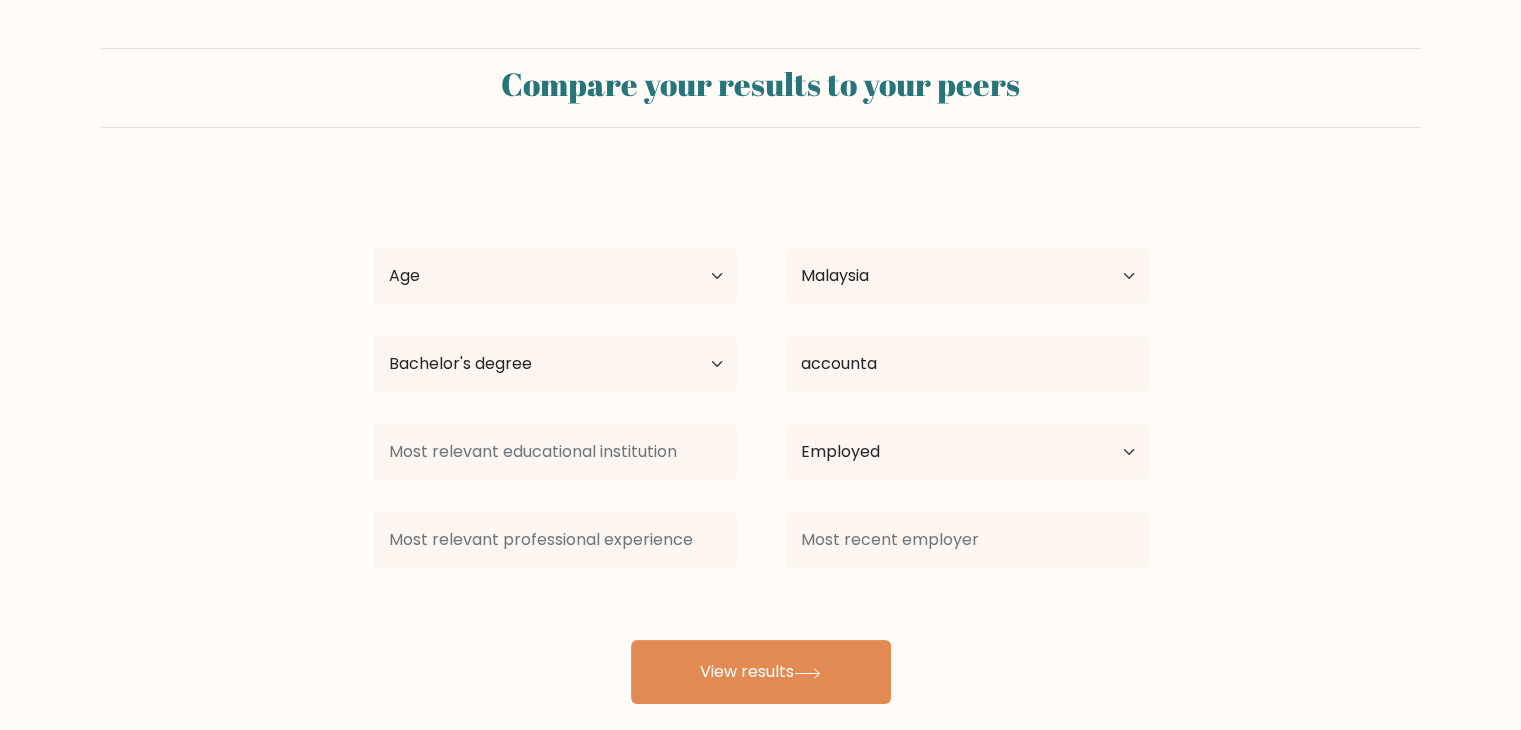 click on "j
uj
Age
Under 18 years old
18-24 years old
25-34 years old
35-44 years old
45-54 years old
55-64 years old
65 years old and above
Country
Afghanistan
Albania
Algeria
American Samoa
Andorra
Angola
Anguilla
Antarctica
Antigua and Barbuda
Argentina
Armenia
Aruba
Australia
Austria
Azerbaijan
Bahamas
Bahrain
Bangladesh
Barbados
Belarus
Belgium
Belize
Benin
Bermuda
Bhutan
Bolivia
Bonaire, Sint Eustatius and Saba
Bosnia and Herzegovina
Botswana
Bouvet Island
Brazil
Brunei" at bounding box center (761, 440) 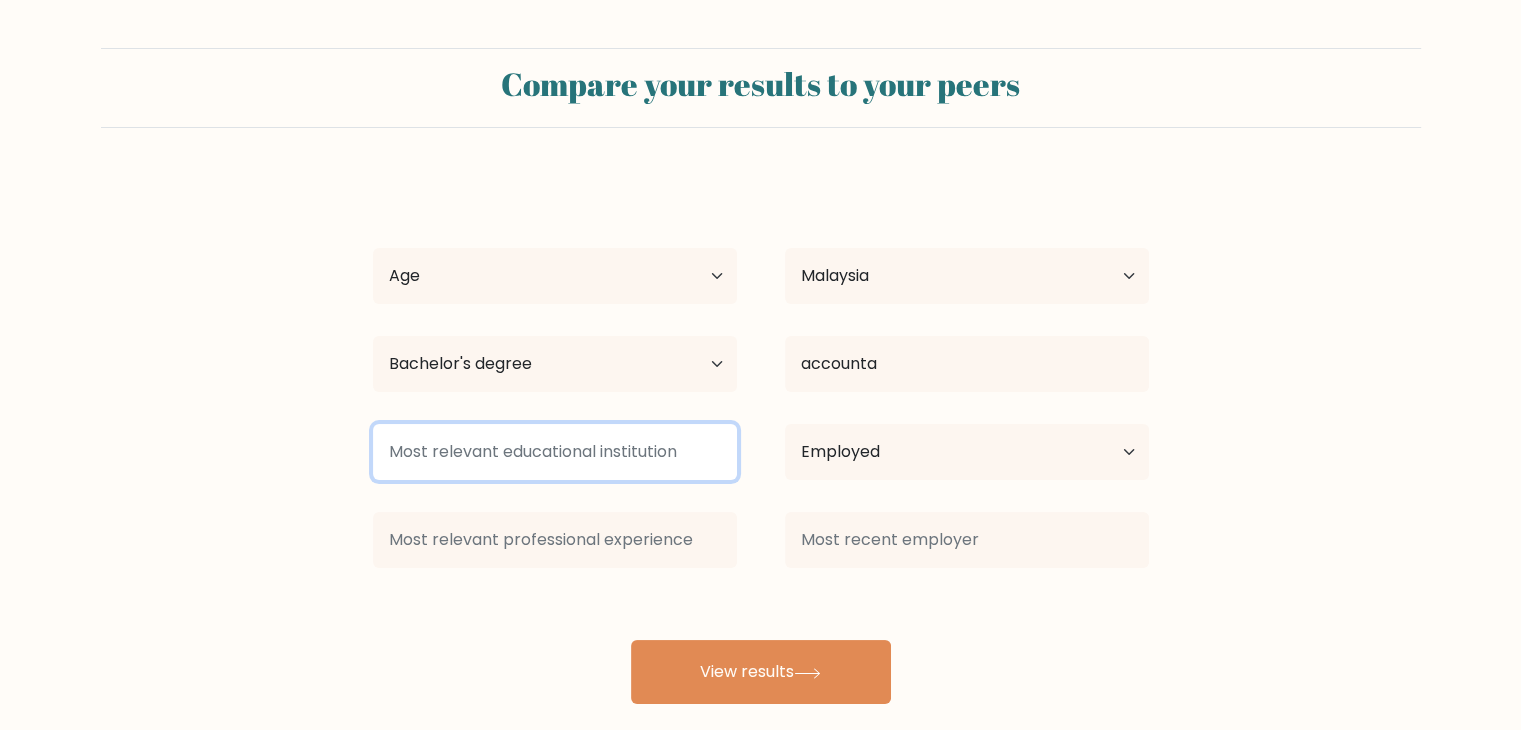 click at bounding box center (555, 452) 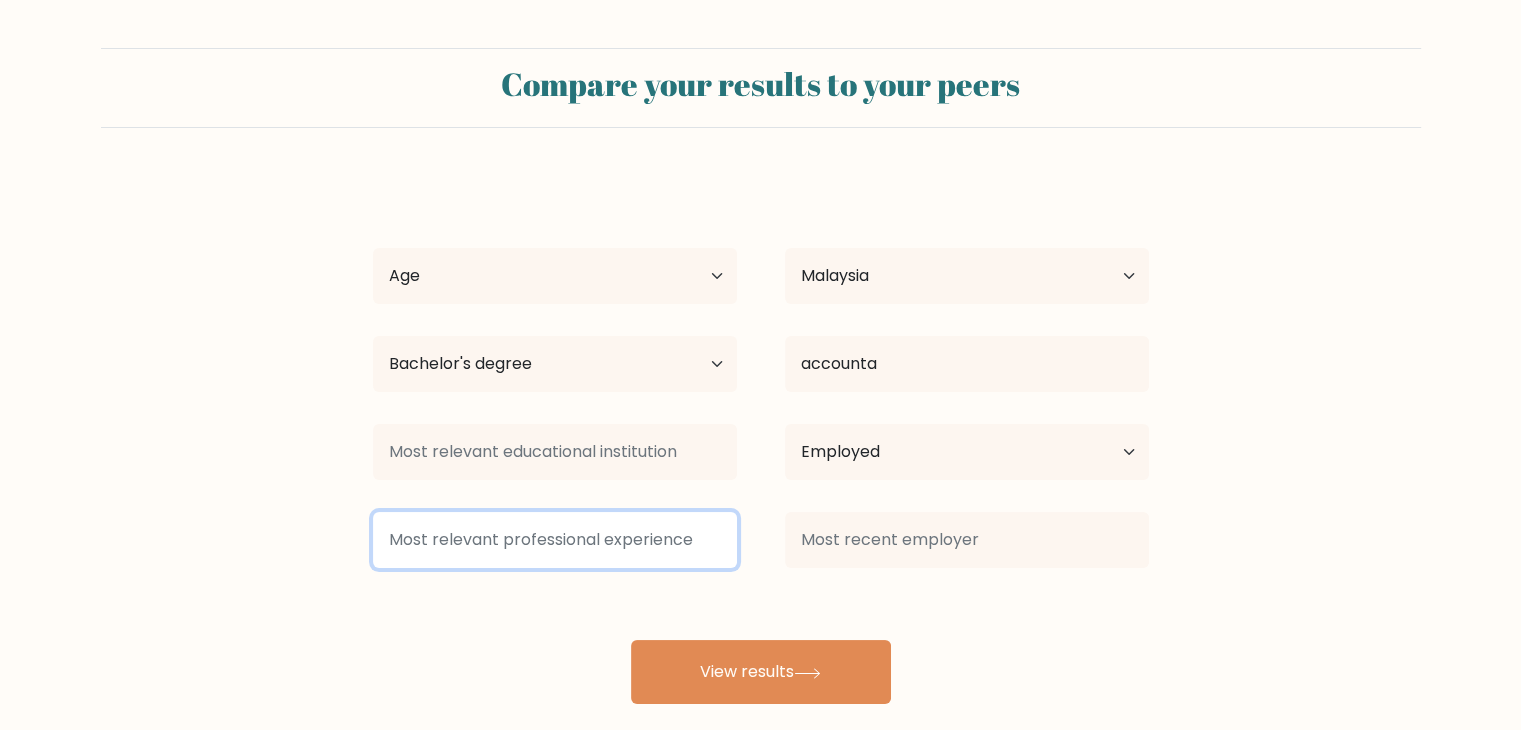 click at bounding box center [555, 540] 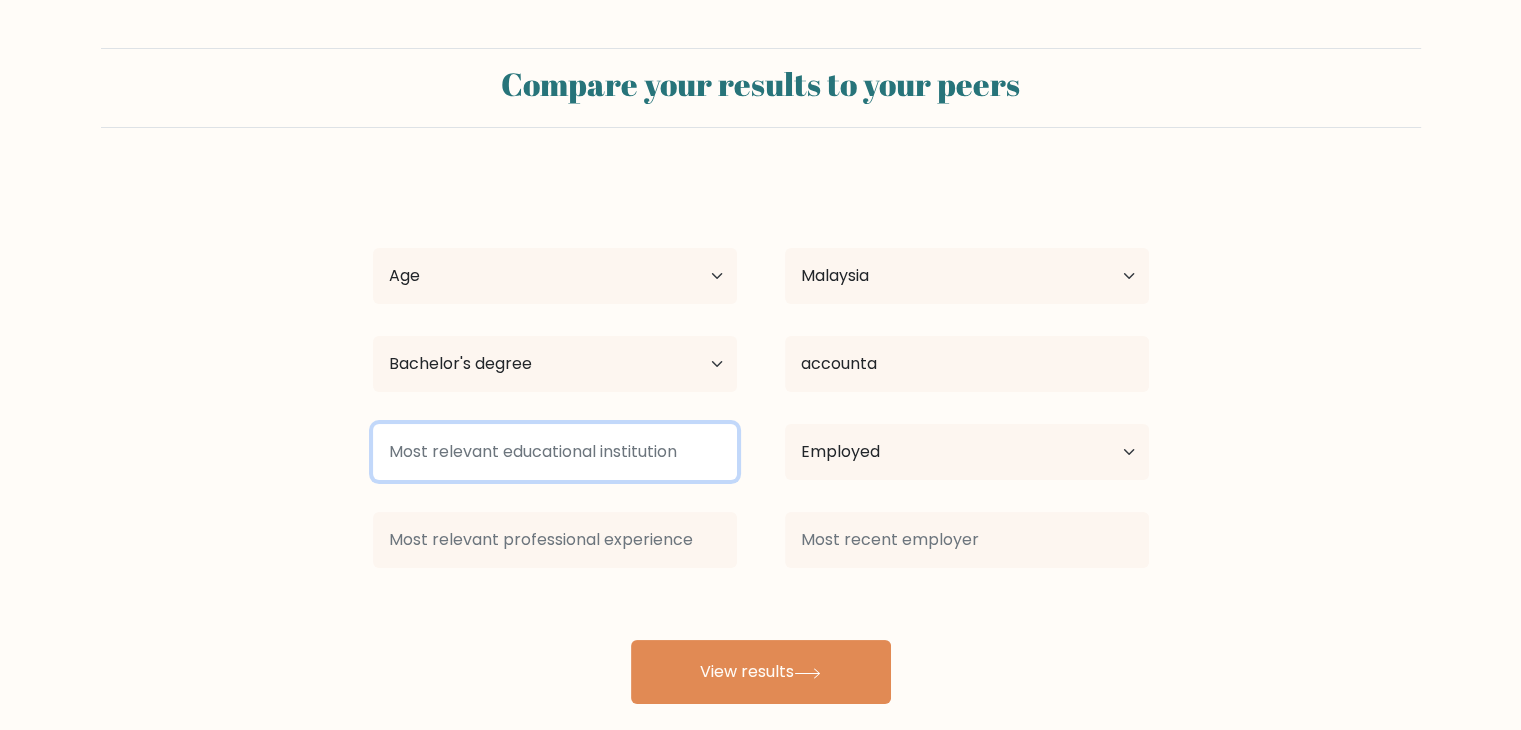 click at bounding box center (555, 452) 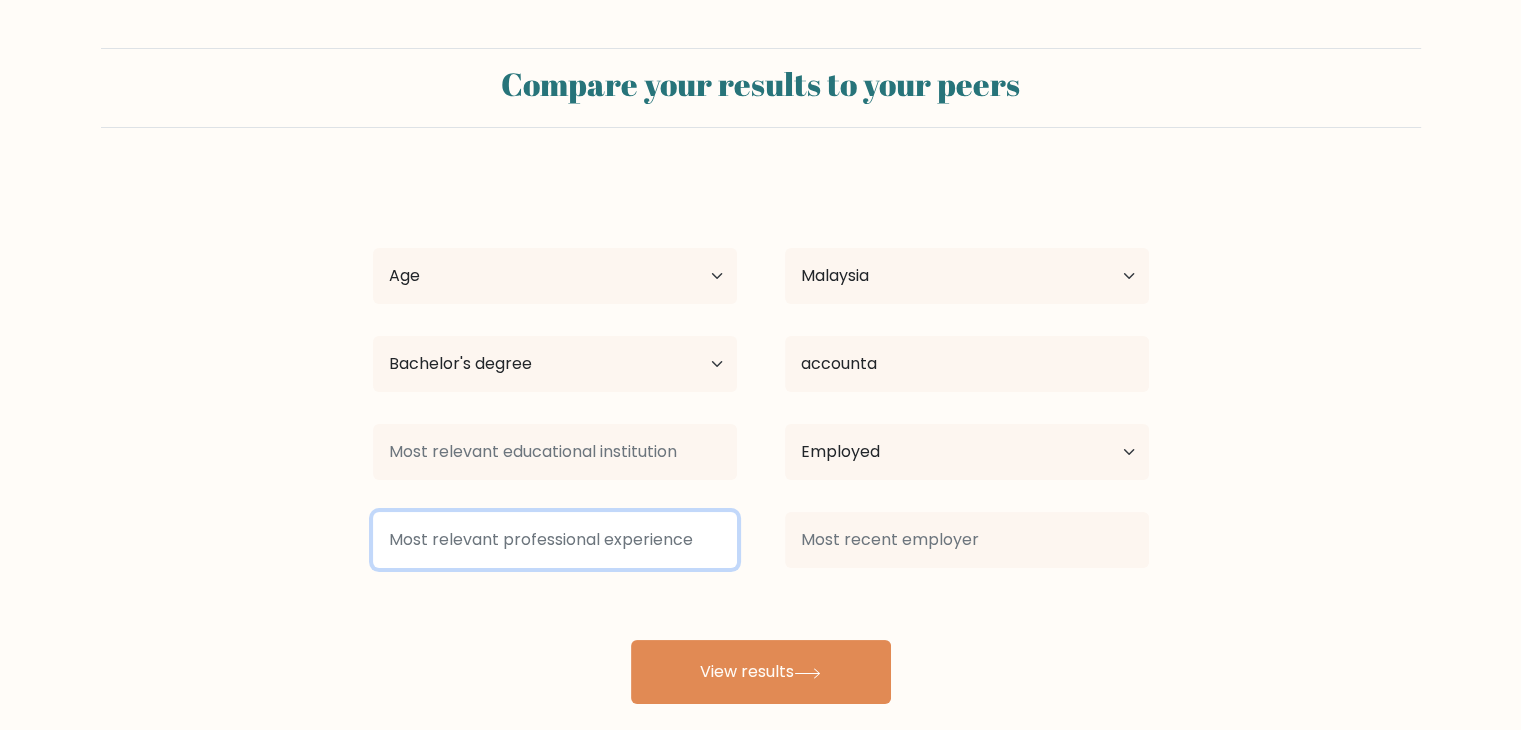 click at bounding box center [555, 540] 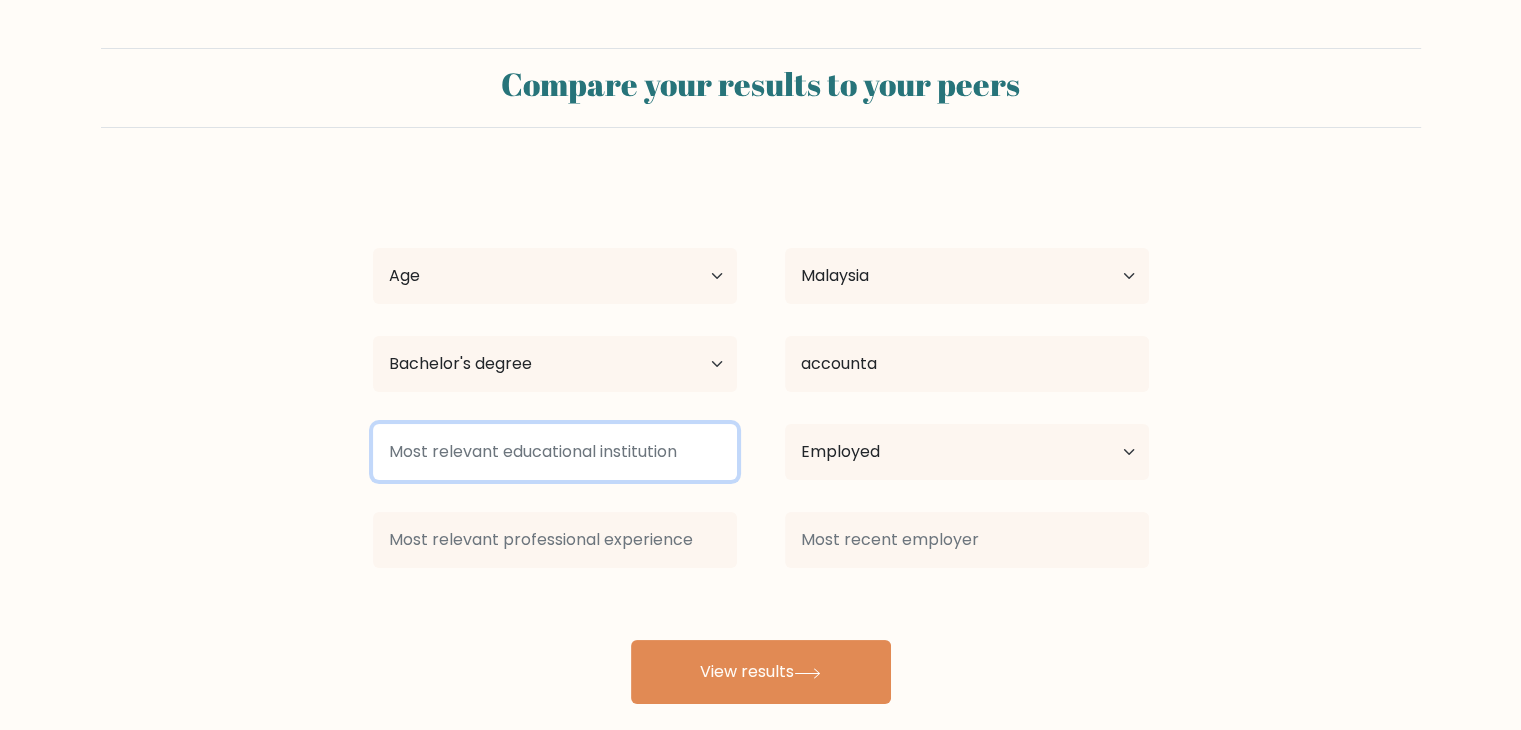 click at bounding box center [555, 452] 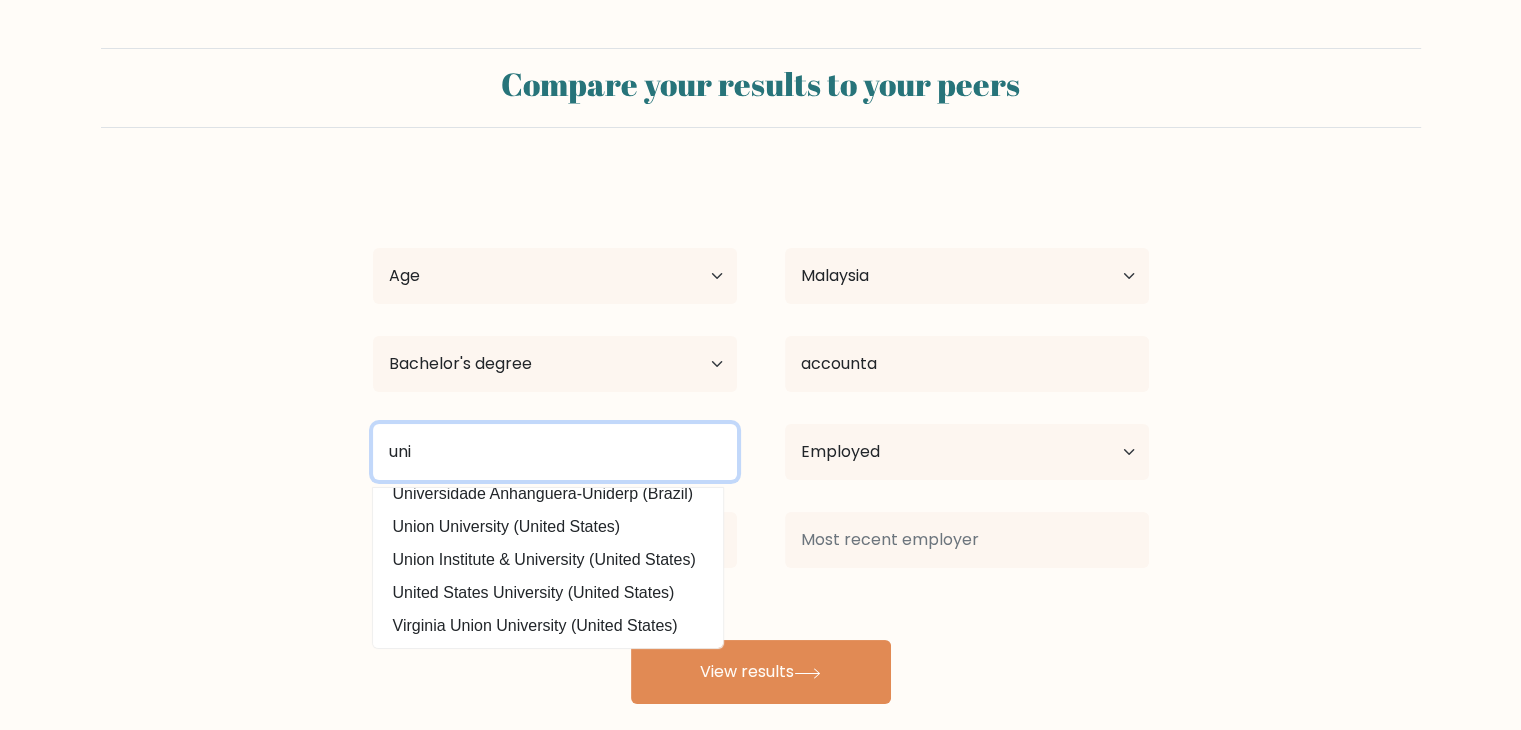 scroll, scrollTop: 0, scrollLeft: 0, axis: both 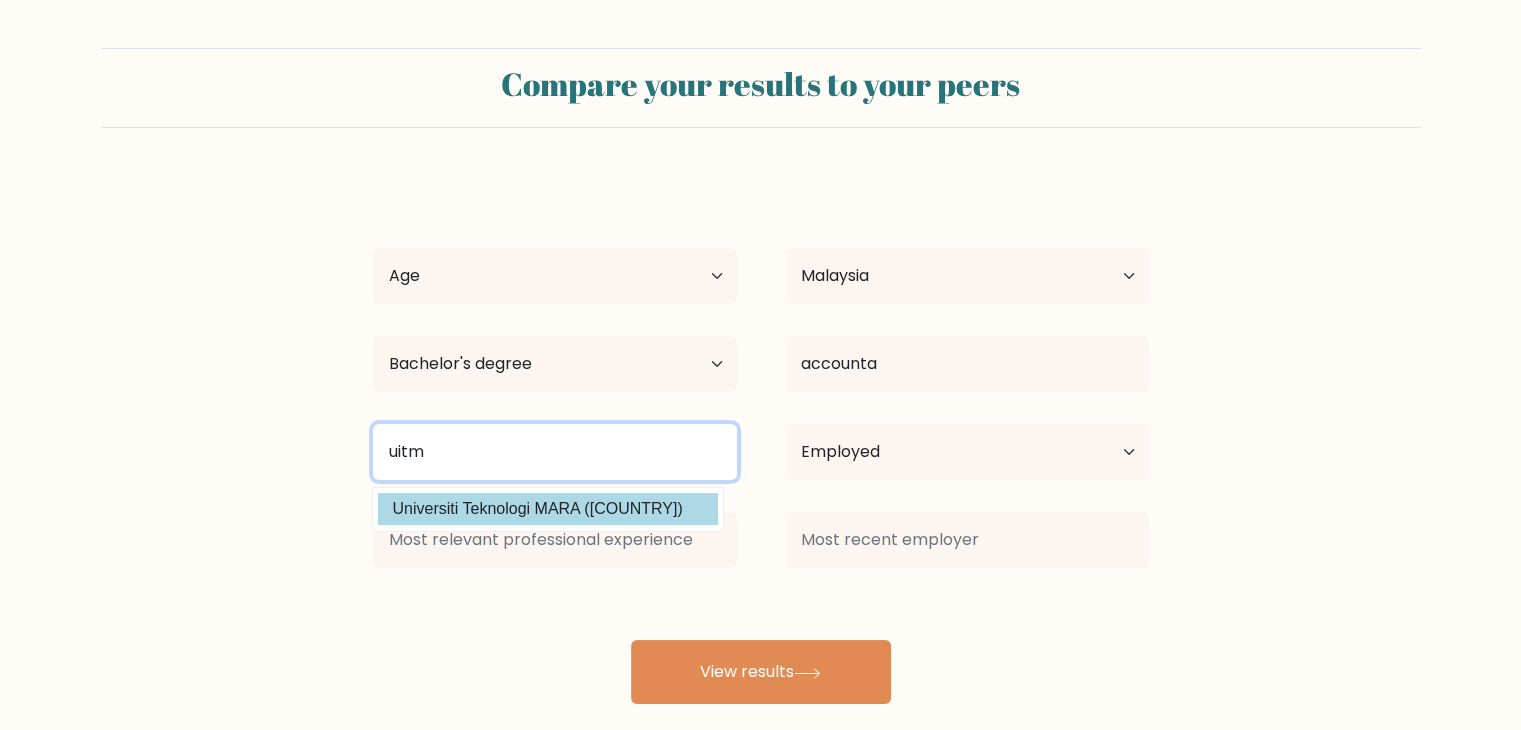type on "uitm" 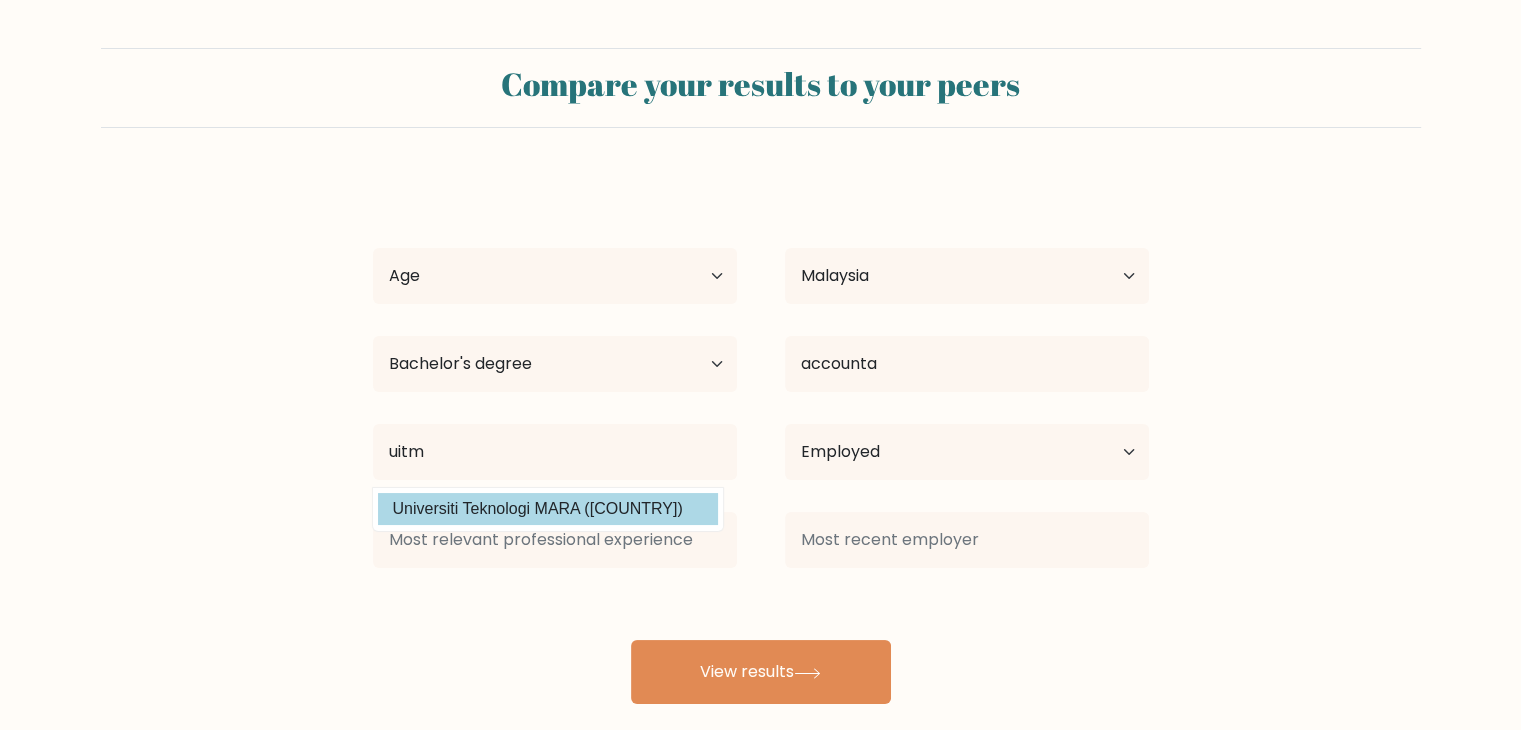 click on "j
uj
Age
Under 18 years old
18-24 years old
25-34 years old
35-44 years old
45-54 years old
55-64 years old
65 years old and above
Country
Afghanistan
Albania
Algeria
American Samoa
Andorra
Angola
Anguilla
Antarctica
Antigua and Barbuda
Argentina
Armenia
Aruba
Australia
Austria
Azerbaijan
Bahamas
Bahrain
Bangladesh
Barbados
Belarus
Belgium
Belize
Benin
Bermuda
Bhutan
Bolivia
Bonaire, Sint Eustatius and Saba
Bosnia and Herzegovina
Botswana
Bouvet Island
Brazil
Brunei" at bounding box center (761, 440) 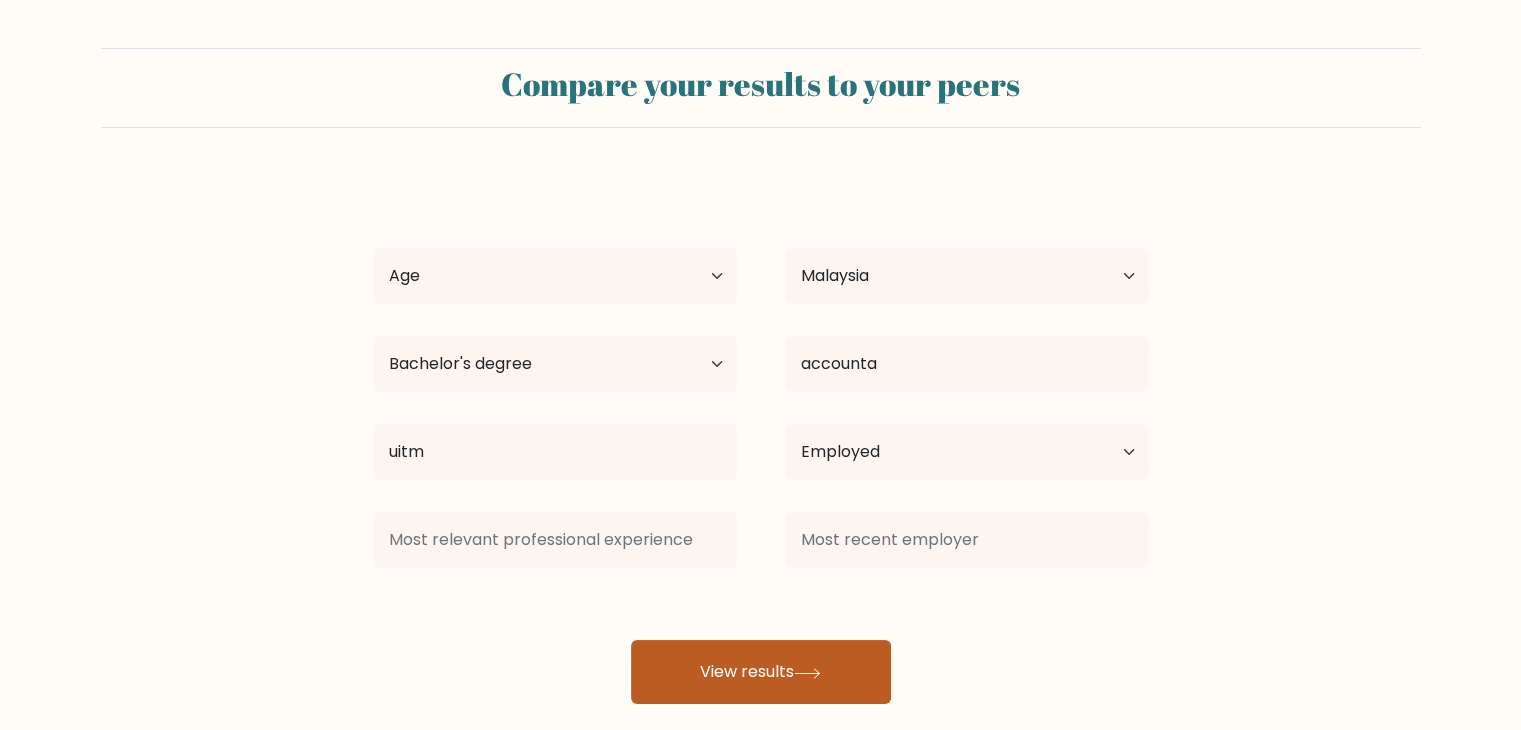 click on "View results" at bounding box center [761, 672] 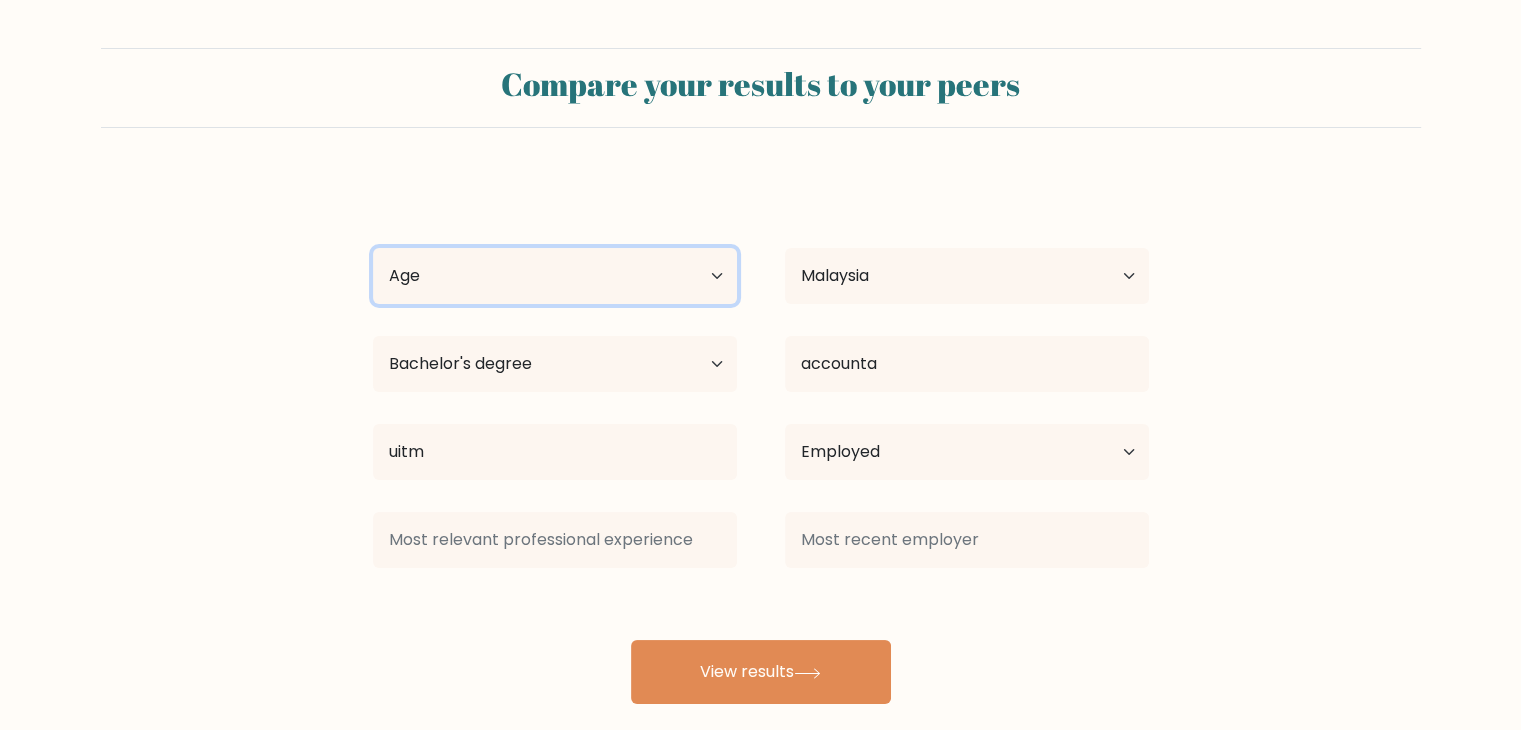 click on "Age
Under 18 years old
18-24 years old
25-34 years old
35-44 years old
45-54 years old
55-64 years old
65 years old and above" at bounding box center [555, 276] 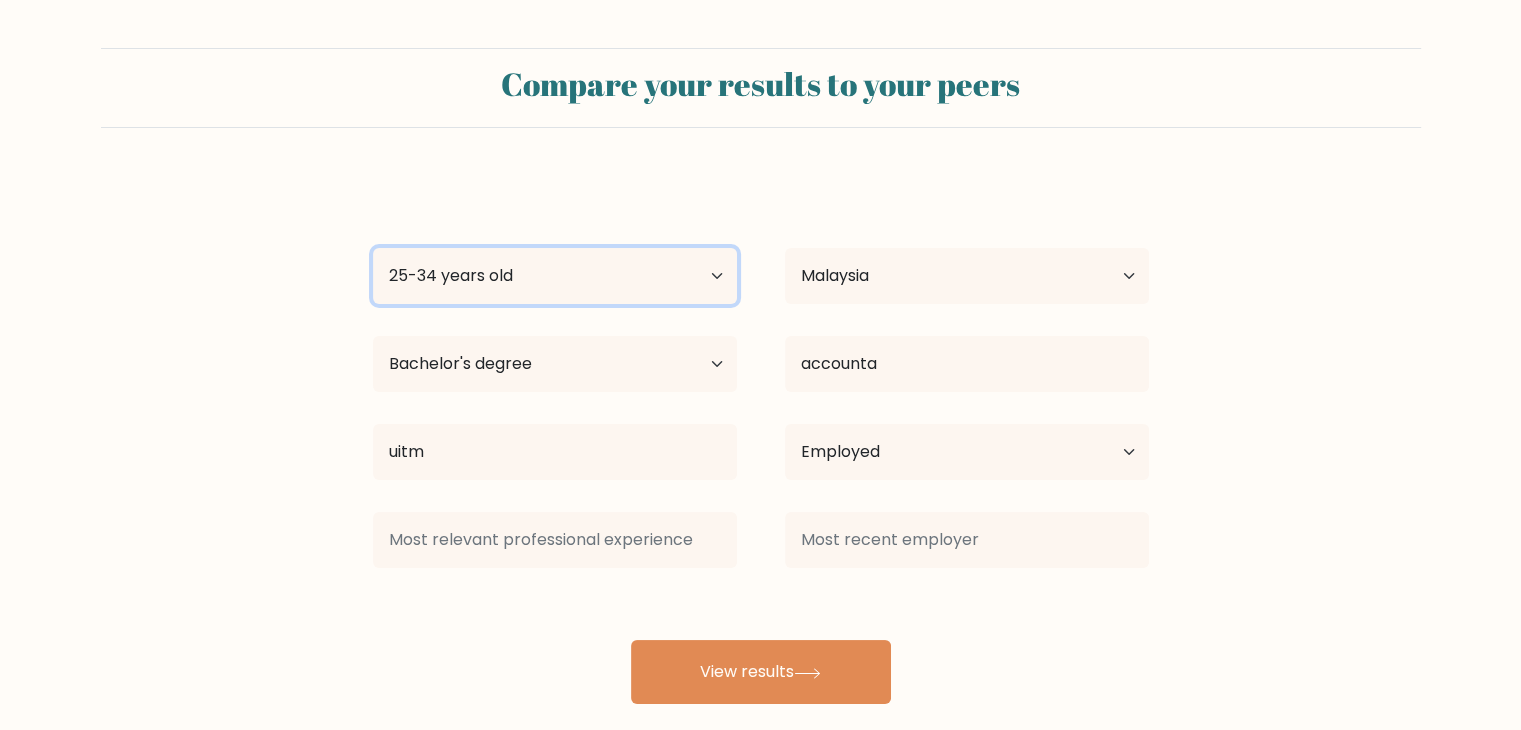 click on "Age
Under 18 years old
18-24 years old
25-34 years old
35-44 years old
45-54 years old
55-64 years old
65 years old and above" at bounding box center [555, 276] 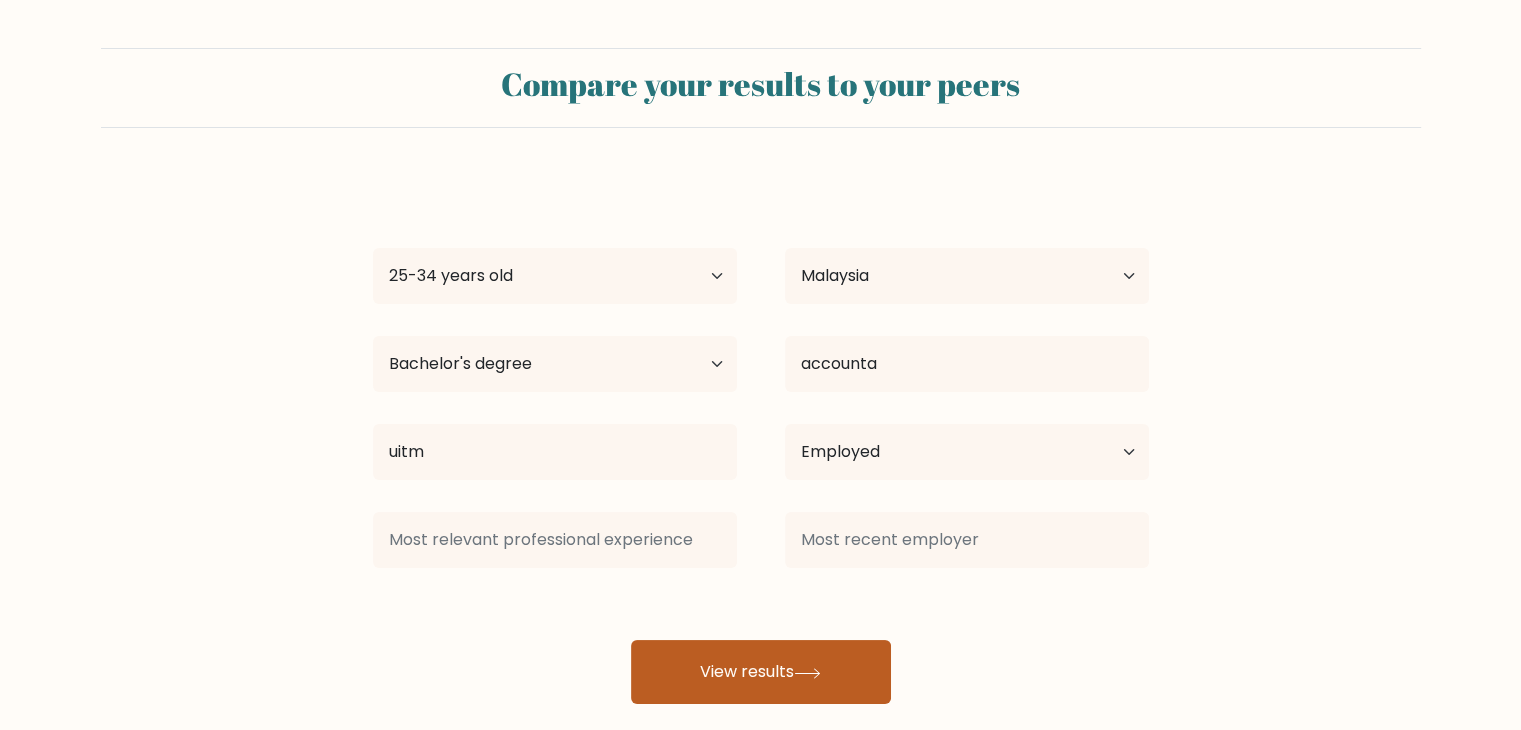click on "View results" at bounding box center (761, 672) 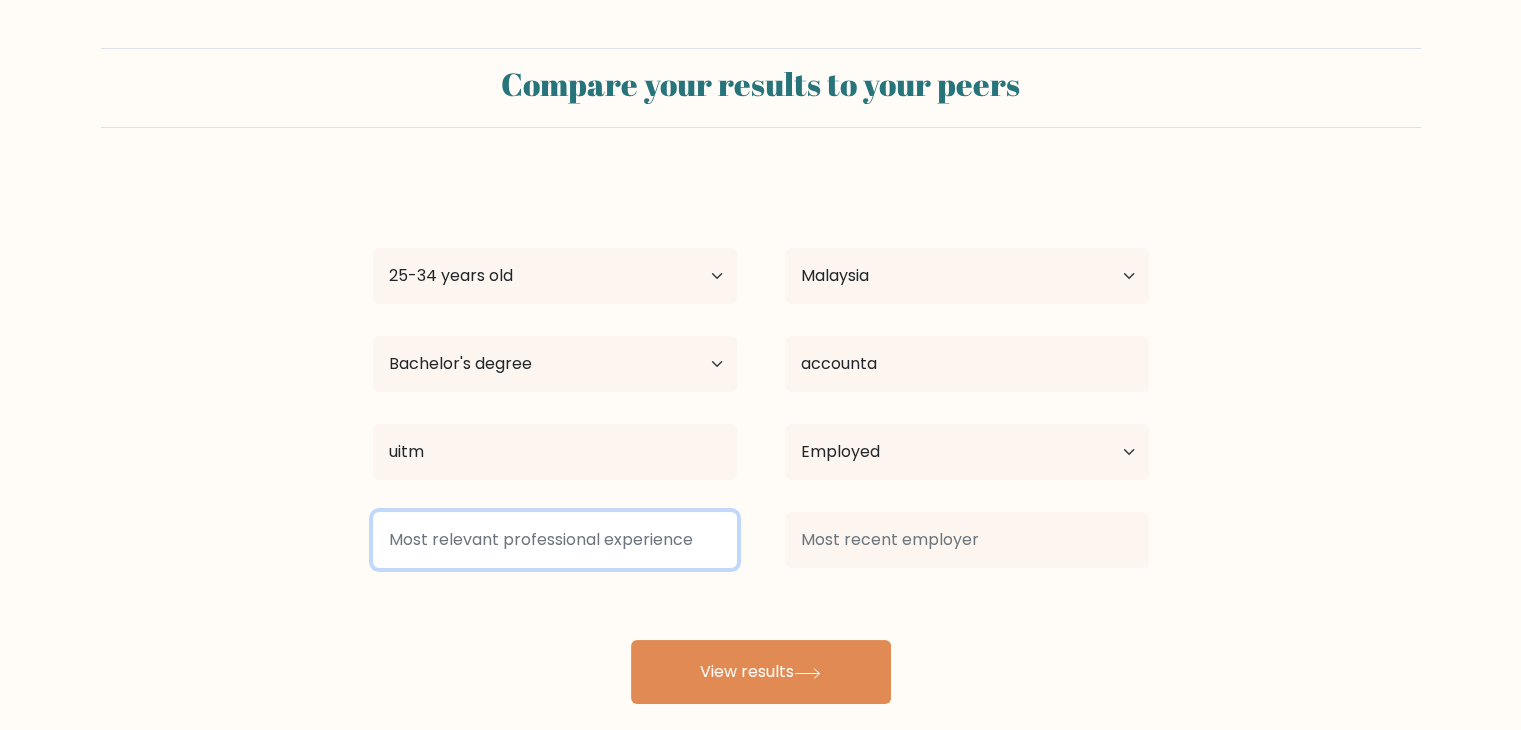 click at bounding box center [555, 540] 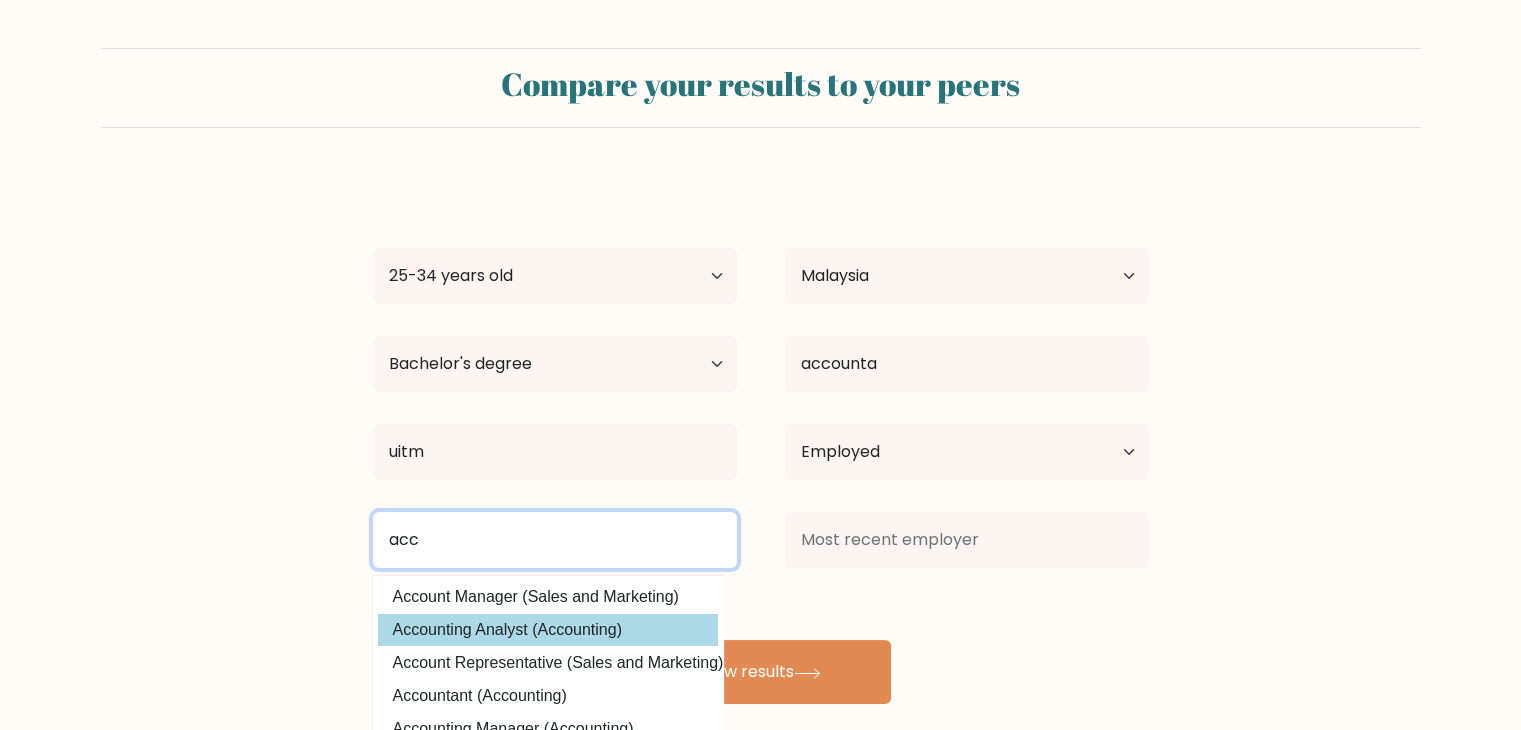 type on "acc" 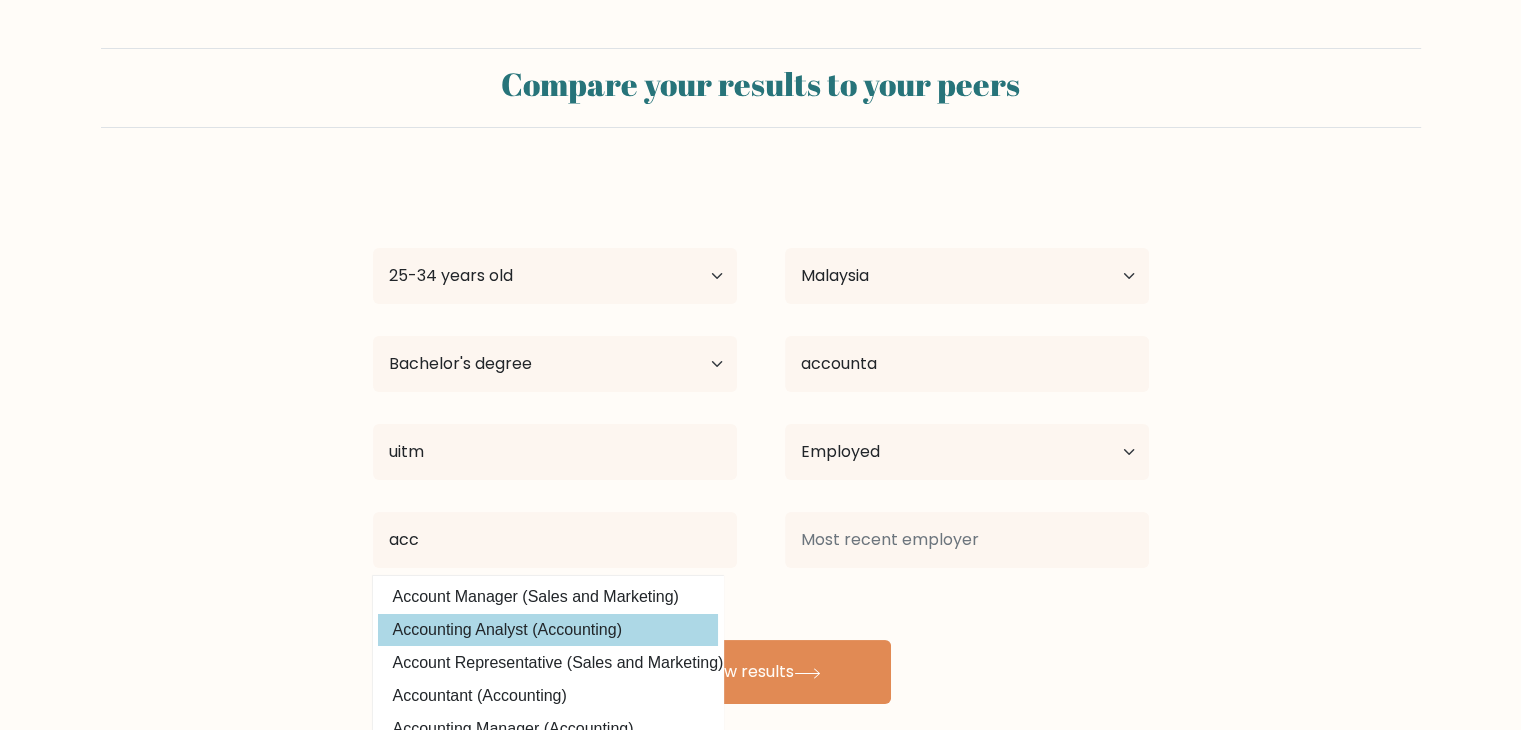 click on "j
uj
Age
Under 18 years old
18-24 years old
25-34 years old
35-44 years old
45-54 years old
55-64 years old
65 years old and above
Country
Afghanistan
Albania
Algeria
American Samoa
Andorra
Angola
Anguilla
Antarctica
Antigua and Barbuda
Argentina
Armenia
Aruba
Australia
Austria
Azerbaijan
Bahamas
Bahrain
Bangladesh
Barbados
Belarus
Belgium
Belize
Benin
Bermuda
Bhutan
Bolivia
Bonaire, Sint Eustatius and Saba
Bosnia and Herzegovina
Botswana
Bouvet Island
Brazil
Brunei" at bounding box center (761, 440) 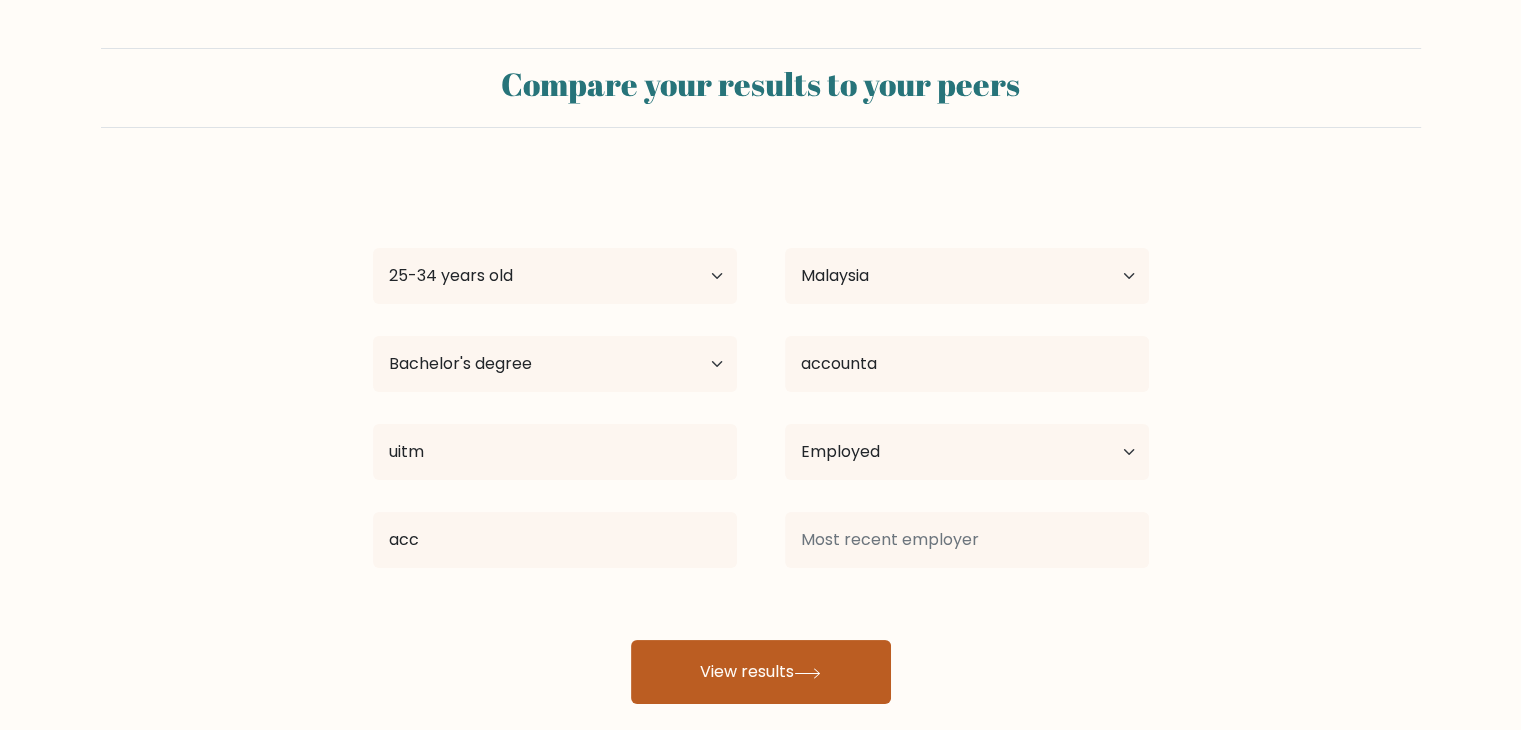 click on "View results" at bounding box center [761, 672] 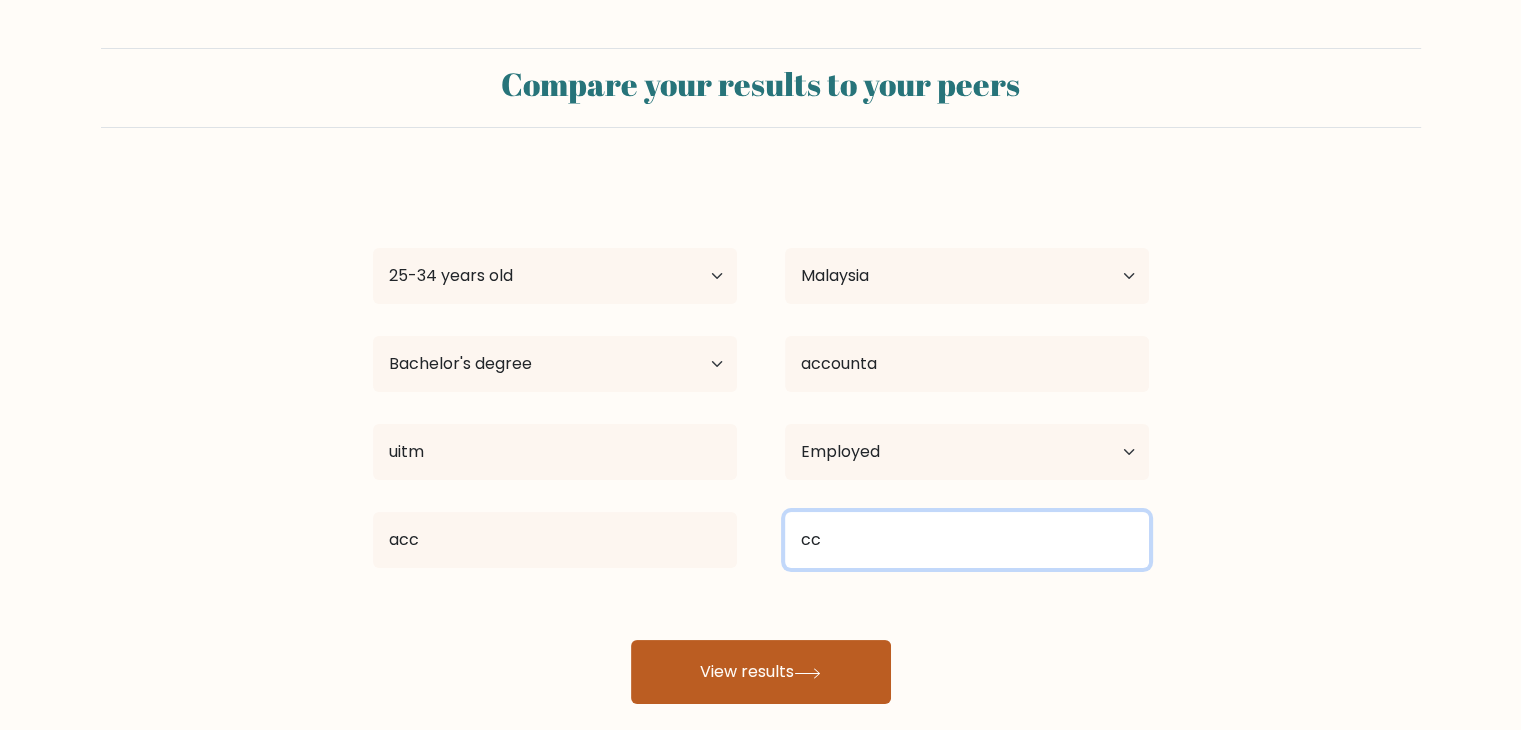 type on "cc" 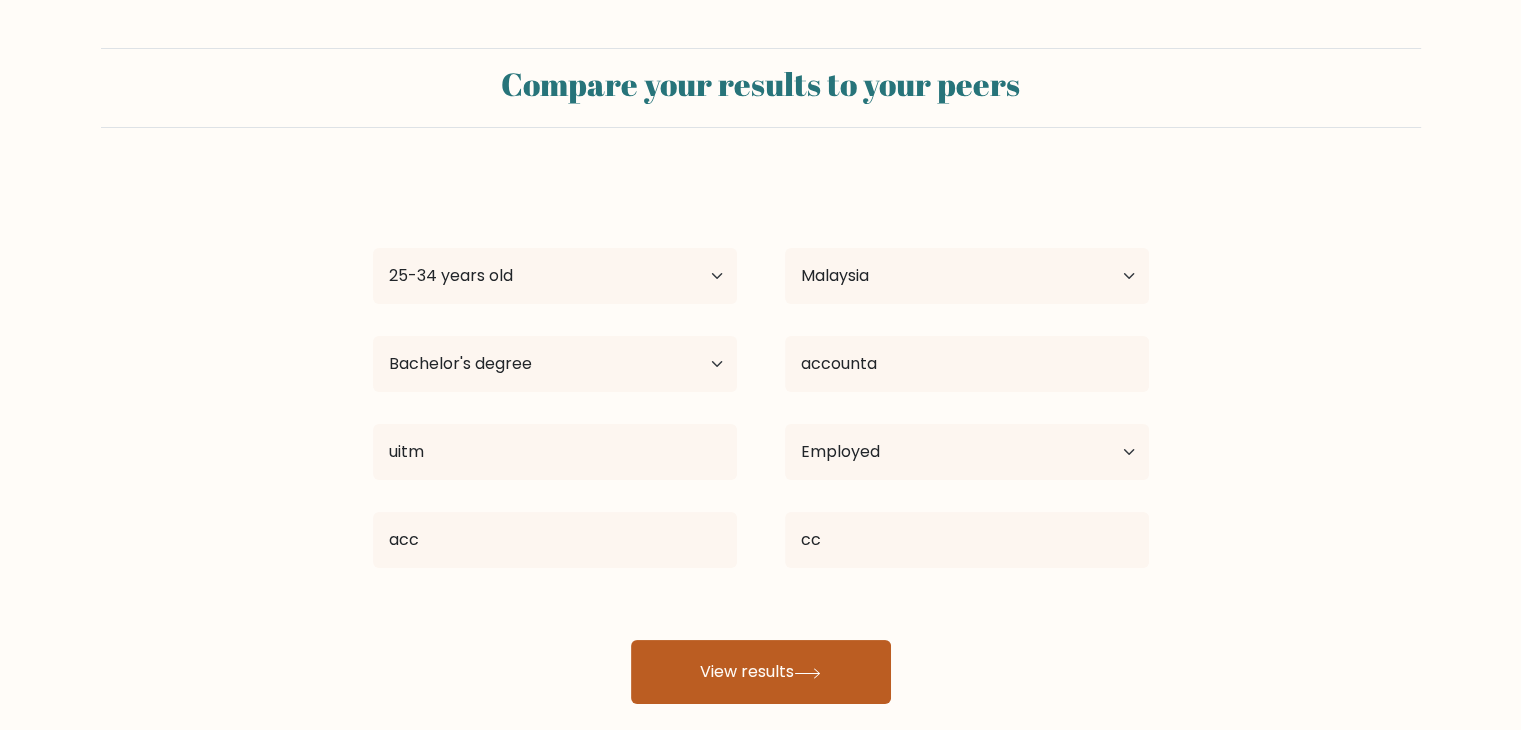 click on "View results" at bounding box center [761, 672] 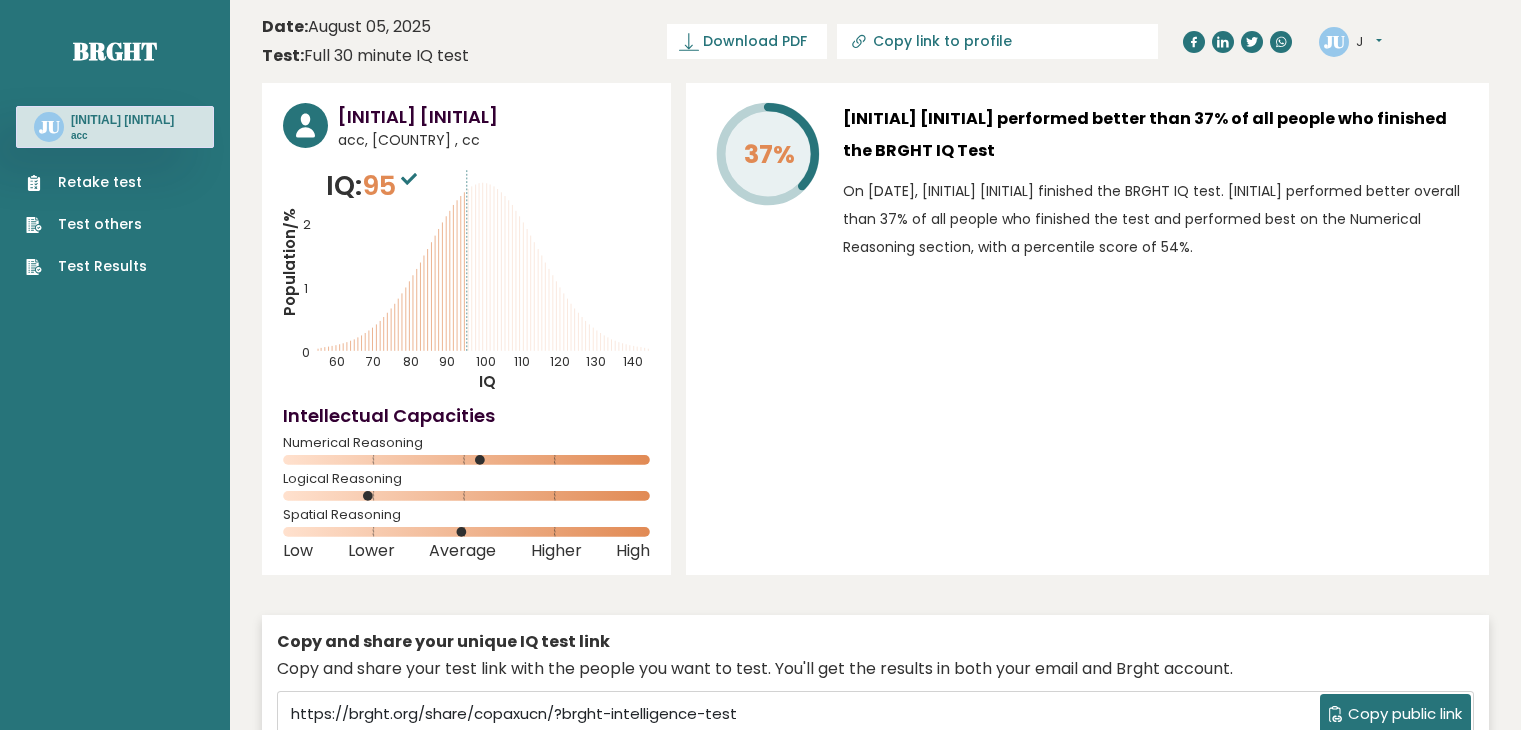scroll, scrollTop: 0, scrollLeft: 0, axis: both 